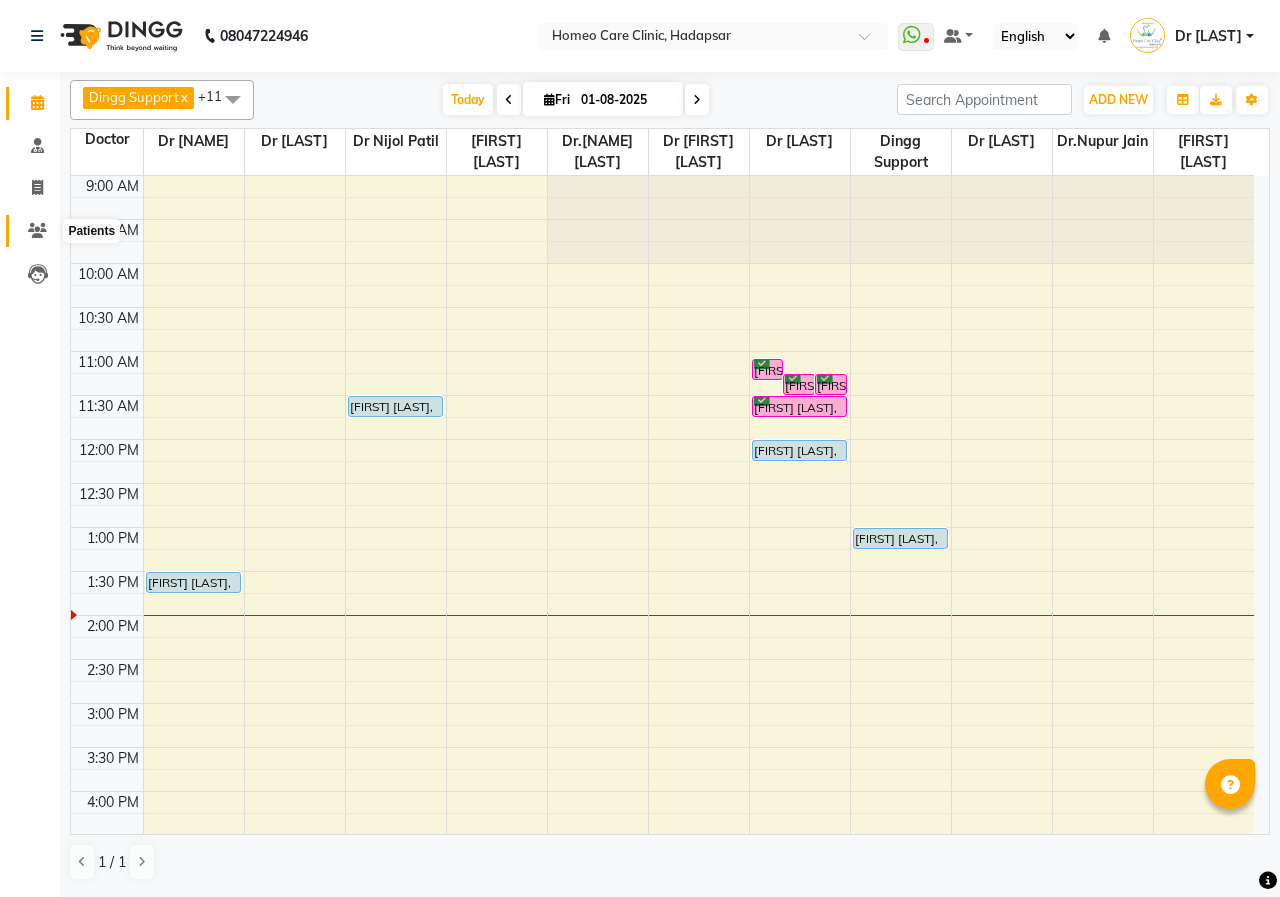scroll, scrollTop: 0, scrollLeft: 0, axis: both 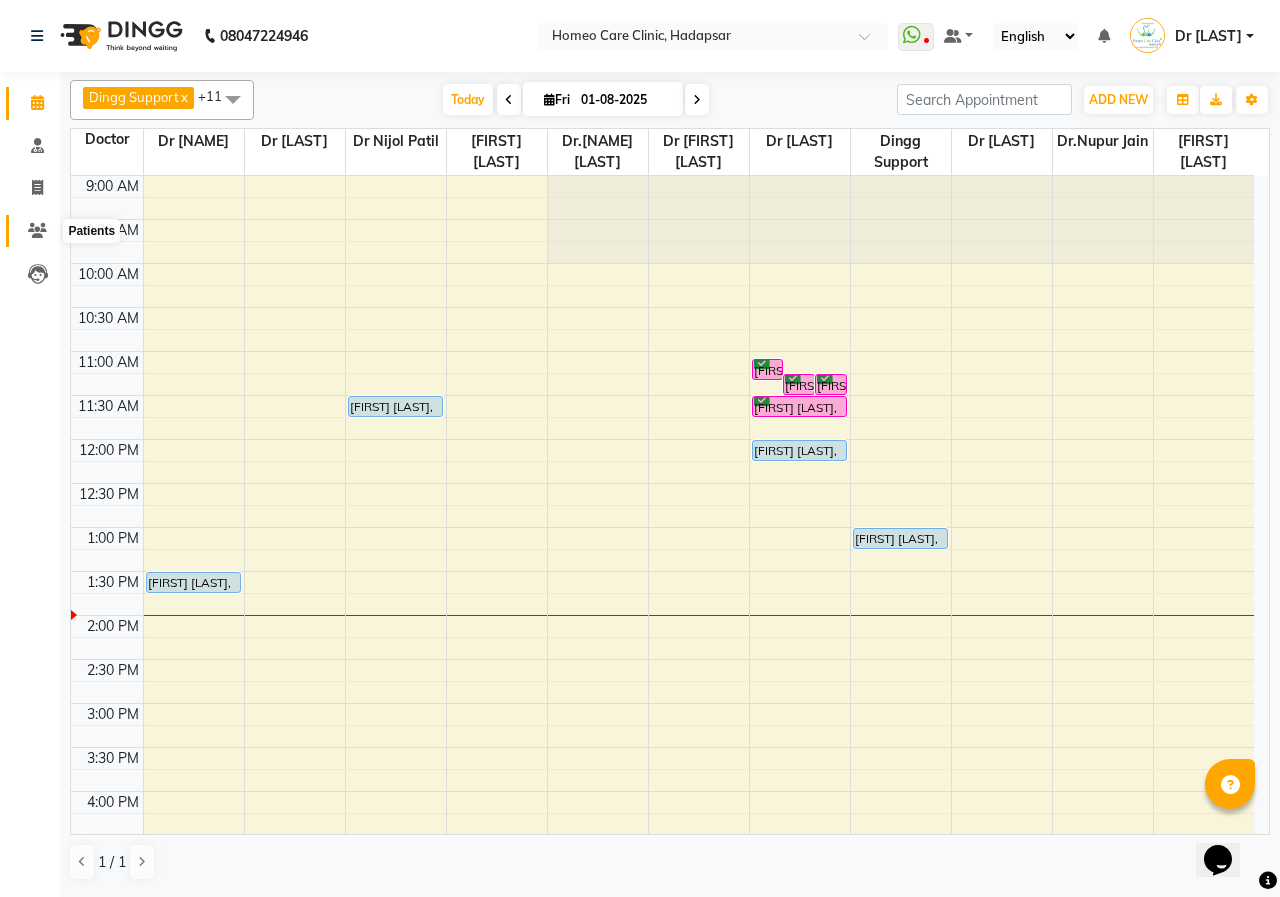 click 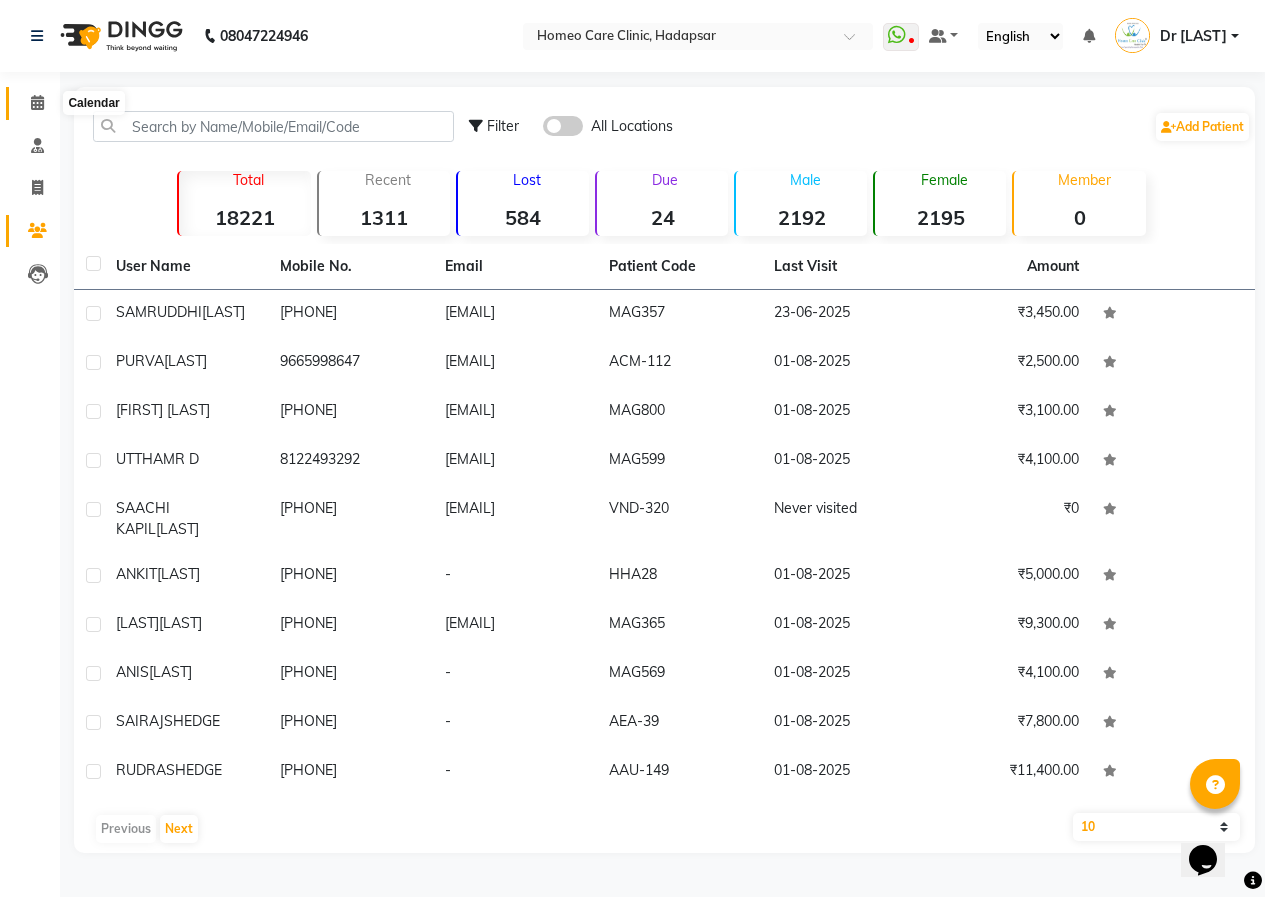 click 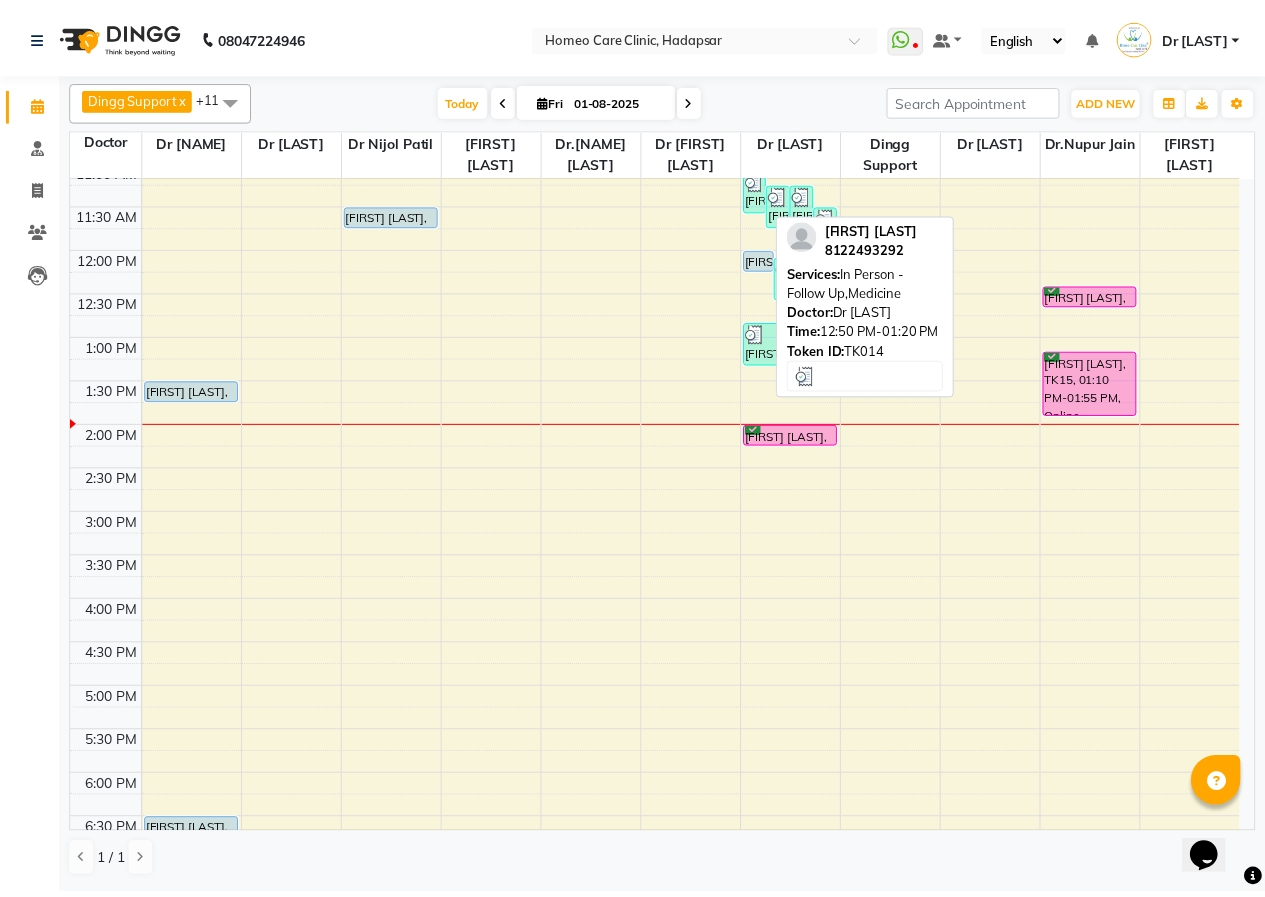 scroll, scrollTop: 200, scrollLeft: 0, axis: vertical 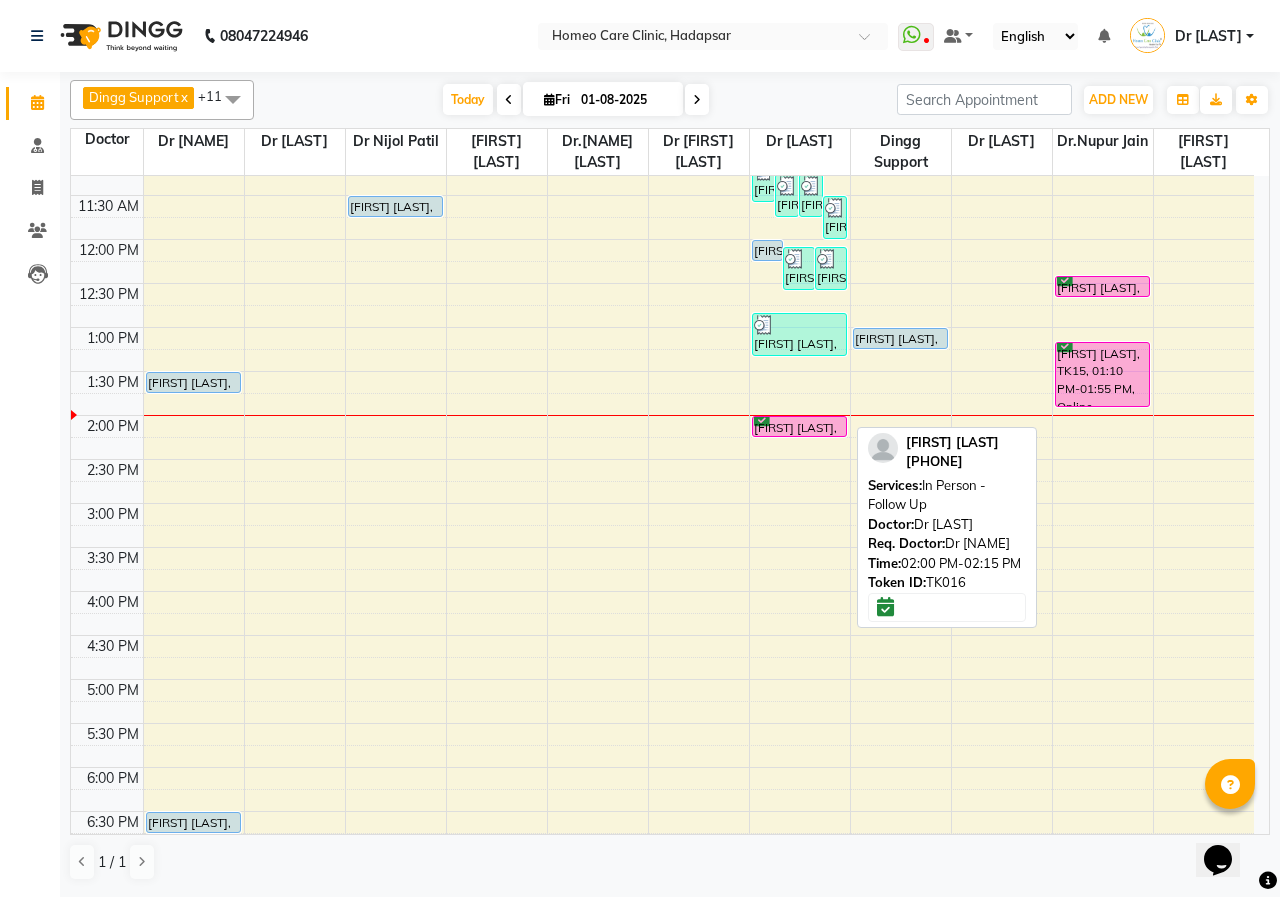 click on "[FIRST] [LAST], TK16, 02:00 PM-02:15 PM, In Person - Follow Up" at bounding box center (800, 426) 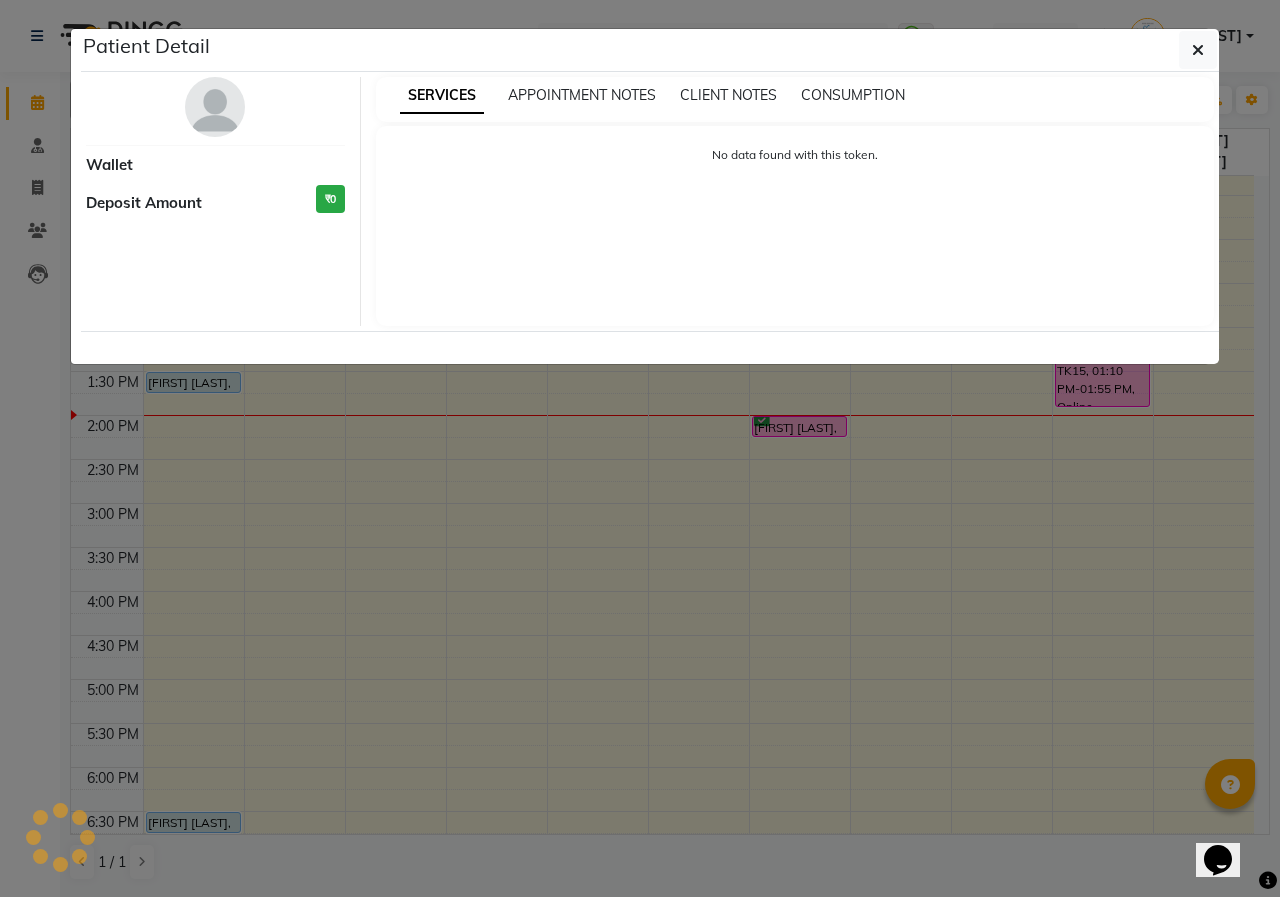 select on "6" 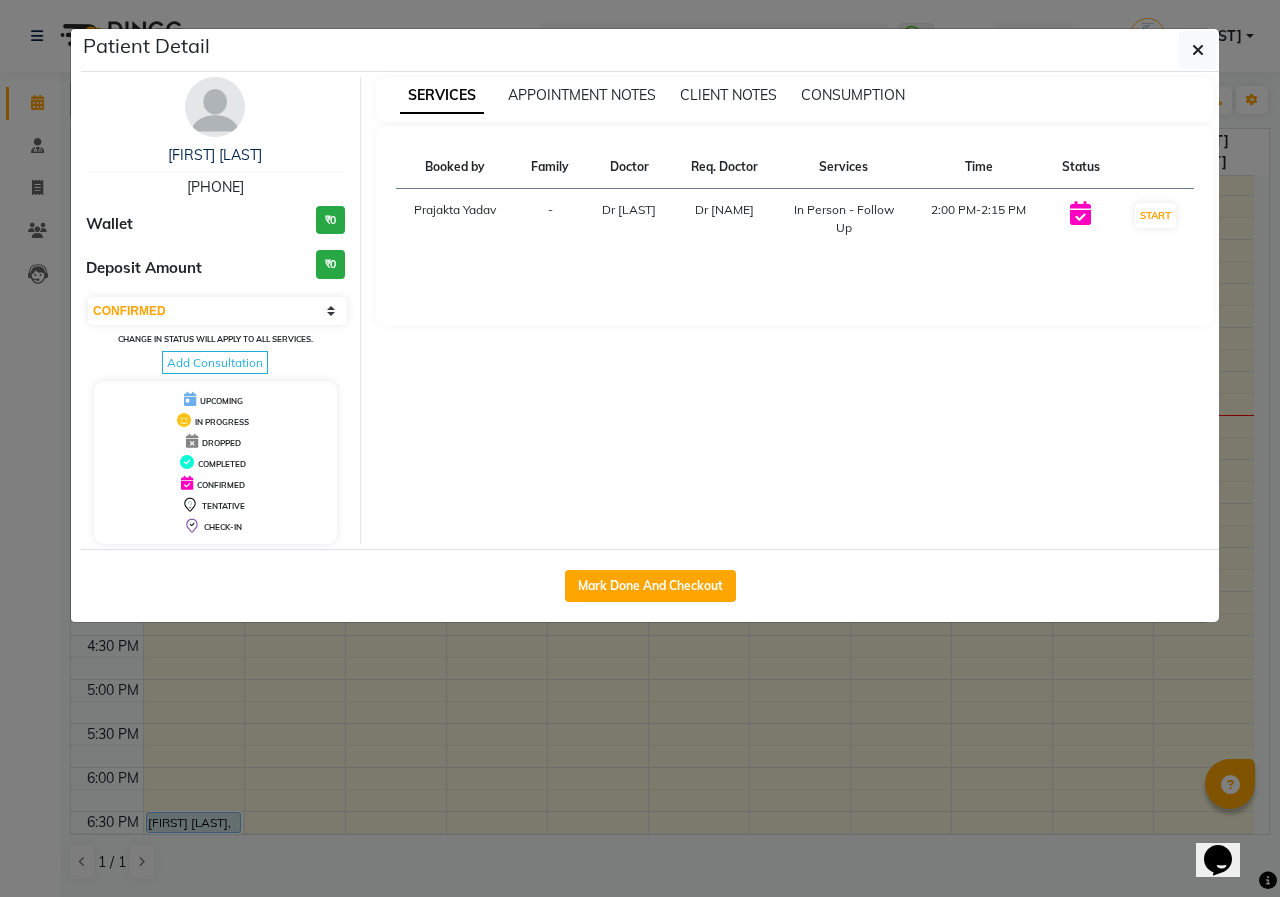 click at bounding box center [215, 107] 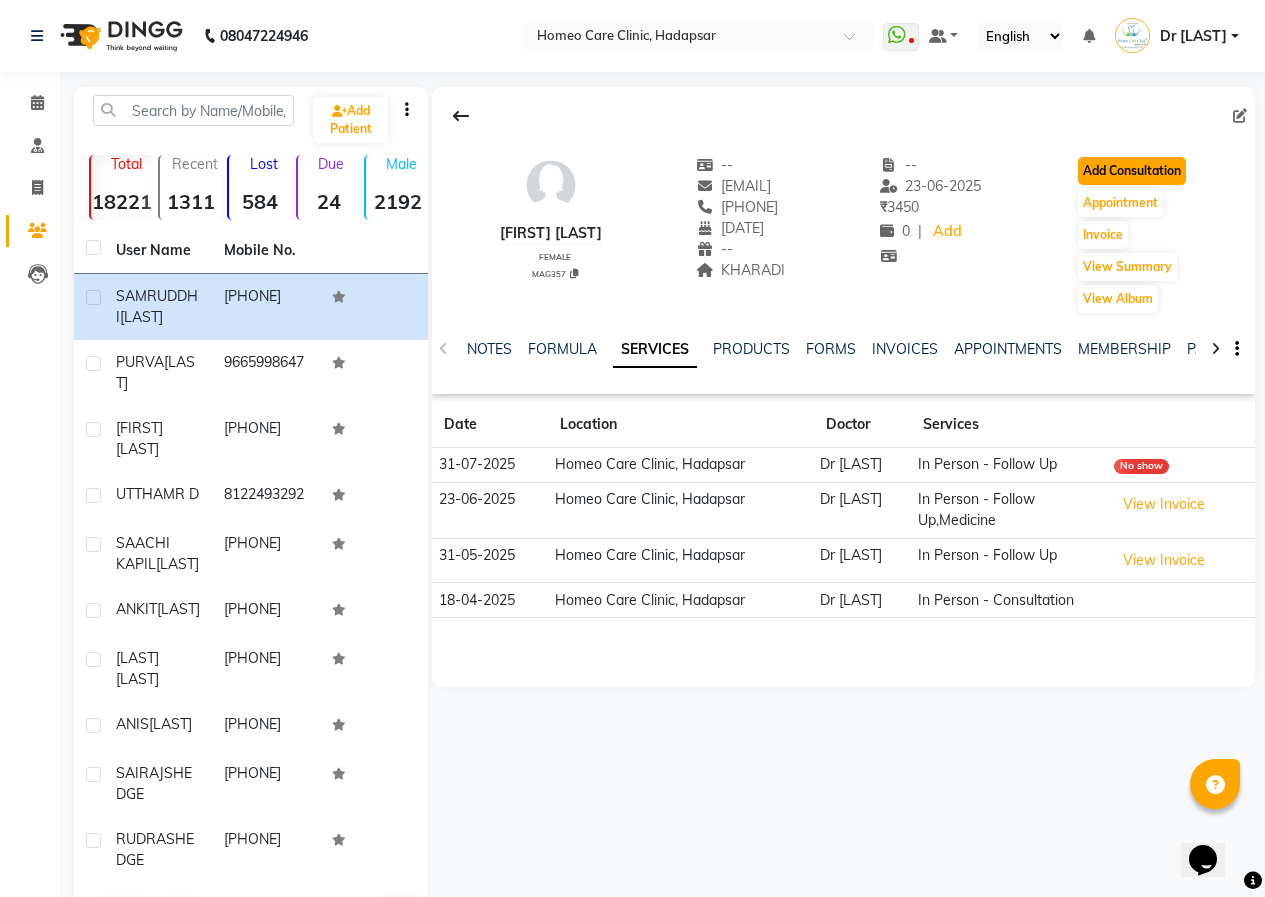 click on "Add Consultation" 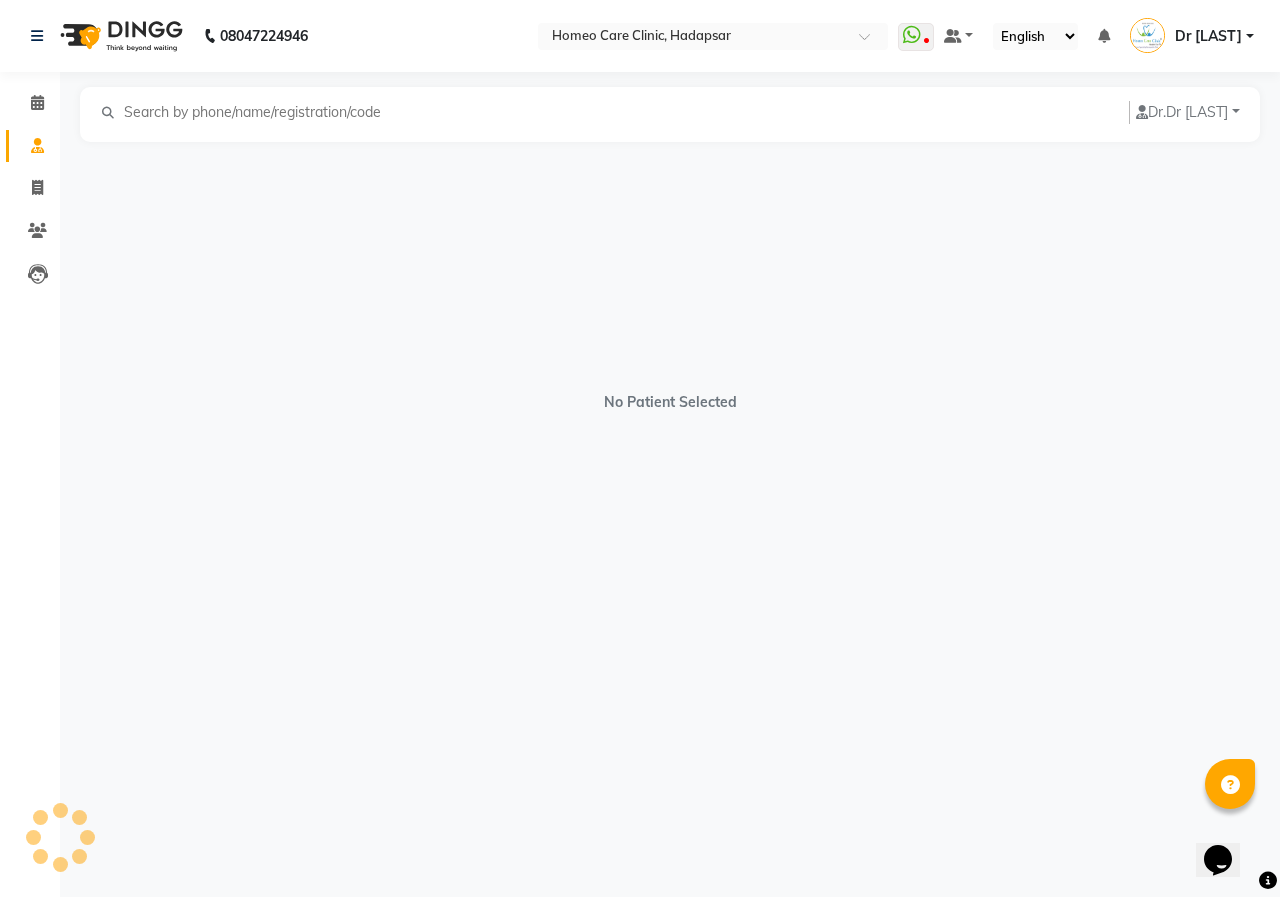 select on "female" 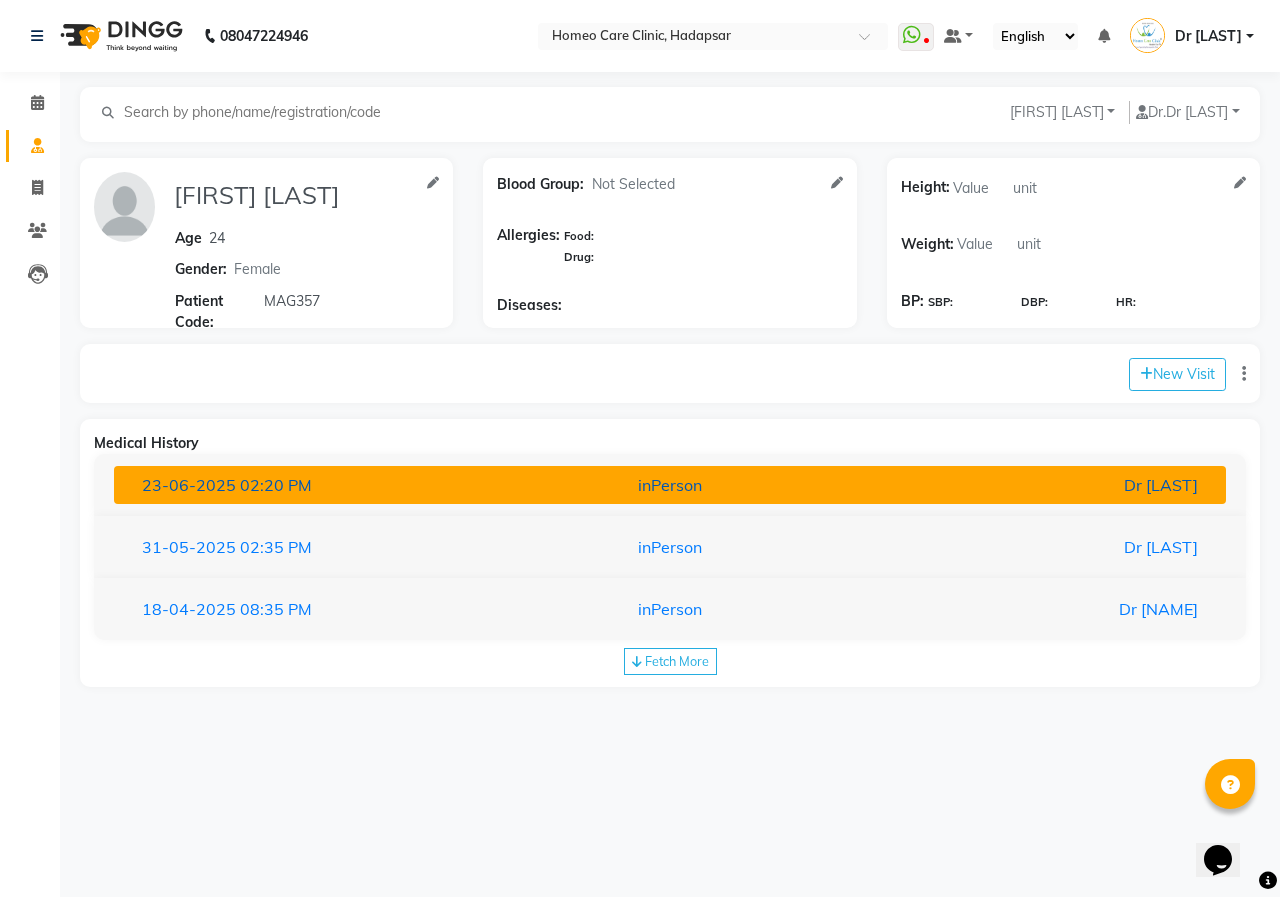 click on "Dr [LAST]" at bounding box center [1032, 485] 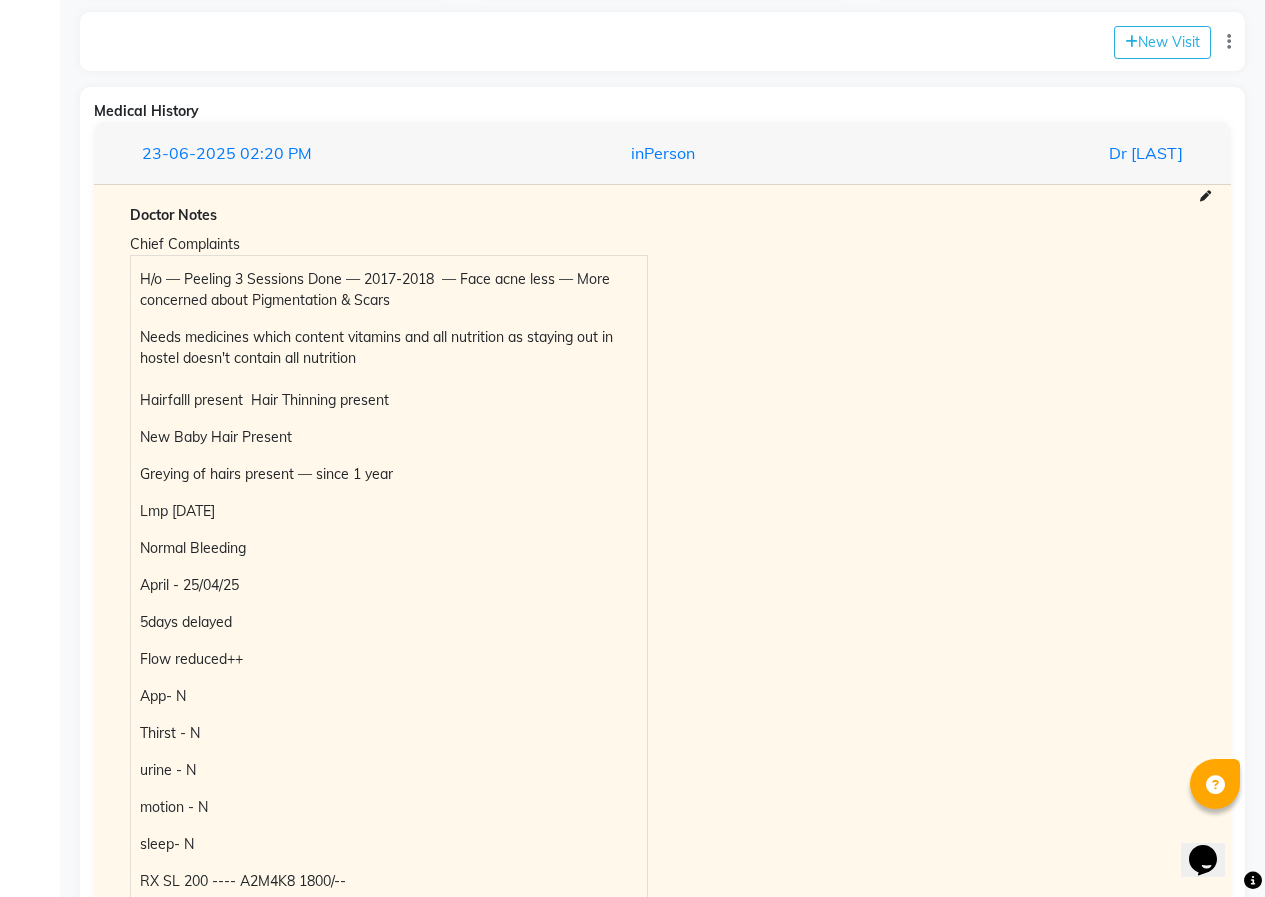 scroll, scrollTop: 500, scrollLeft: 0, axis: vertical 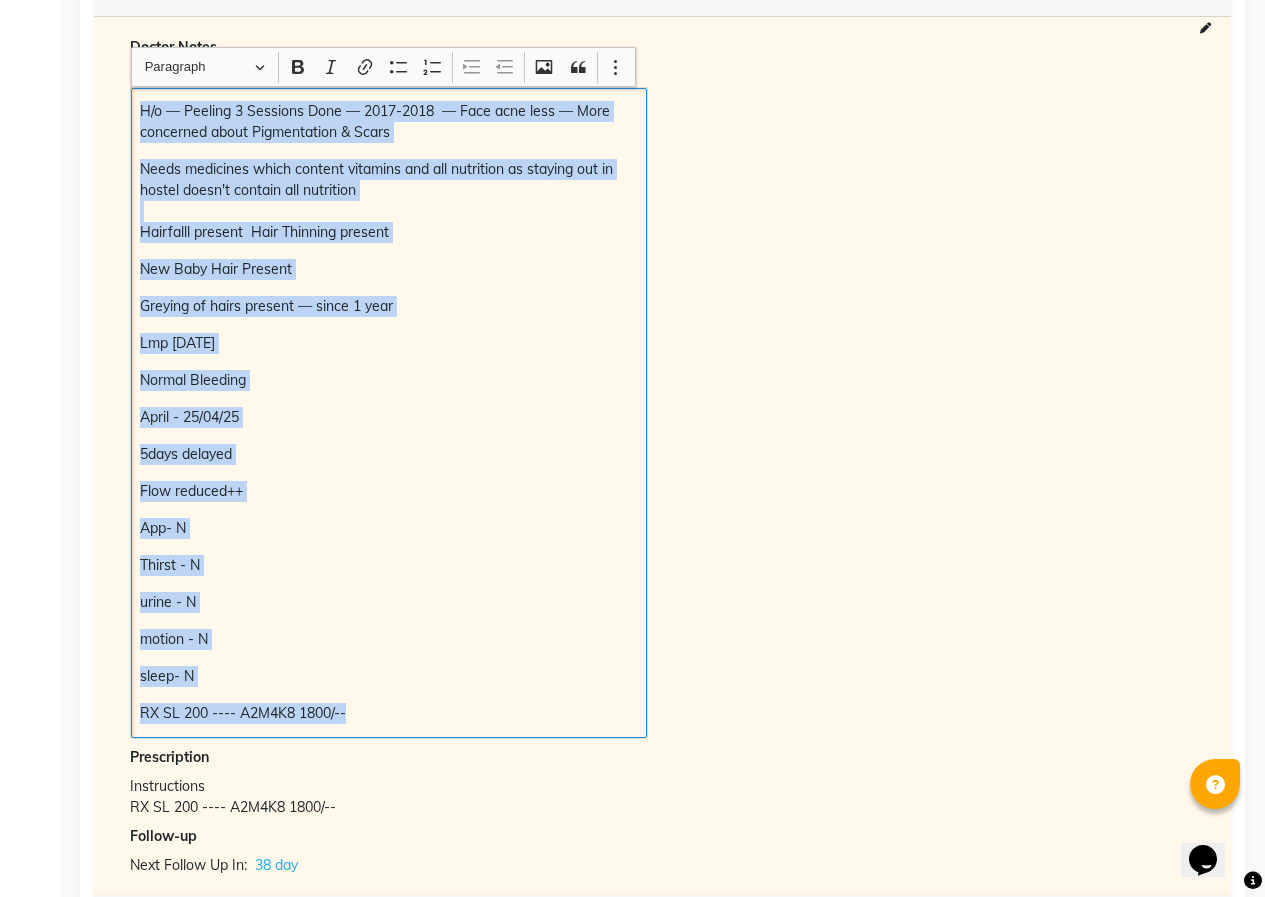 drag, startPoint x: 145, startPoint y: 102, endPoint x: 492, endPoint y: 709, distance: 699.18384 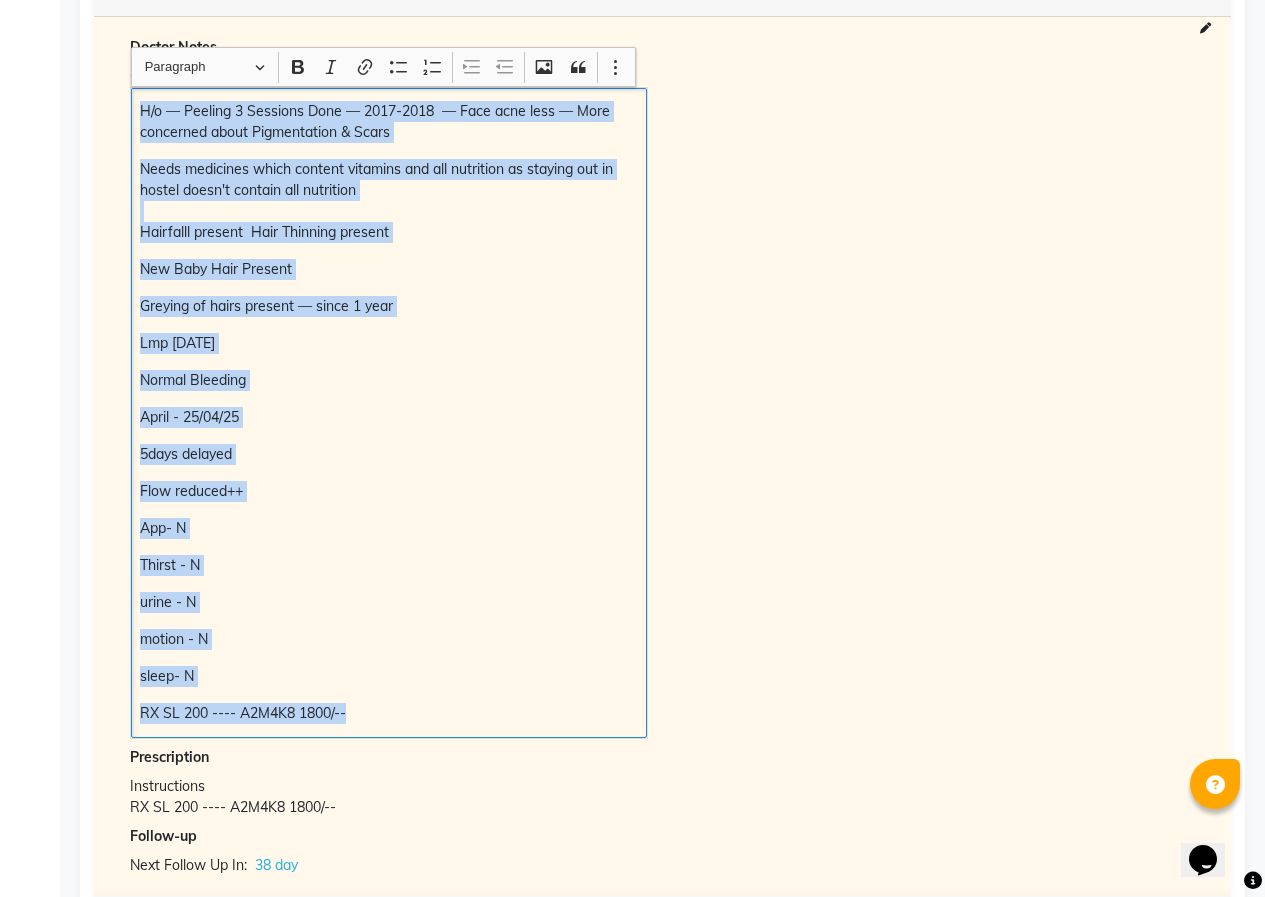 click on "H/o — Peeling 3 Sessions Done — 2017-2018  — Face acne less — More concerned about Pigmentation & Scars  Needs medicines which content vitamins and all nutrition as staying out in hostel doesn't contain all nutrition Hairfalll present  Hair Thinning present New Baby Hair Present Greying of hairs present — since 1 year Lmp [DATE]  Normal Bleeding  April - [DATE] 5days delayed Flow reduced++ App- N Thirst - N urine - N motion - N sleep- N RX SL 200 ---- A2M4K8 1800/--" at bounding box center (389, 413) 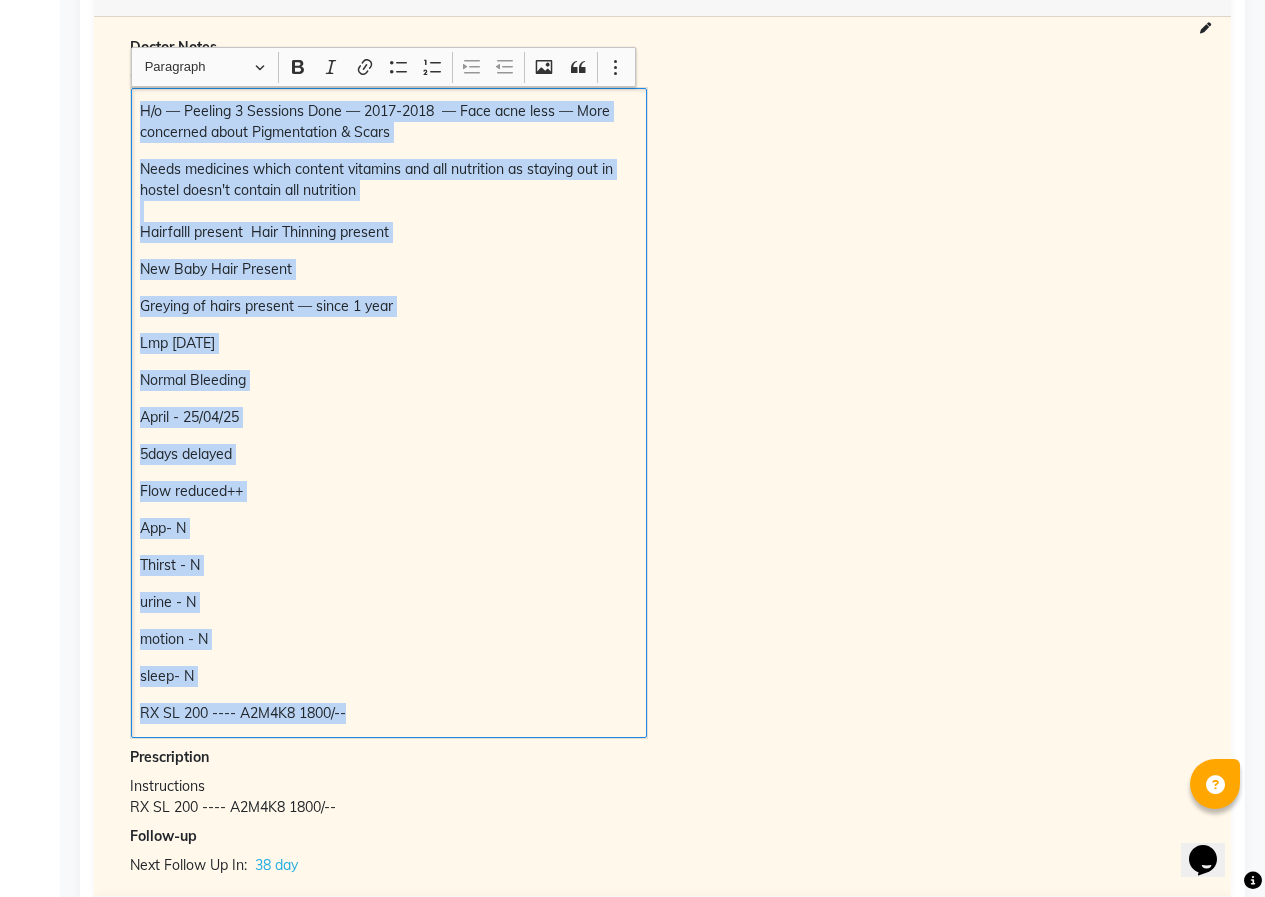 copy on "H/o — Peeling 3 Sessions Done — 2017-2018  — Face acne less — More concerned about Pigmentation & Scars  Needs medicines which content vitamins and all nutrition as staying out in hostel doesn't contain all nutrition Hairfalll present  Hair Thinning present New Baby Hair Present Greying of hairs present — since 1 year Lmp [DATE]  Normal Bleeding  April - [DATE] 5days delayed Flow reduced++ App- N Thirst - N urine - N motion - N sleep- N RX SL 200 ---- A2M4K8 1800/--" 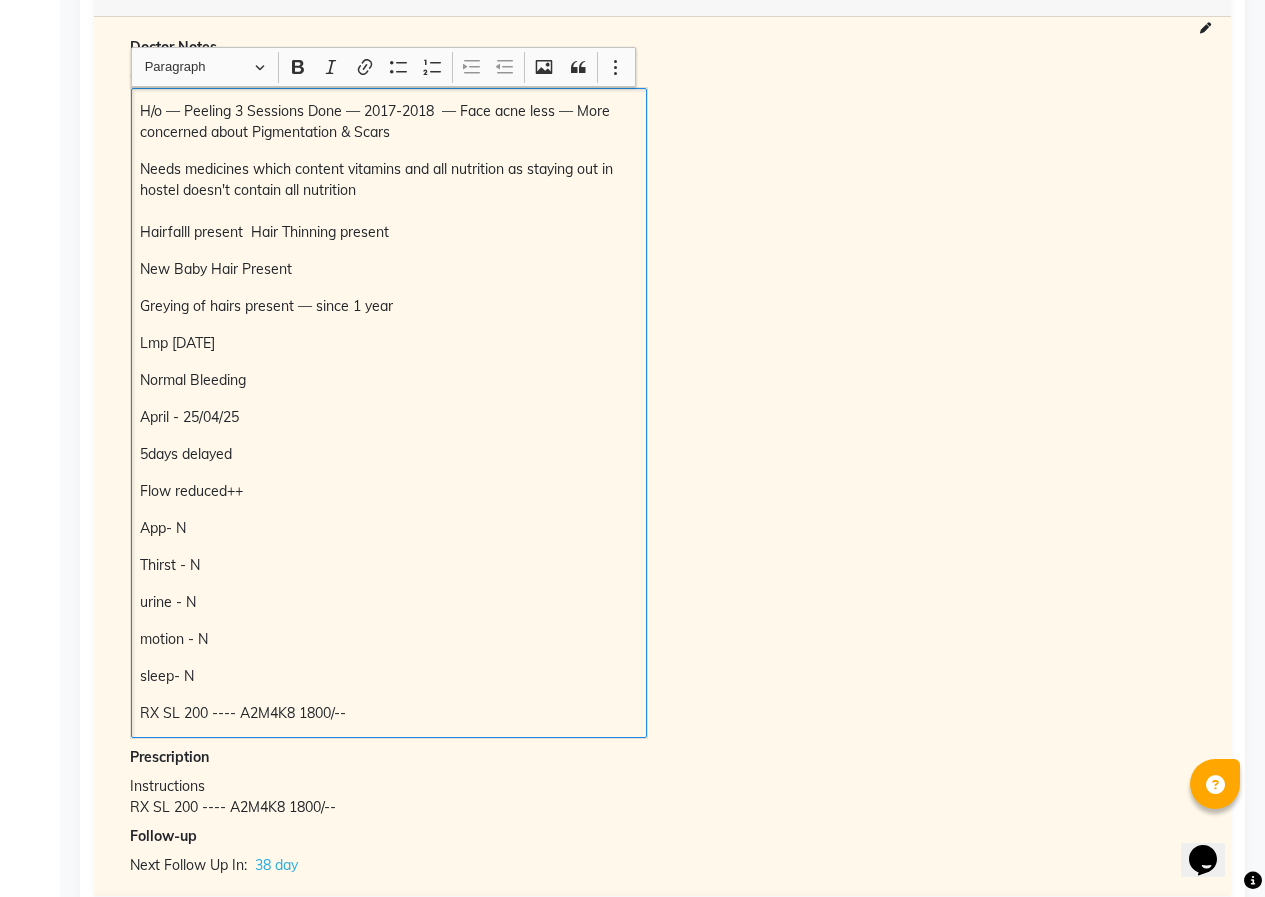 click on "Chief Complaints H/o — Peeling 3 Sessions Done — 2017-2018  — Face acne less — More concerned about Pigmentation & Scars  Needs medicines which content vitamins and all nutrition as staying out in hostel doesn't contain all nutrition Hairfalll present  Hair Thinning present New Baby Hair Present Greying of hairs present — since 1 year Lmp [DATE]  Normal Bleeding  April - [DATE] 5days delayed Flow reduced++ App- N Thirst - N urine - N motion - N sleep- N RX SL 200 ---- A2M4K8 1800/--" at bounding box center (662, 400) 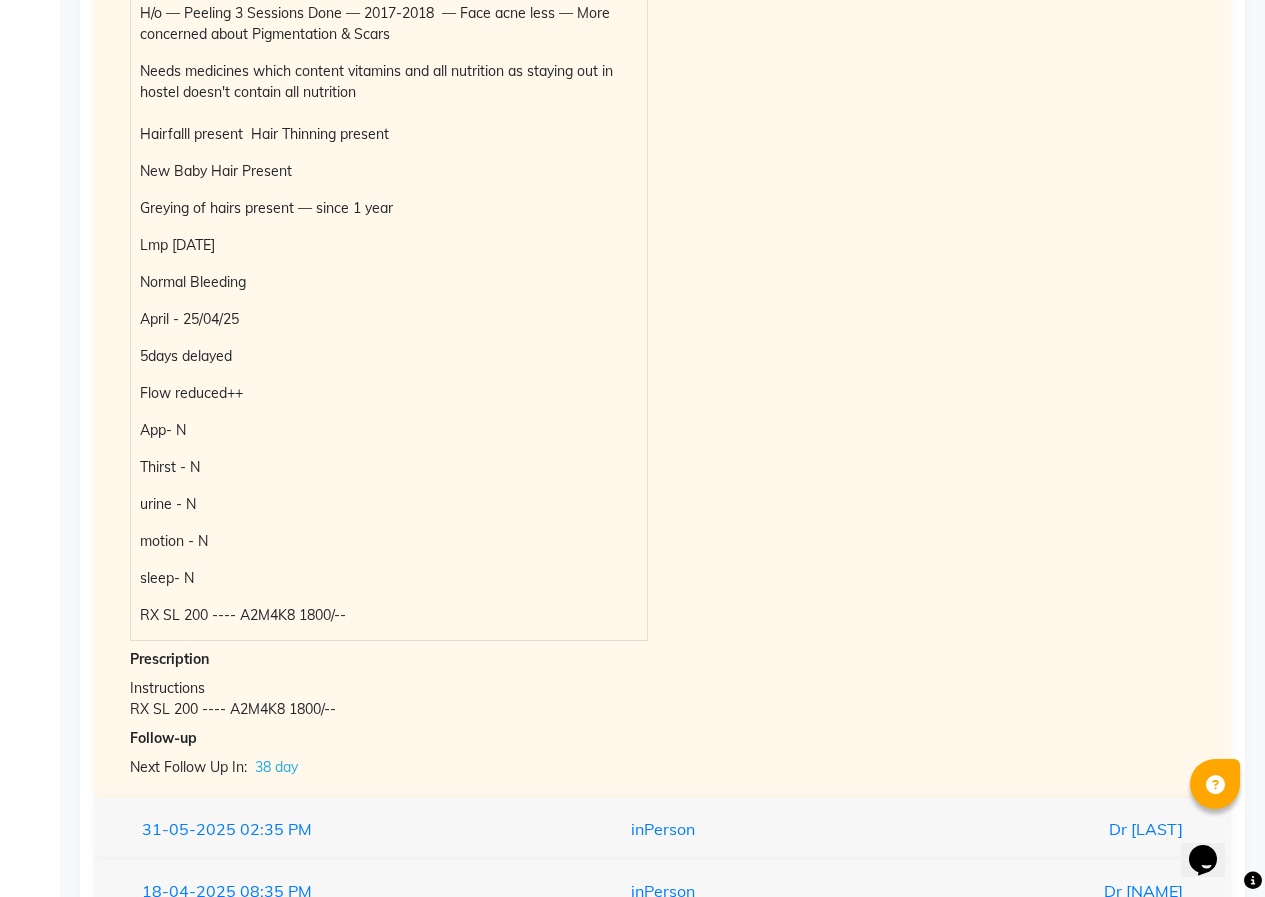 scroll, scrollTop: 710, scrollLeft: 0, axis: vertical 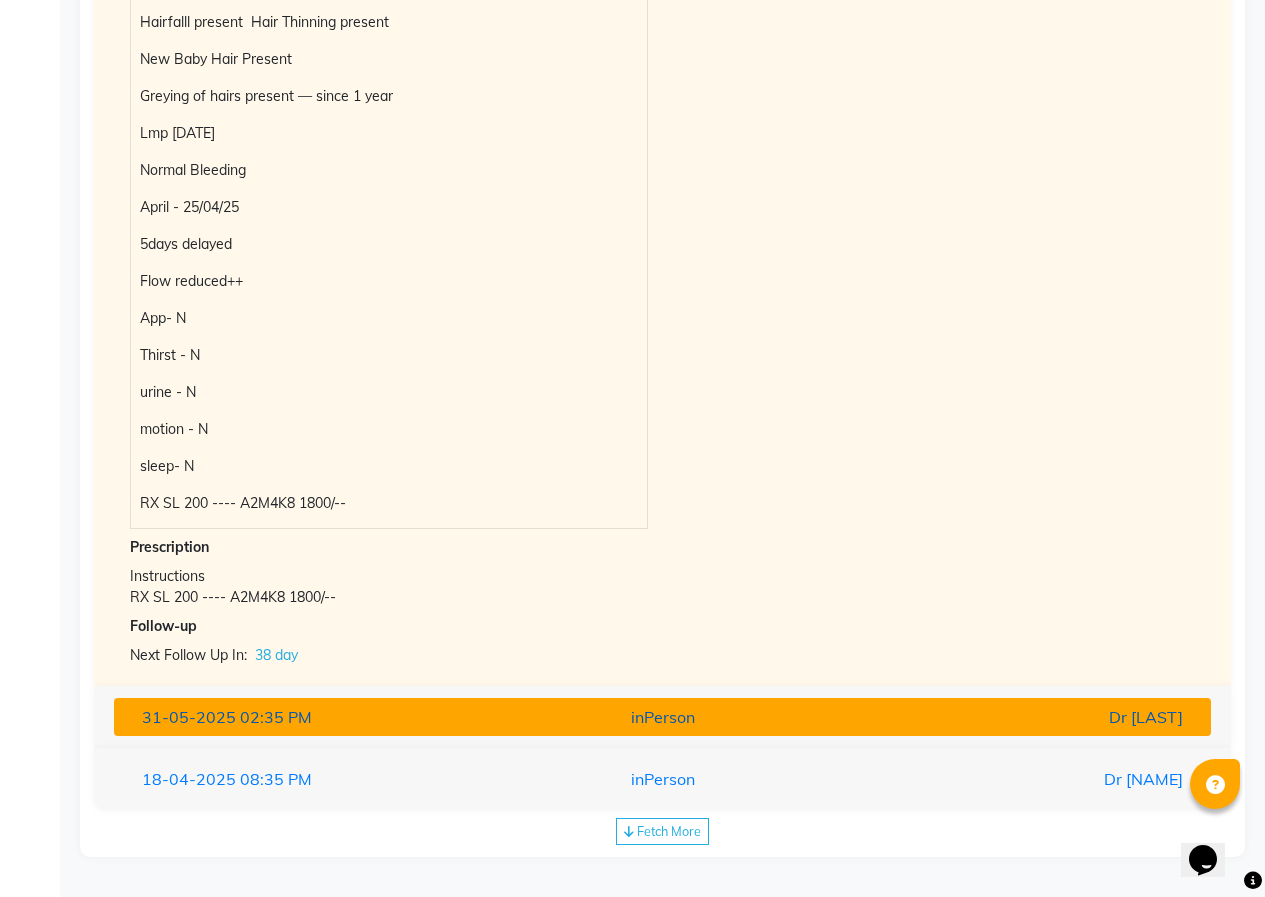drag, startPoint x: 814, startPoint y: 686, endPoint x: 817, endPoint y: 703, distance: 17.262676 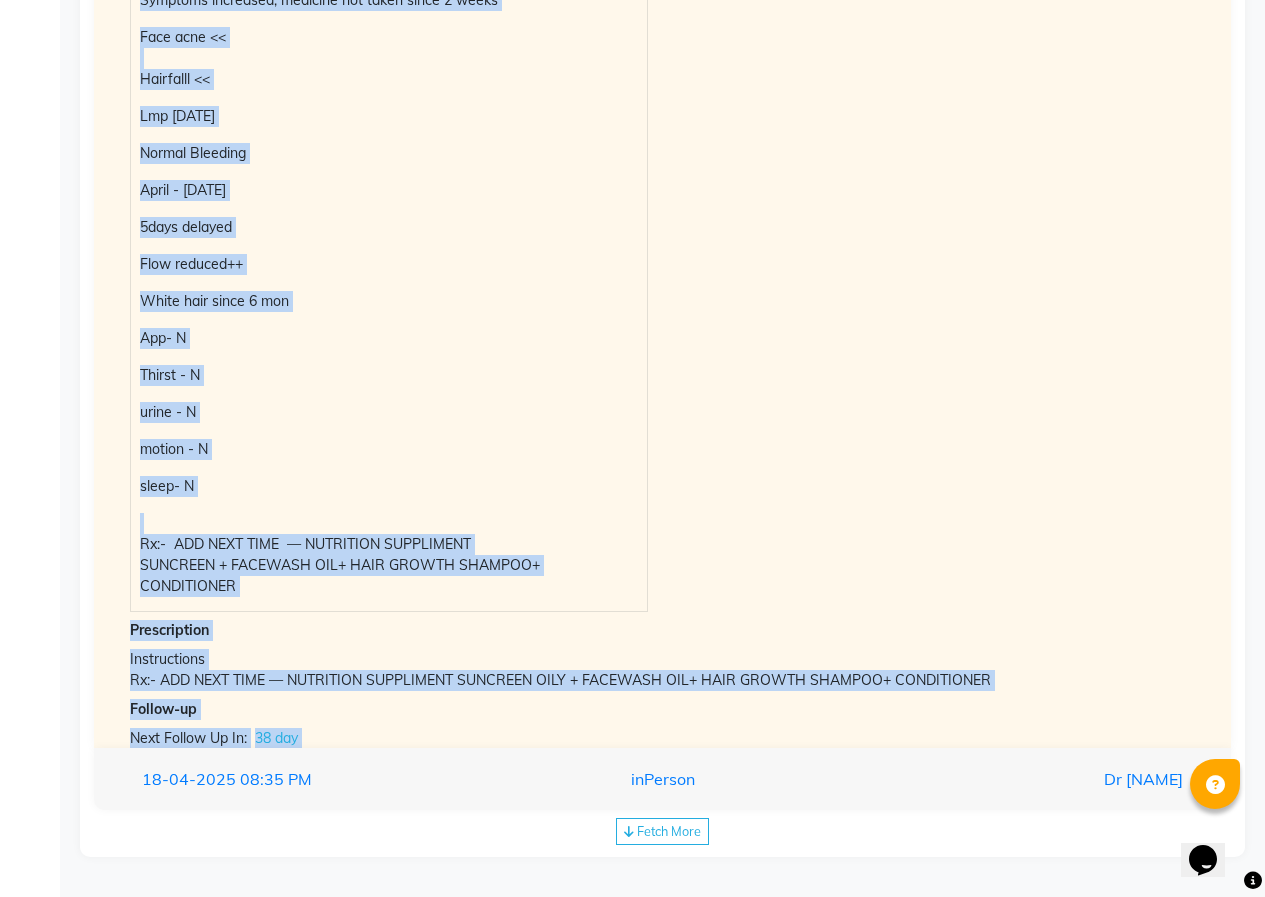 scroll, scrollTop: 673, scrollLeft: 0, axis: vertical 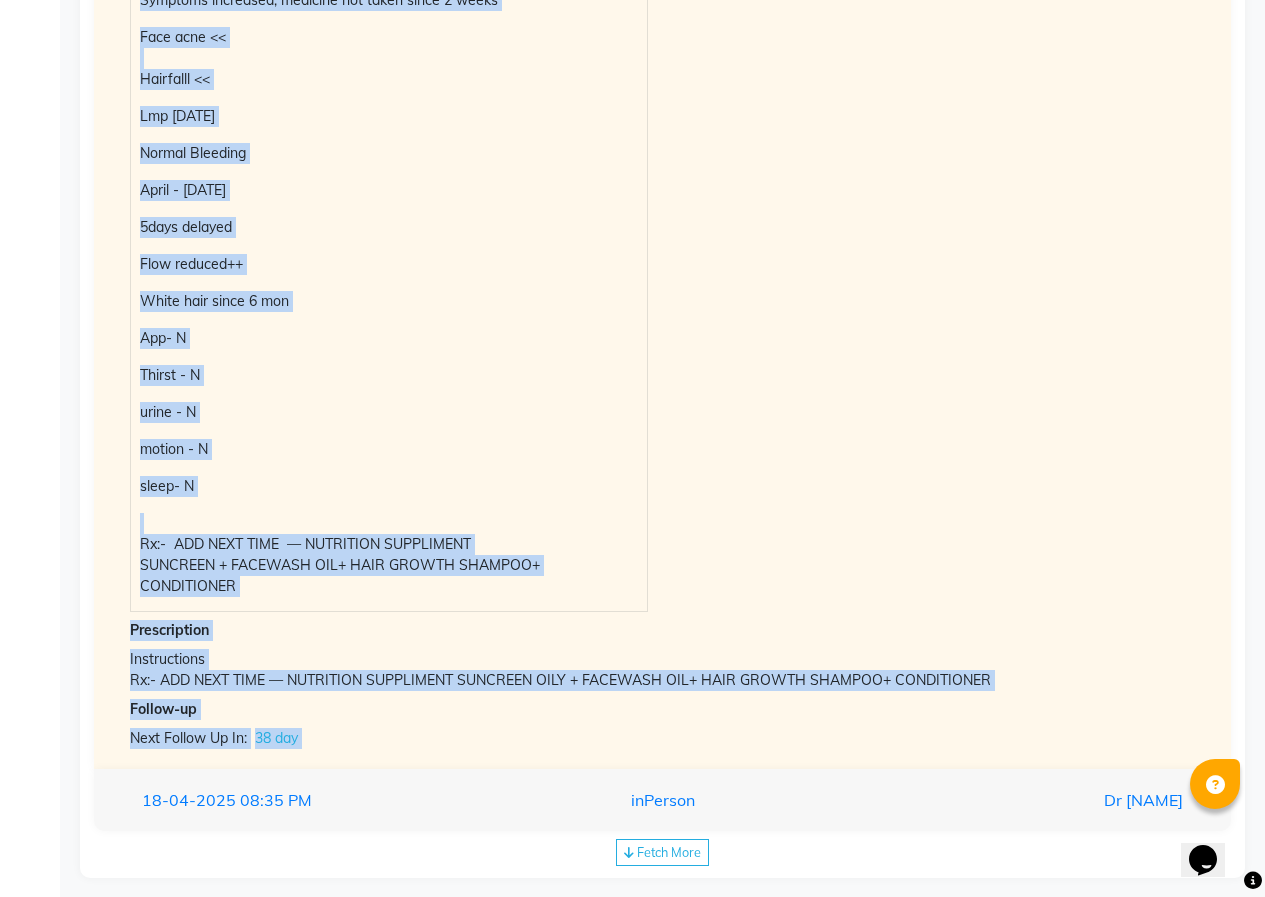 click on "Chief Complaints Symptoms increased, medicine not taken since 2 weeks Face acne << Hairfalll << Lmp [DATE] Normal Bleeding  April - [DATE] 5days delayed Flow reduced++ White hair since 6 mon App- N Thirst - N urine - N motion - N sleep- N Rx:-  ADD NEXT TIME  — NUTRITION SUPPLIMENT  SUNCREEN + FACEWASH OIL+ HAIR GROWTH SHAMPOO+ CONDITIONER" at bounding box center [662, 281] 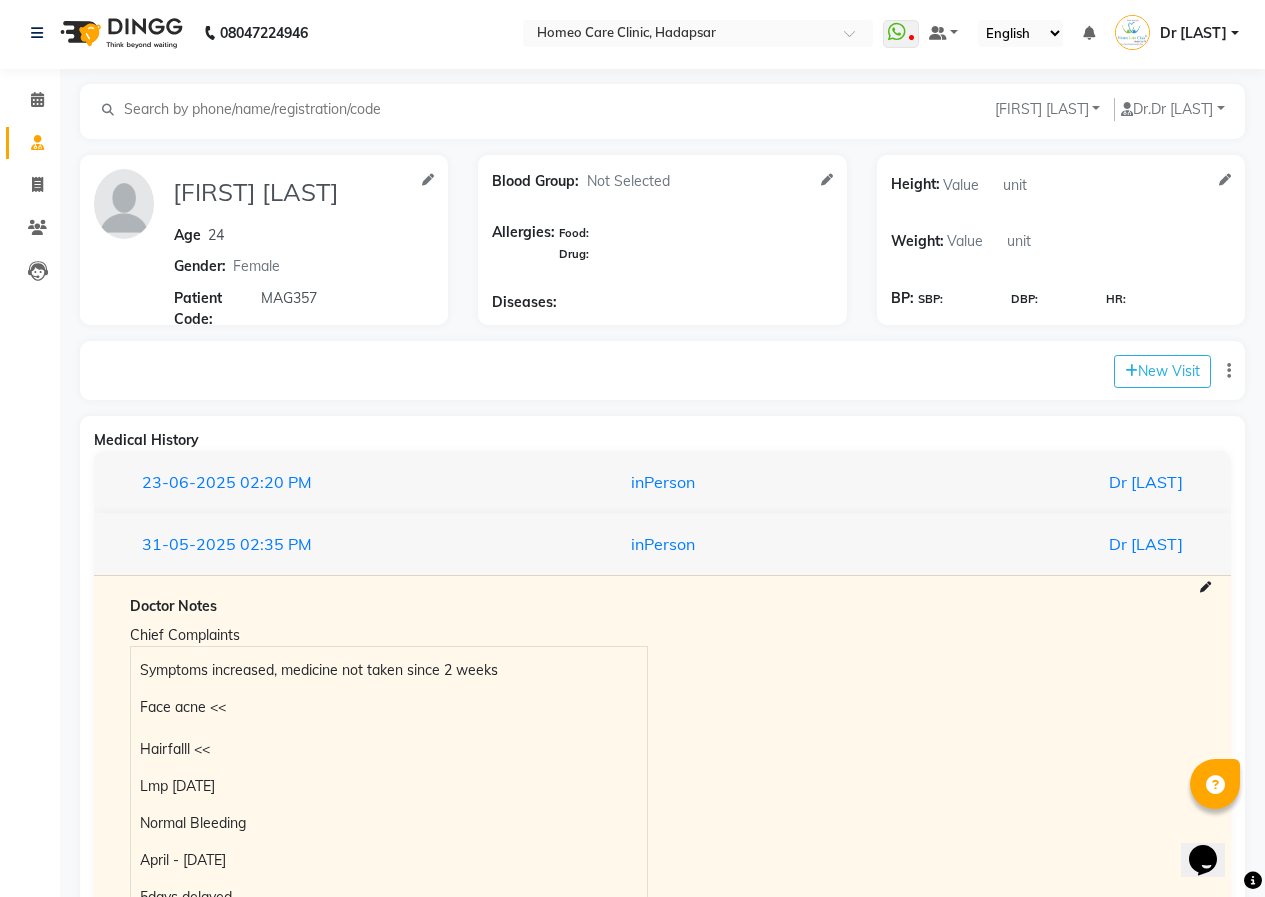 scroll, scrollTop: 0, scrollLeft: 0, axis: both 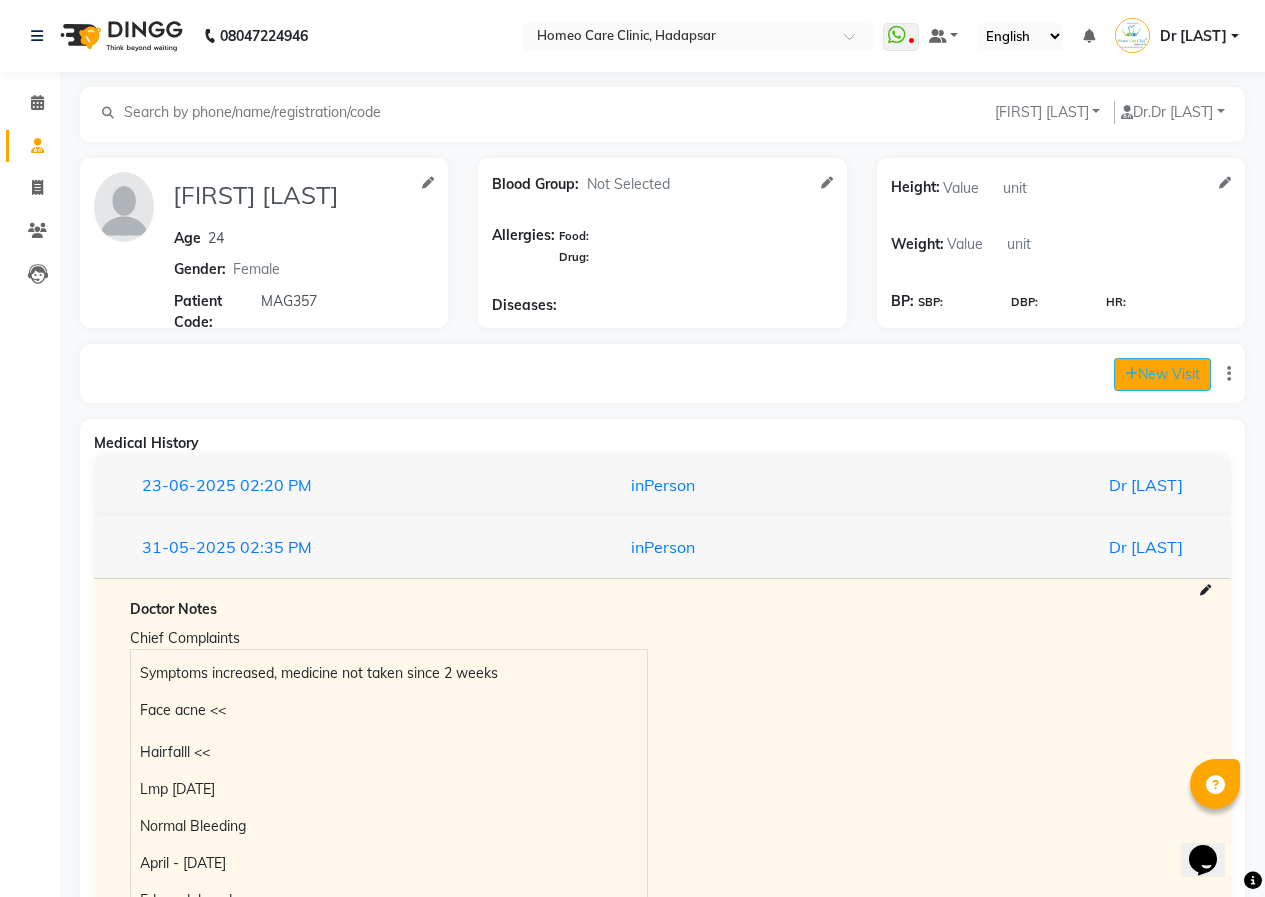 click on "New Visit" 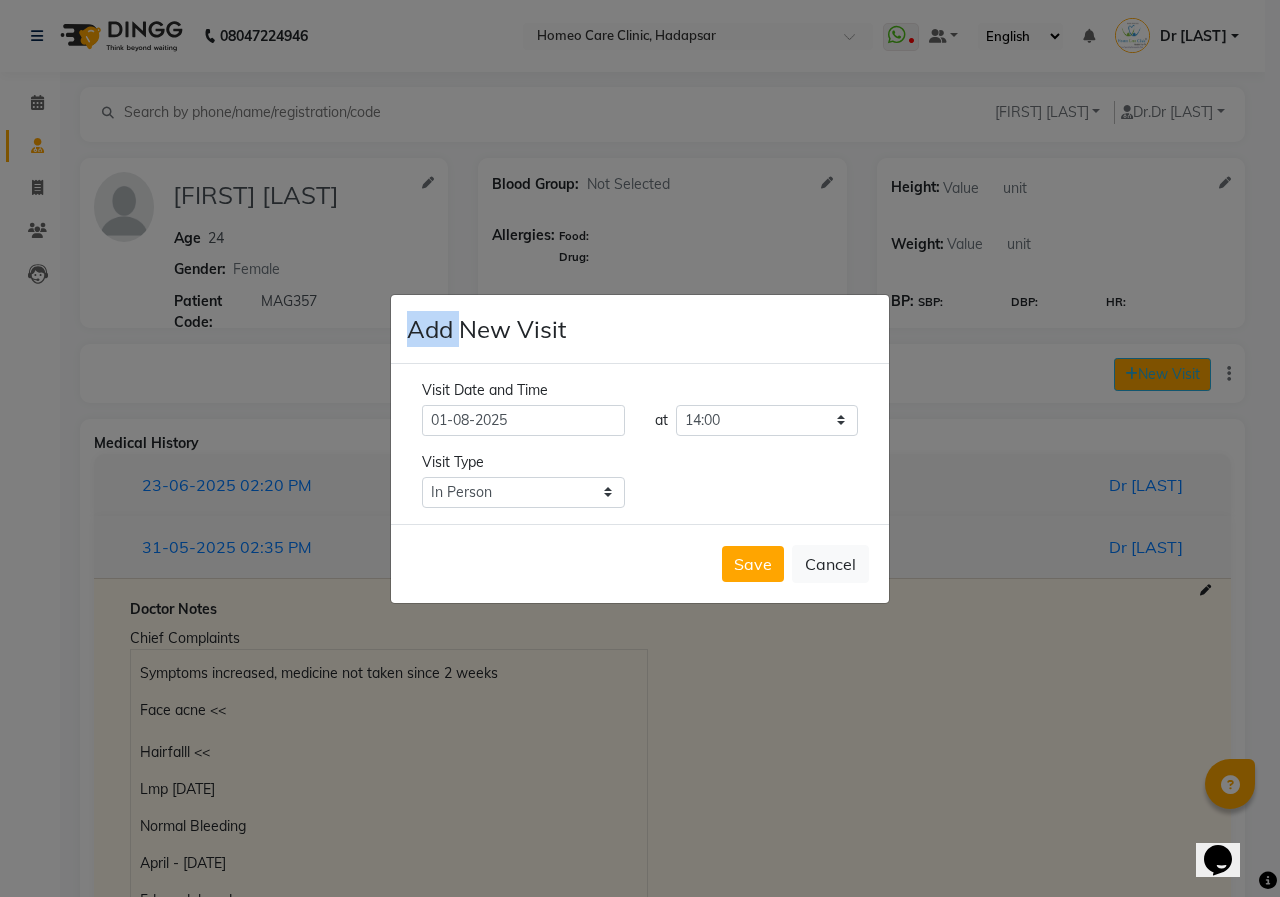 click on "Add New Visit Visit Date and Time 01-08-2025 at Select time 09:00 09:05 09:10 09:15 09:20 09:25 09:30 09:35 09:40 09:45 09:50 09:55 10:00 10:05 10:10 10:15 10:20 10:25 10:30 10:35 10:40 10:45 10:50 10:55 11:00 11:05 11:10 11:15 11:20 11:25 11:30 11:35 11:40 11:45 11:50 11:55 12:00 12:05 12:10 12:15 12:20 12:25 12:30 12:35 12:40 12:45 12:50 12:55 13:00 13:05 13:10 13:15 13:20 13:25 13:30 13:35 13:40 13:45 13:50 13:55 14:00 14:05 14:10 14:15 14:20 14:25 14:30 14:35 14:40 14:45 14:50 14:55 15:00 15:05 15:10 15:15 15:20 15:25 15:30 15:35 15:40 15:45 15:50 15:55 16:00 16:05 16:10 16:15 16:20 16:25 16:30 16:35 16:40 16:45 16:50 16:55 17:00 17:05 17:10 17:15 17:20 17:25 17:30 17:35 17:40 17:45 17:50 17:55 18:00 18:05 18:10 18:15 18:20 18:25 18:30 18:35 18:40 18:45 18:50 18:55 19:00 19:05 19:10 19:15 19:20 19:25 19:30 19:35 19:40 19:45 19:50 19:55 20:00 20:05 20:10 20:15 20:20 20:25 20:30 20:35 20:40 20:45 20:50 20:55 21:00 21:05 21:10 21:15 21:20 21:25 21:30 21:35 21:40 21:45 21:50 21:55 22:00 22:05 22:10 22:15 Chat" 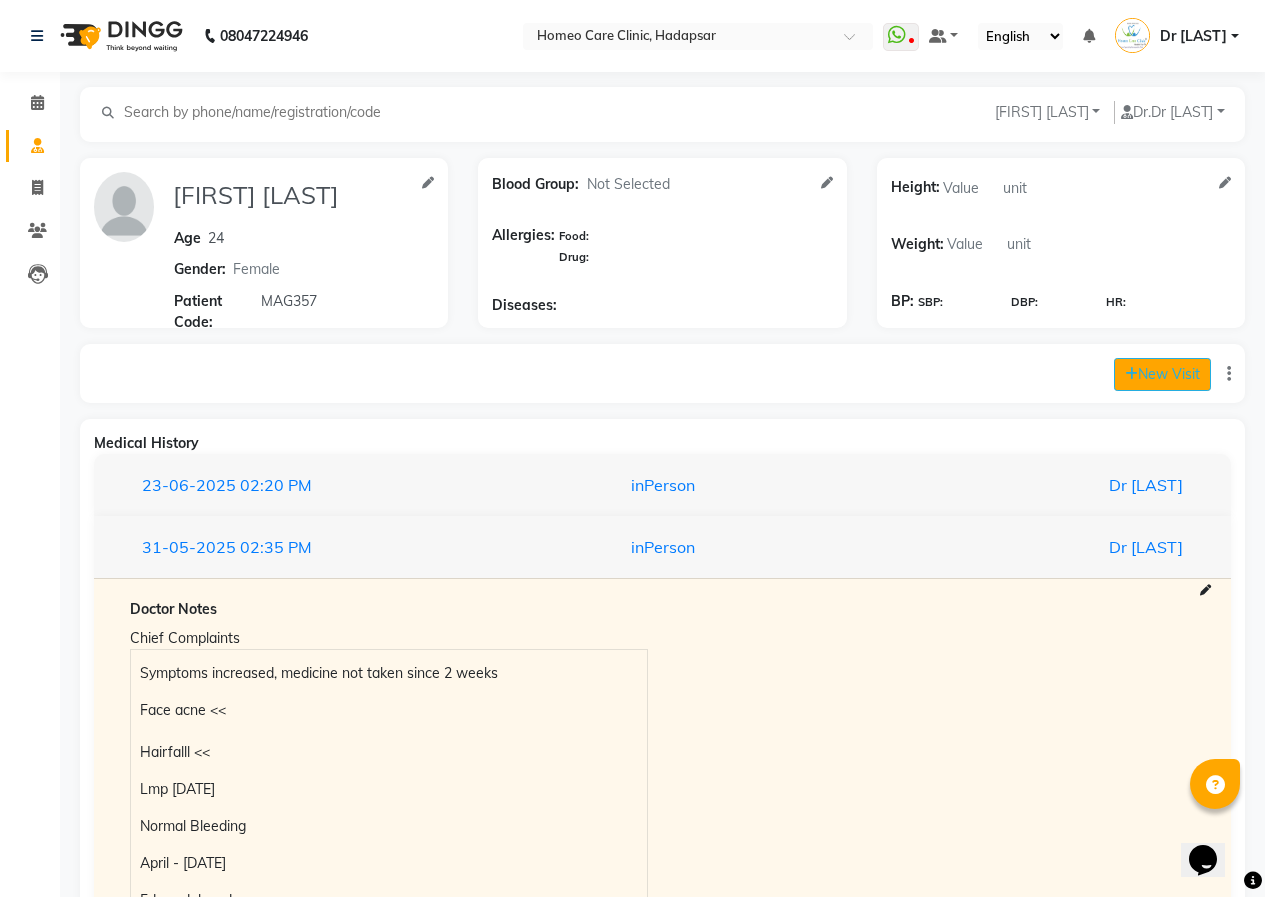 click on "New Visit" 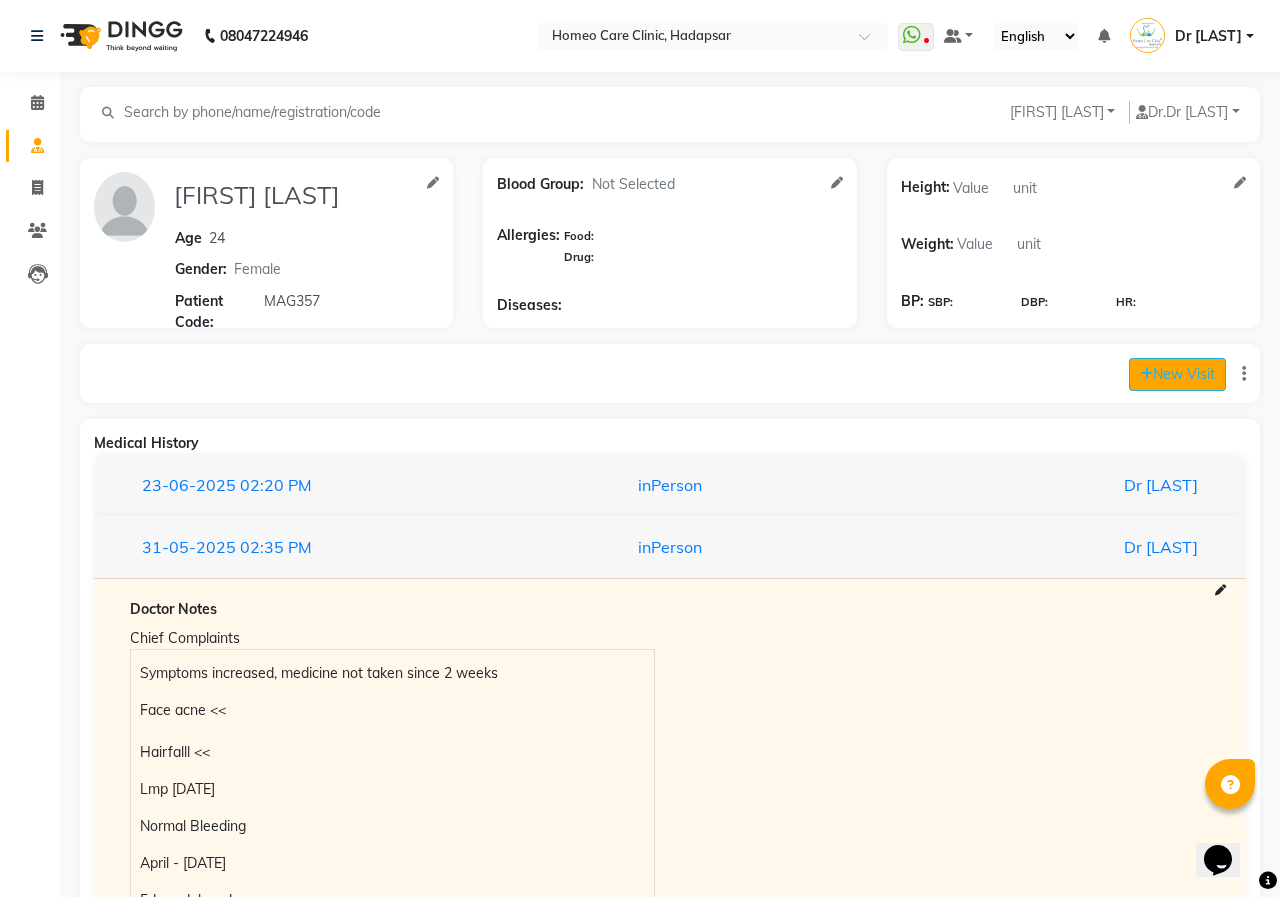 select on "840" 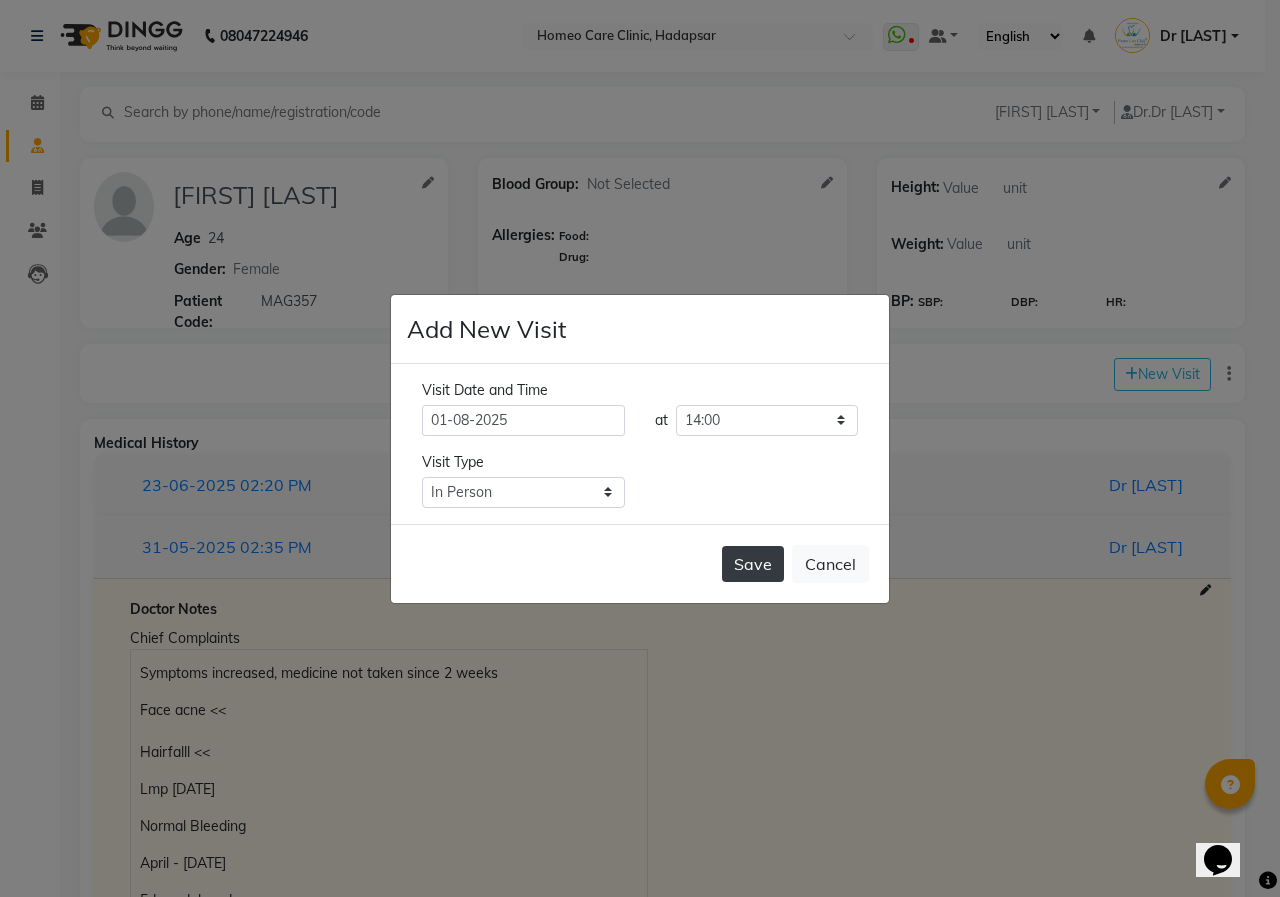 click on "Save" 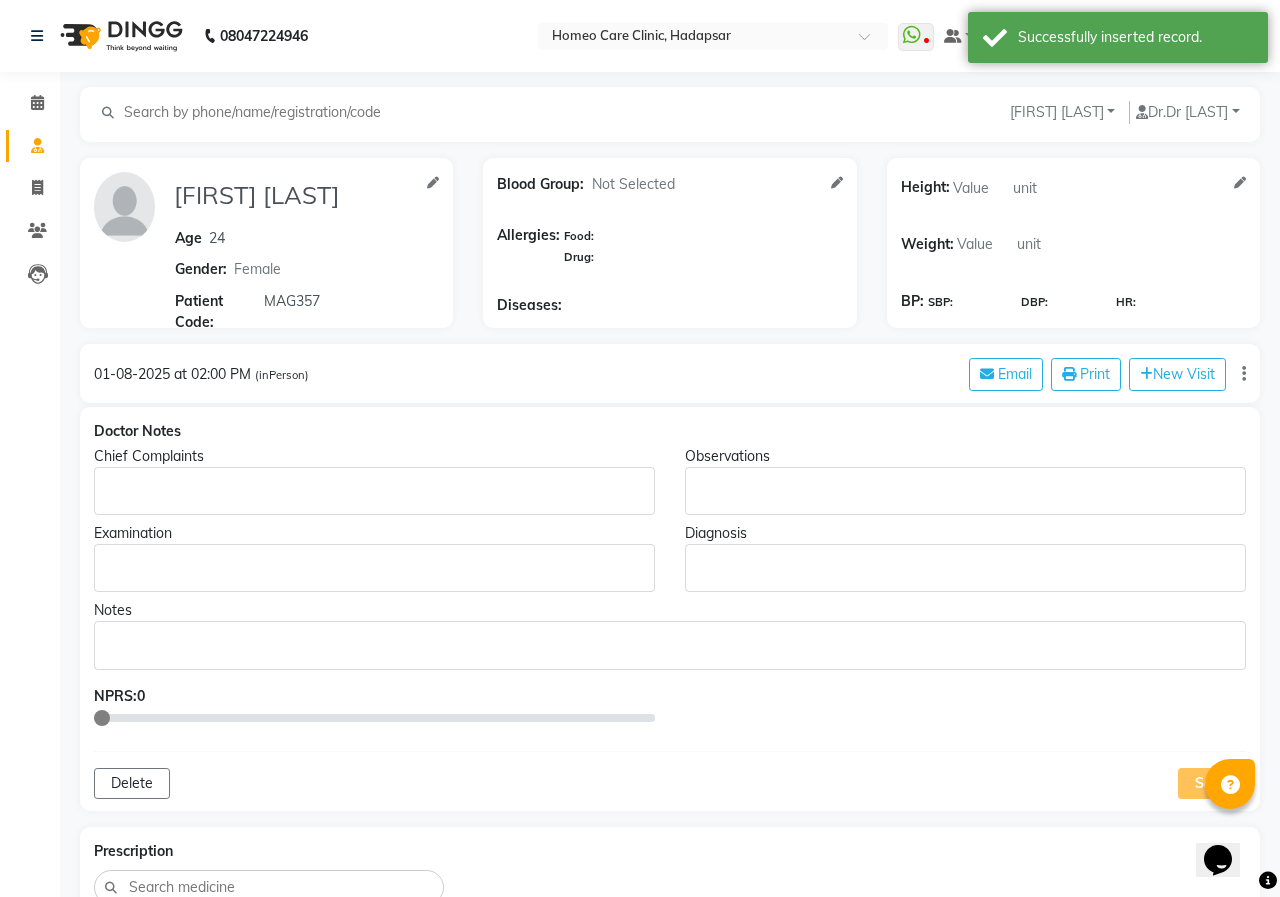 type on "[FIRST] [LAST]" 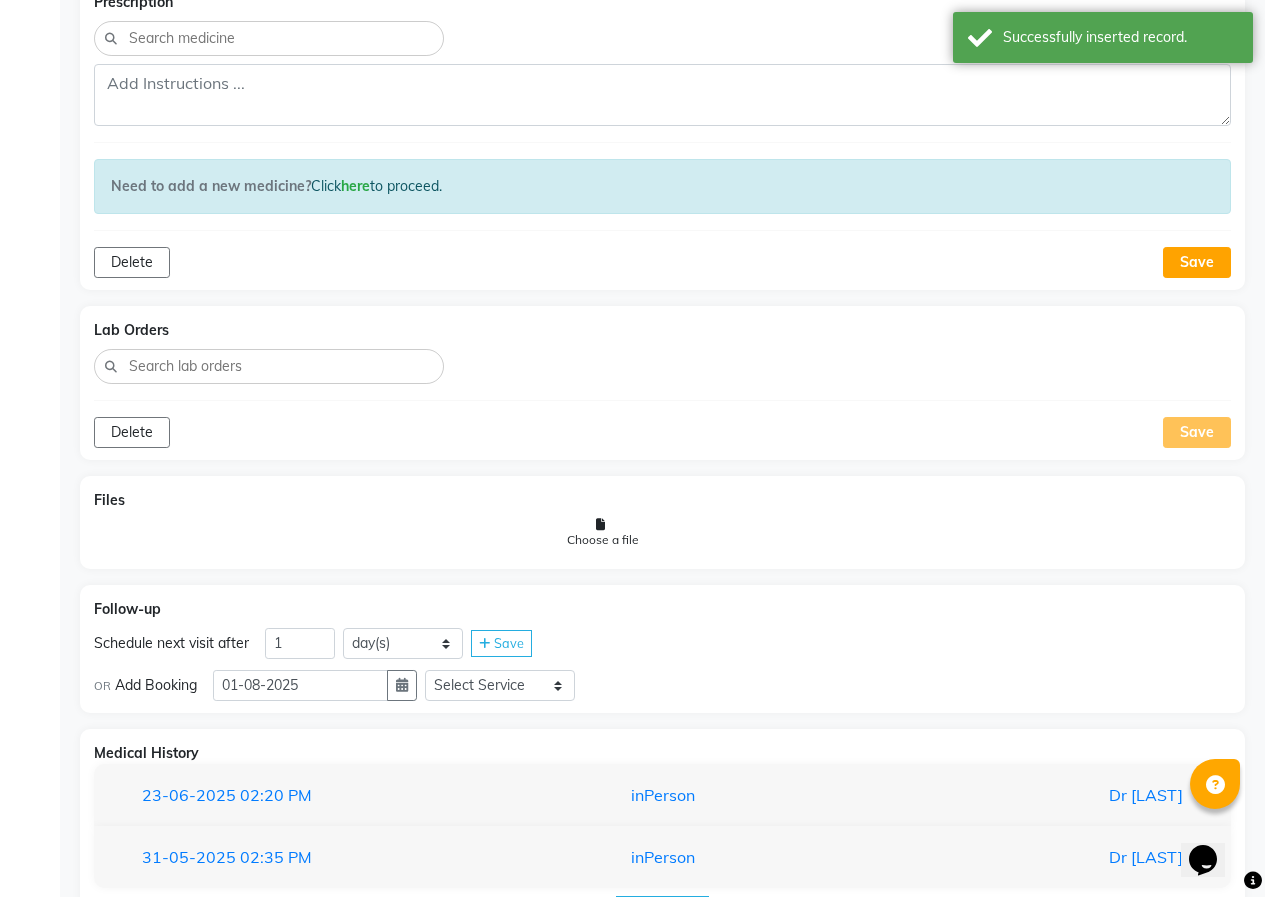 scroll, scrollTop: 1531, scrollLeft: 0, axis: vertical 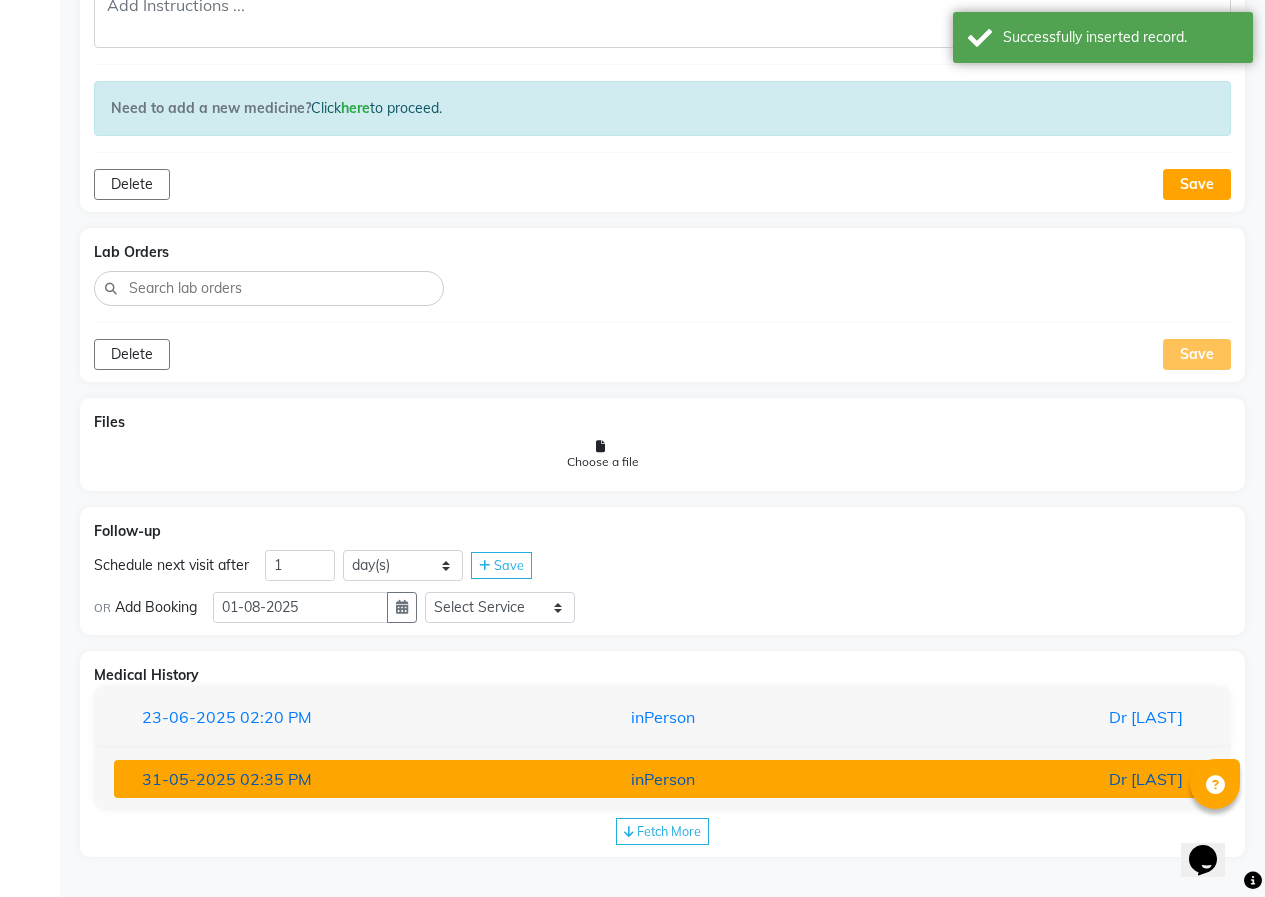 click on "inPerson" at bounding box center [662, 779] 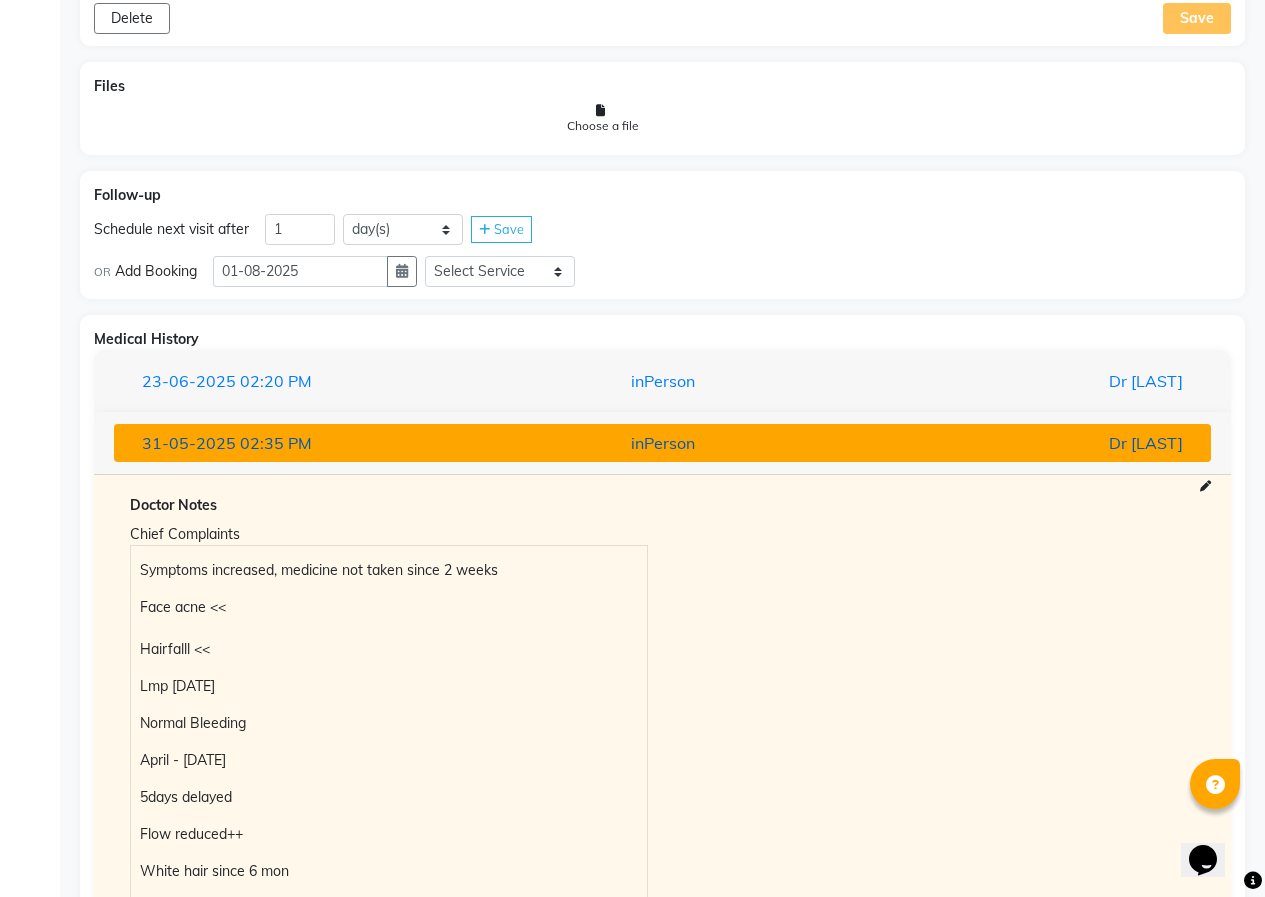 scroll, scrollTop: 1674, scrollLeft: 0, axis: vertical 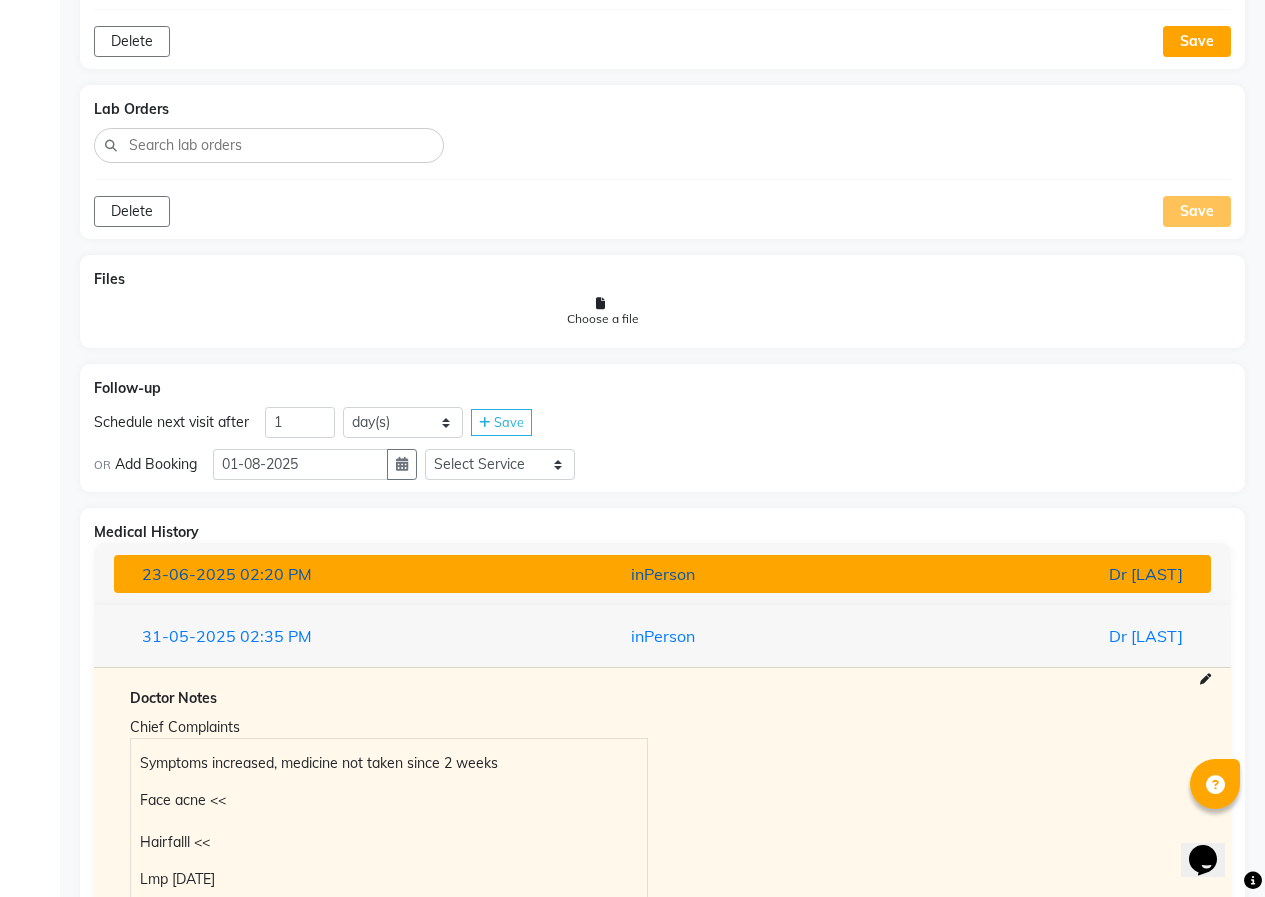 click on "[DATE] [TIME] inPerson Dr [LAST]" at bounding box center (662, 574) 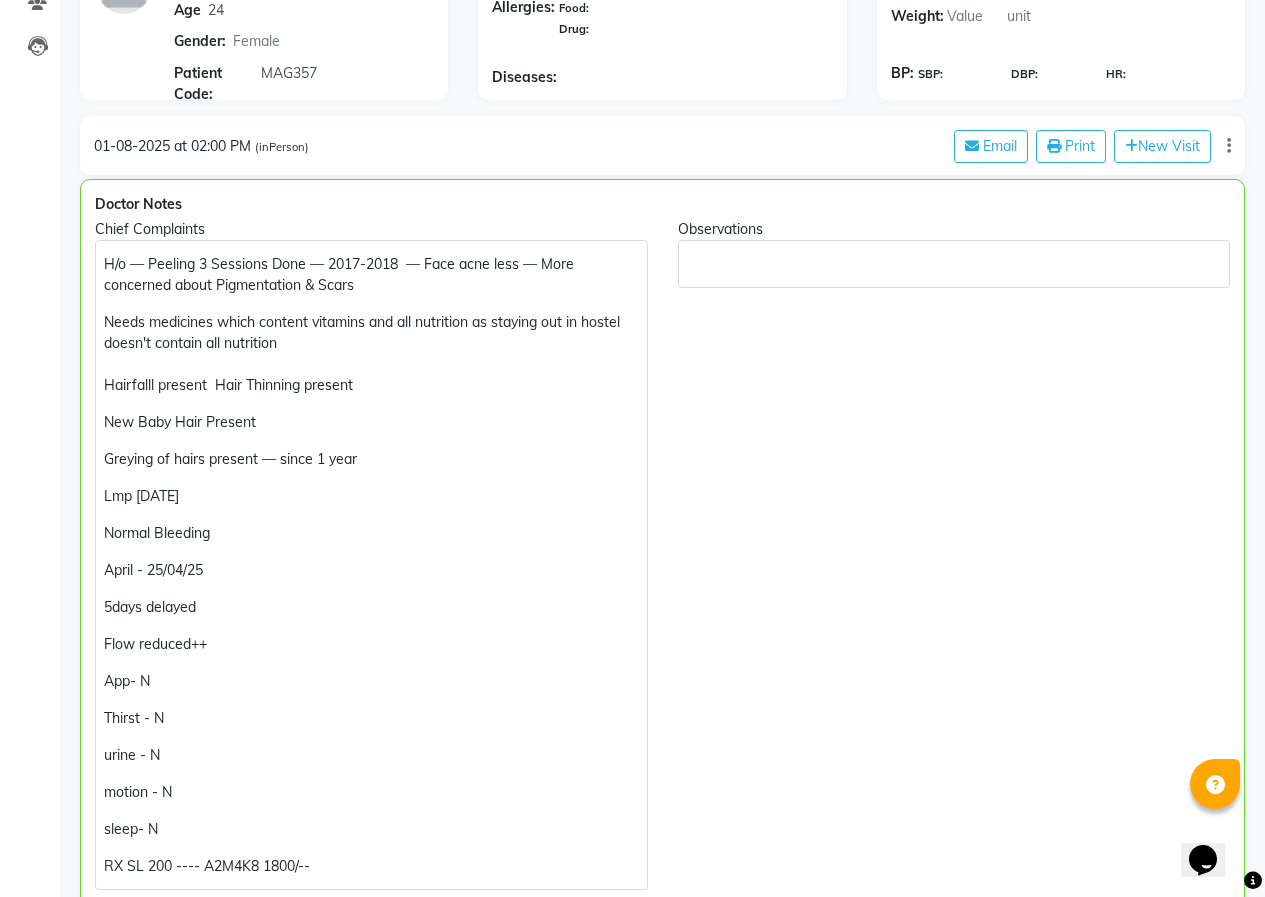 scroll, scrollTop: 274, scrollLeft: 0, axis: vertical 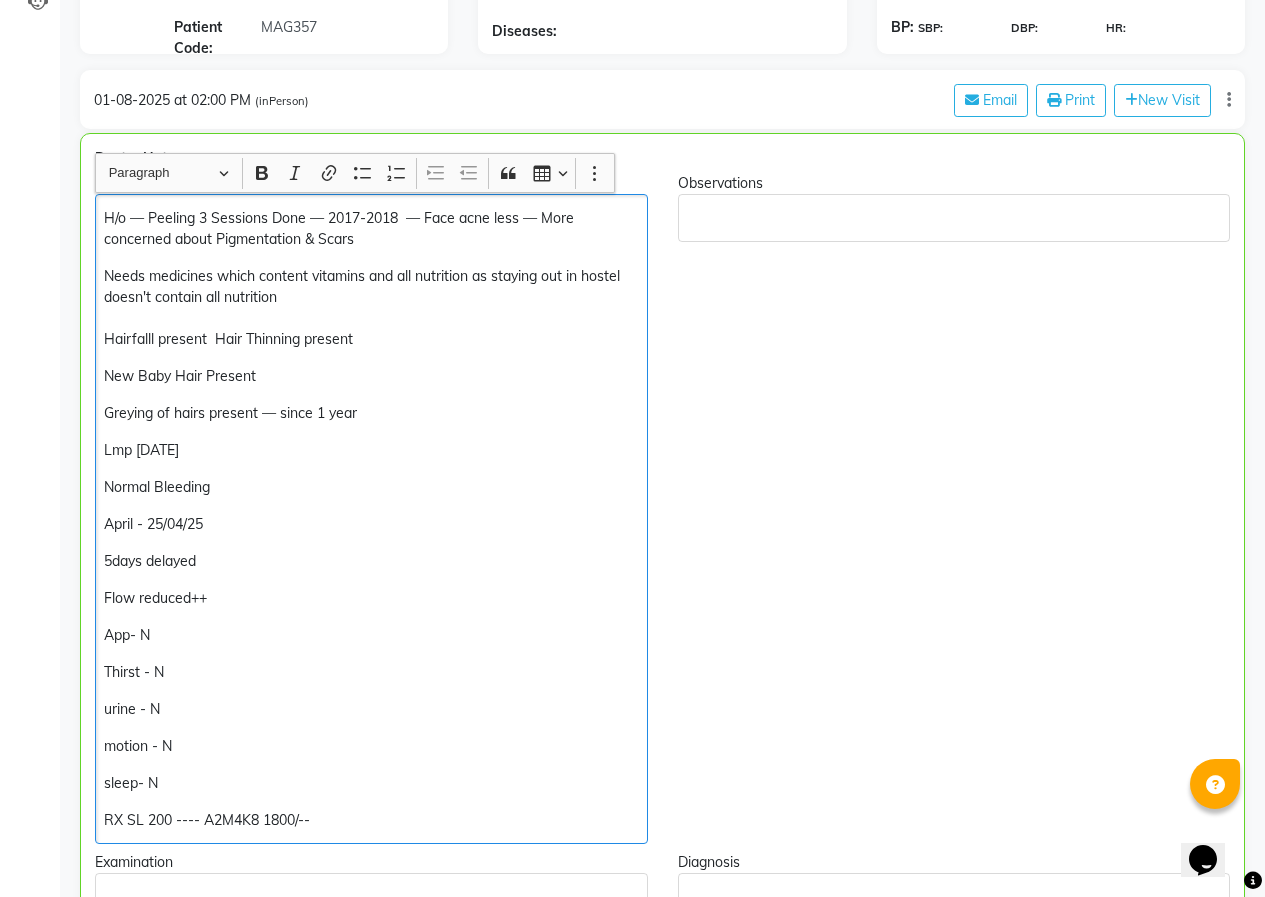 click on "Needs medicines which content vitamins and all nutrition as staying out in hostel doesn't contain all nutrition Hairfalll present Hair Thinning present" 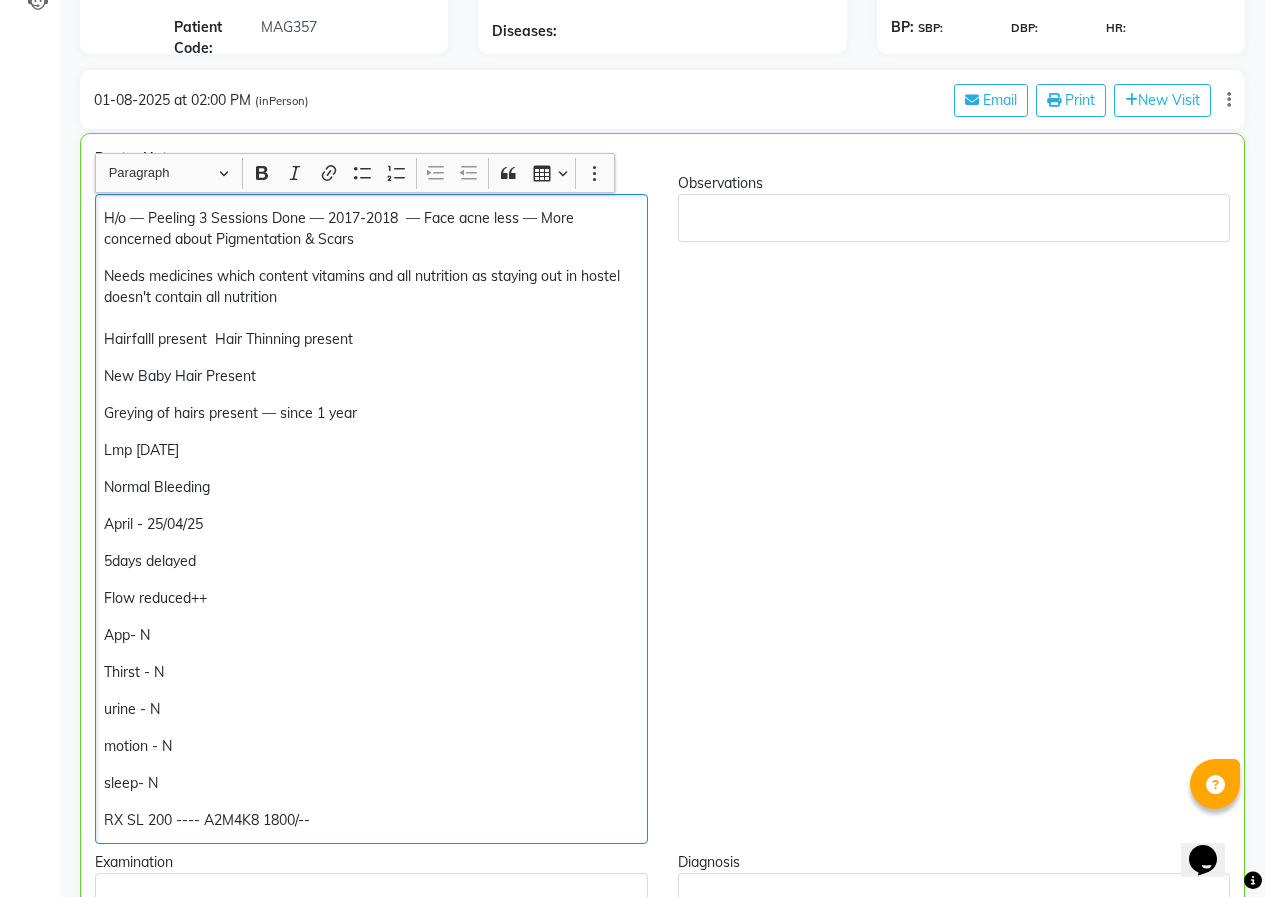 type 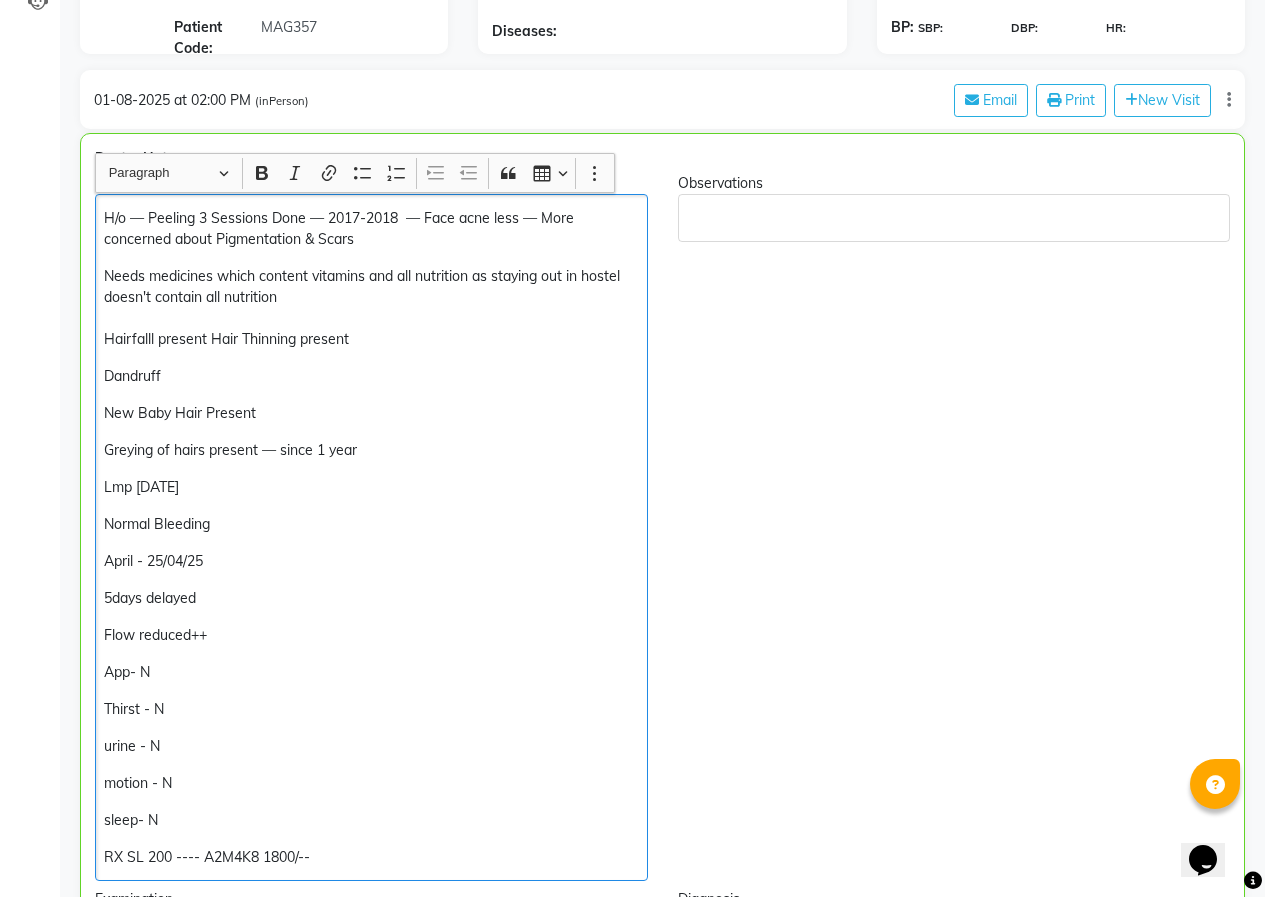 click on "H/o — Peeling 3 Sessions Done — 2017-2018  — Face acne less — More concerned about Pigmentation & Scars  Needs medicines which content vitamins and all nutrition as staying out in hostel doesn't contain all nutrition Hairfalll present  Hair Thinning present <<  Dandruff  New Baby Hair Present Greying of hairs present — since 1 year Lmp [DATE]  Normal Bleeding  April - [DATE] 5days delayed Flow reduced++ App- N Thirst - N urine - N motion - N sleep- N RX SL 200 ---- A2M4K8 1800/--" 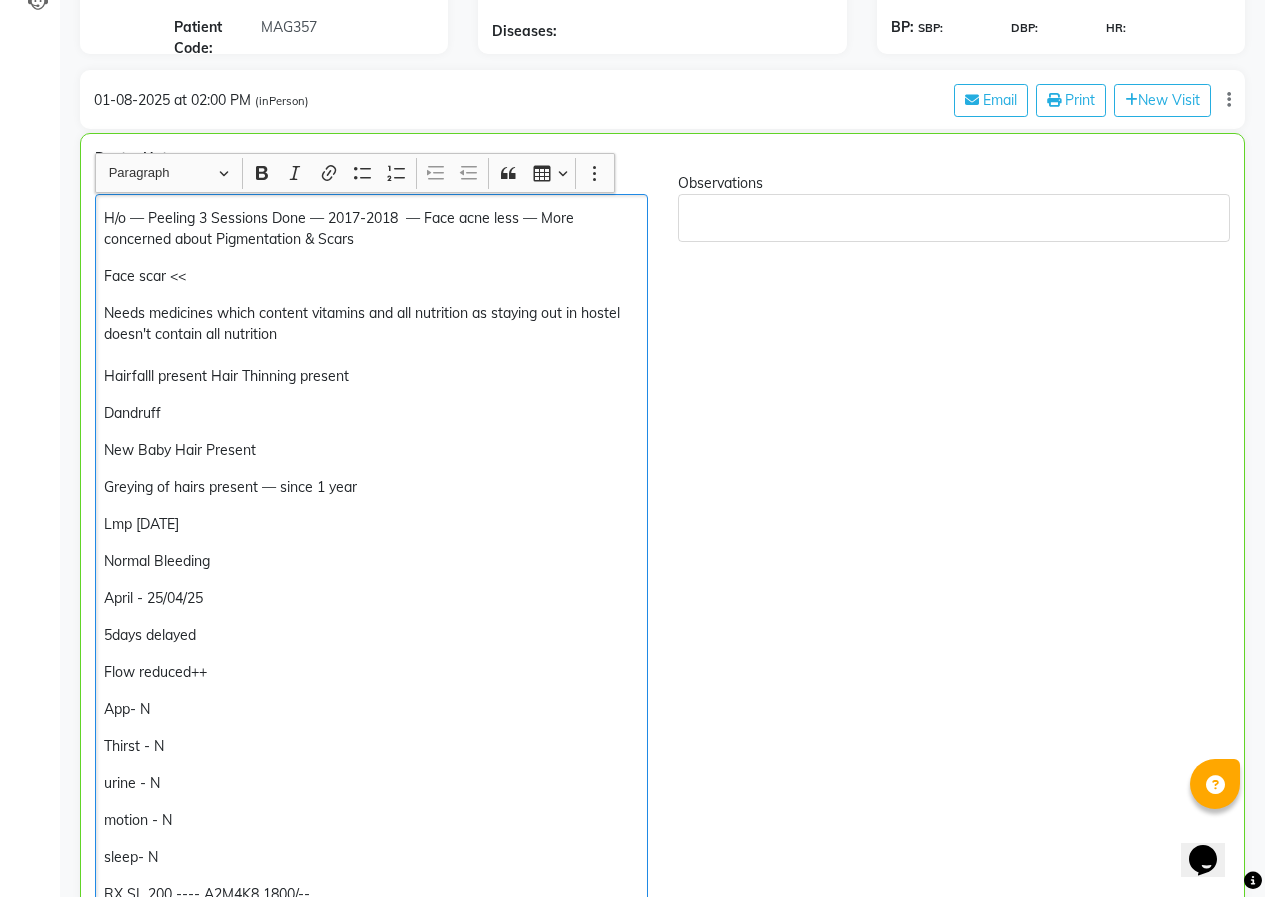 click on "Greying of hairs present — since 1 year" 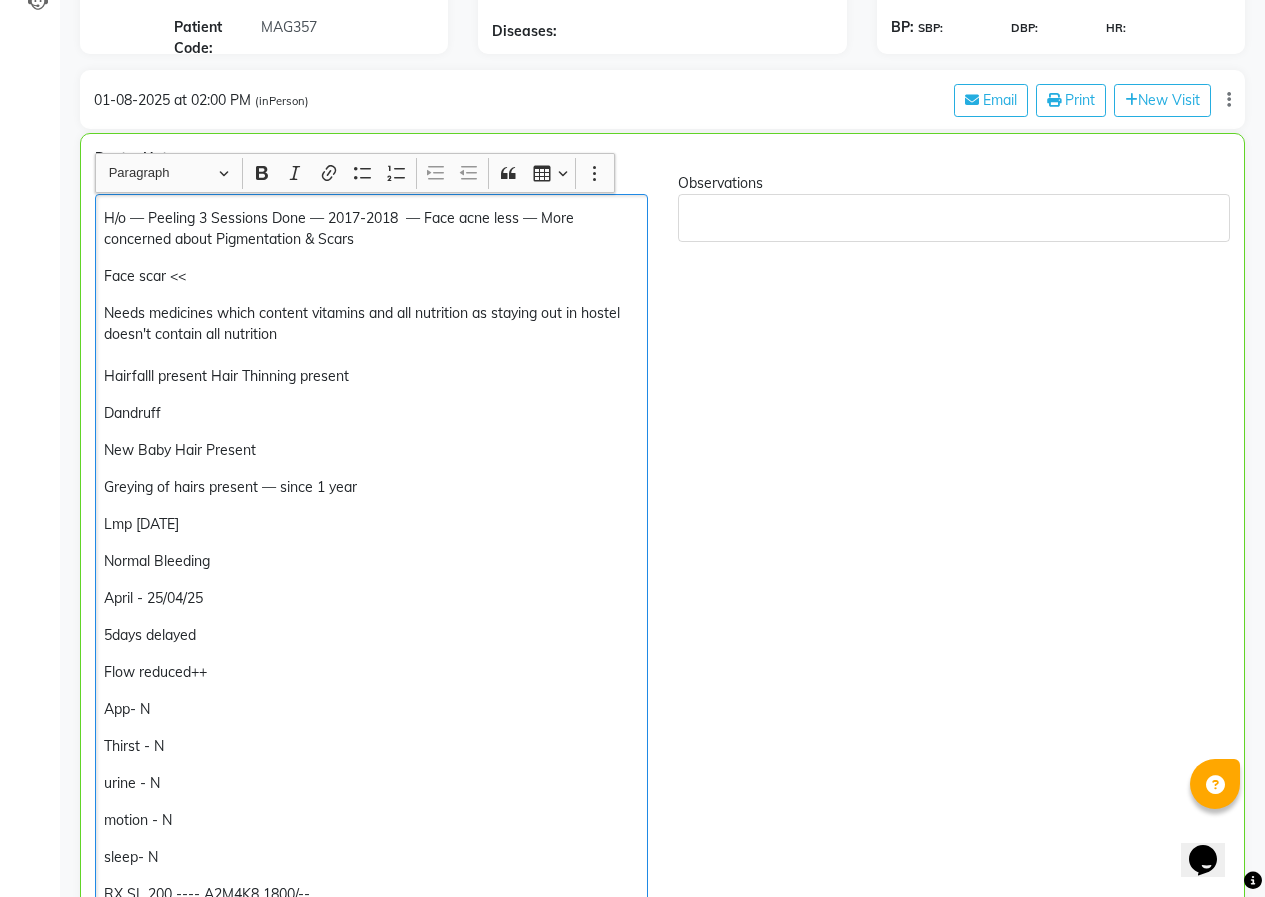 click on "Greying of hairs present — since 1 year" 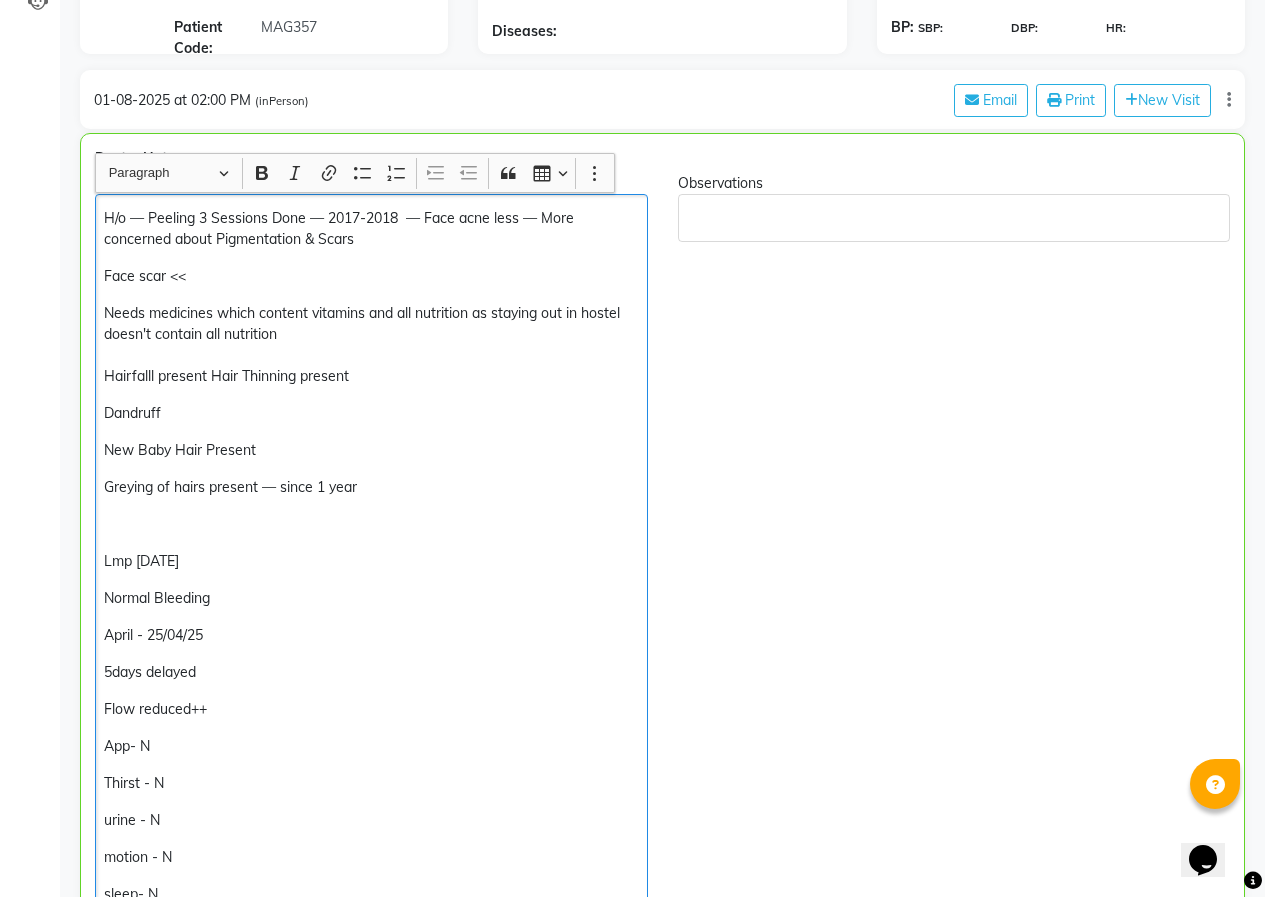 click on "H/o — Peeling 3 Sessions Done — 2017-2018  — Face acne less — More concerned about Pigmentation & Scars  Face scar <<  Needs medicines which content vitamins and all nutrition as staying out in hostel doesn't contain all nutrition Hairfalll present  Hair Thinning present <<  Dandruff  New Baby Hair Present Greying of hairs present — since 1 year  Lmp [DATE]  Normal Bleeding  April - [DATE] 5days delayed Flow reduced++ App- N Thirst - N urine - N motion - N sleep- N RX SL 200 ---- A2M4K8 1800/--" 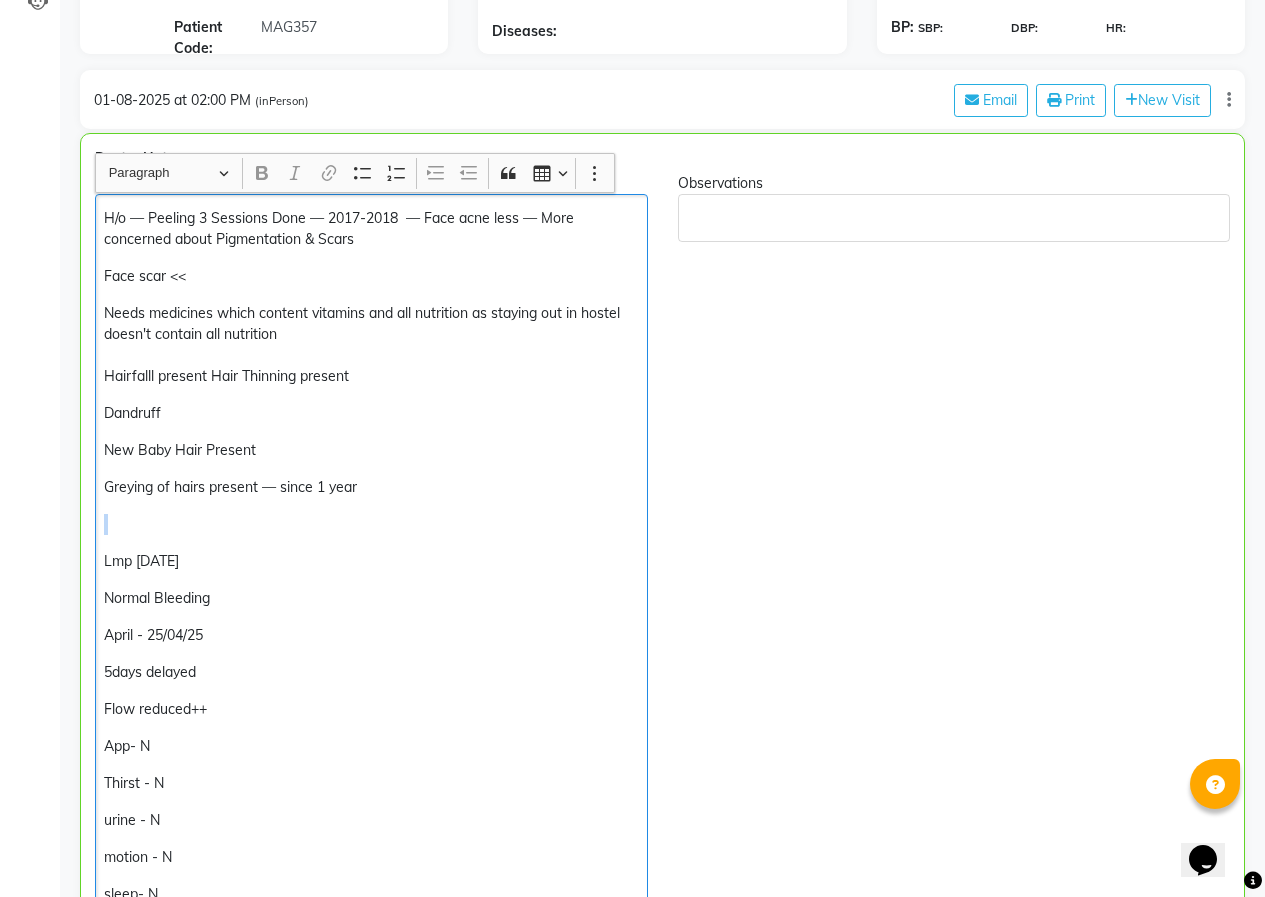 click on "Greying of hairs present — since 1 year" 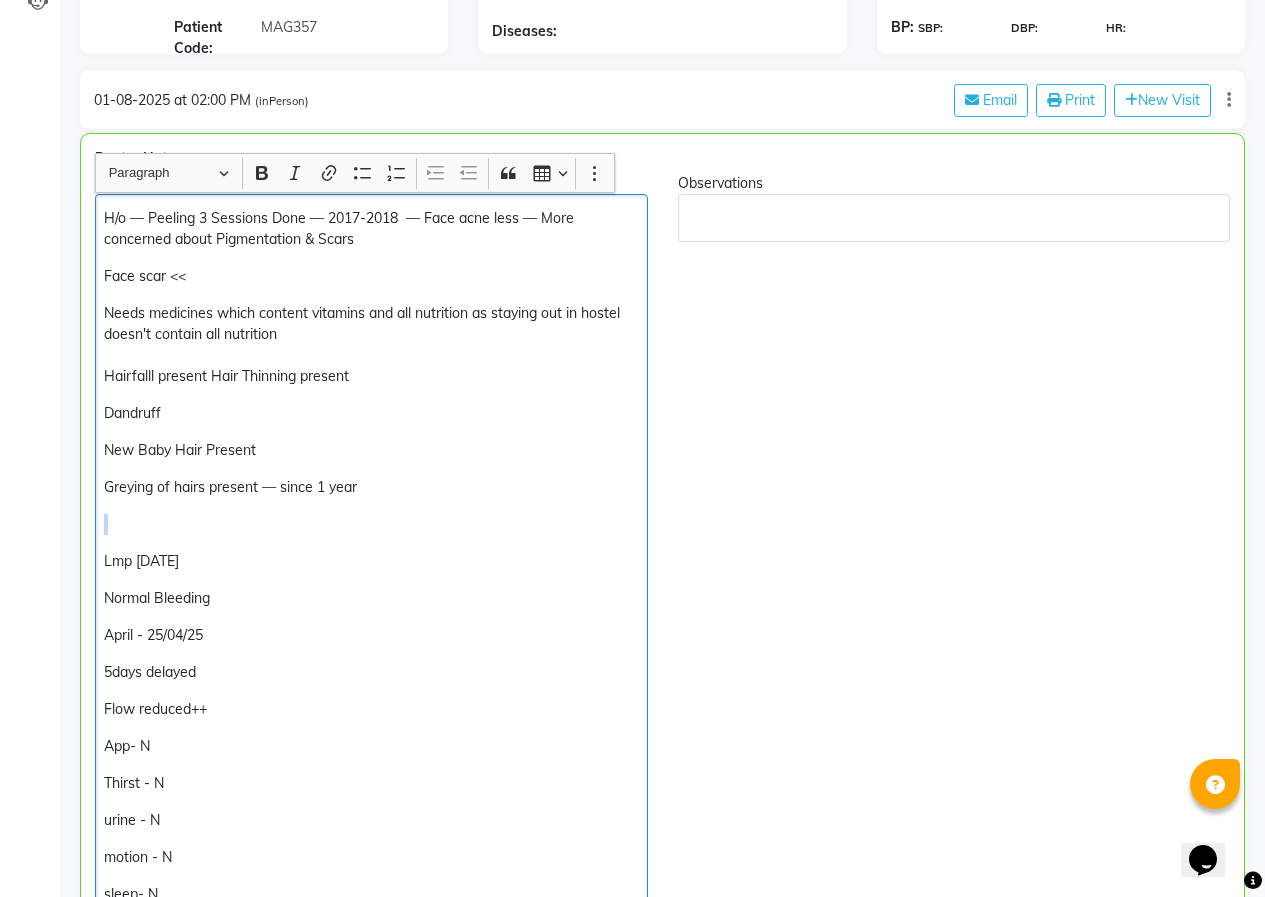 click on "Greying of hairs present — since 1 year" 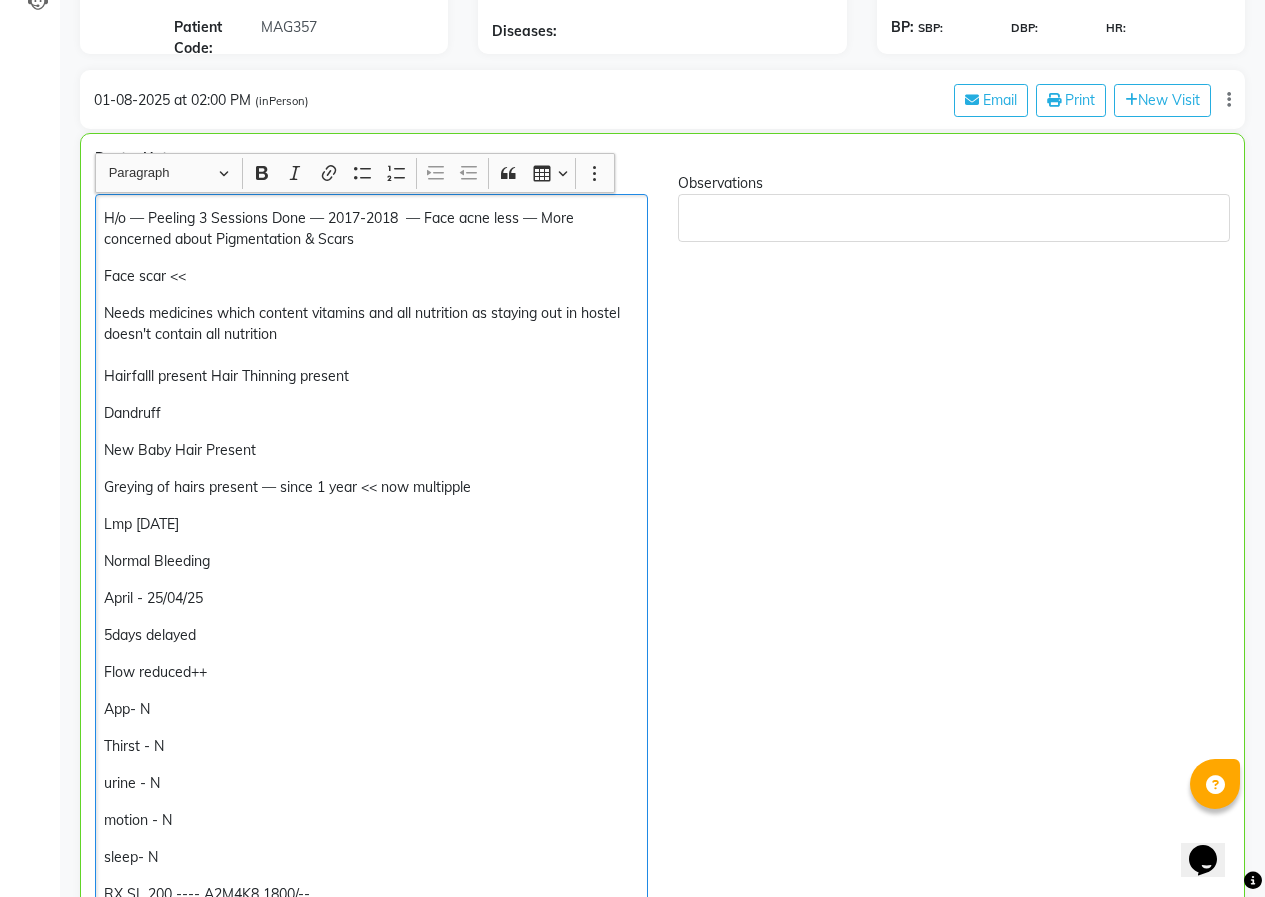 click on "Normal Bleeding" 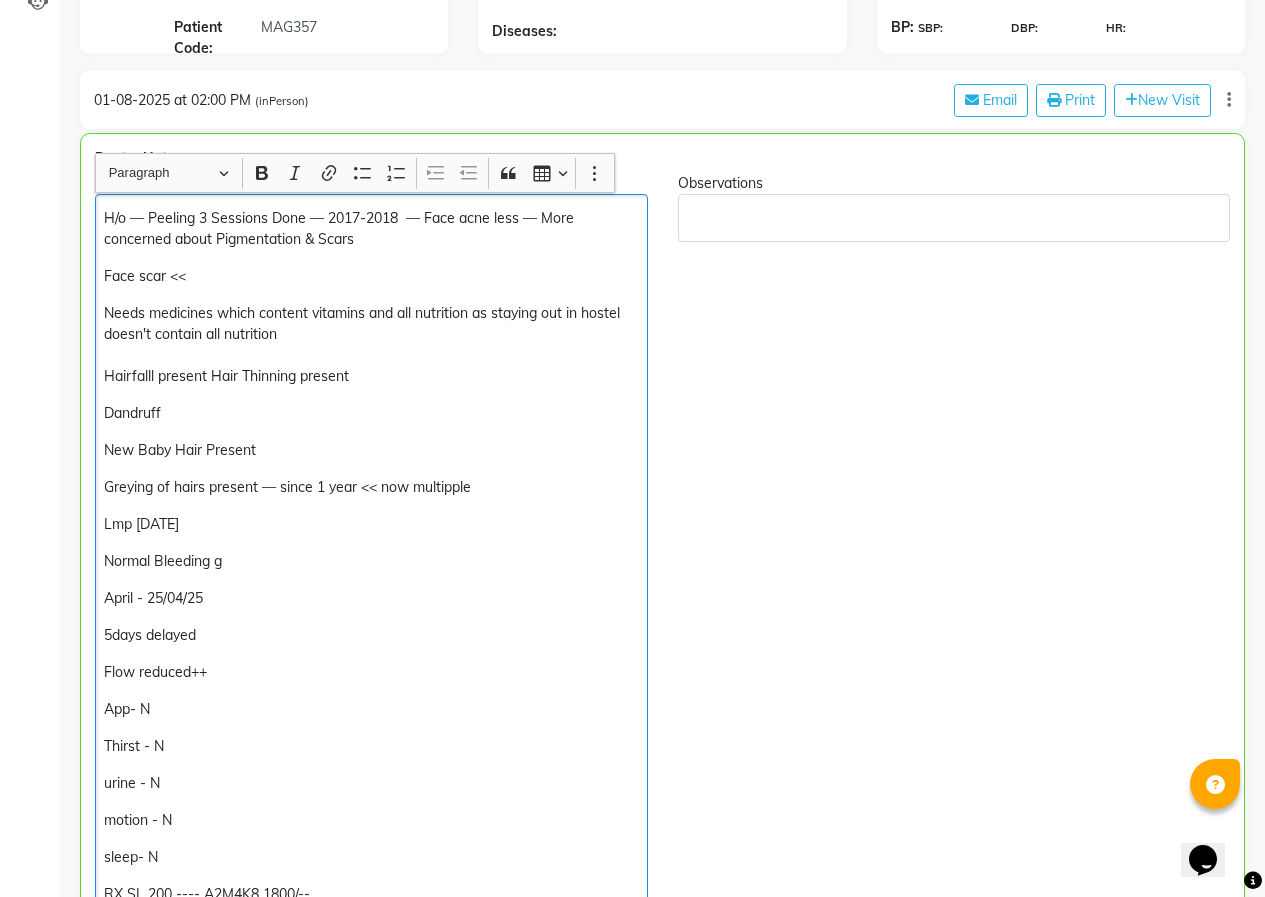 click on "Greying of hairs present — since 1 year << now multipple" 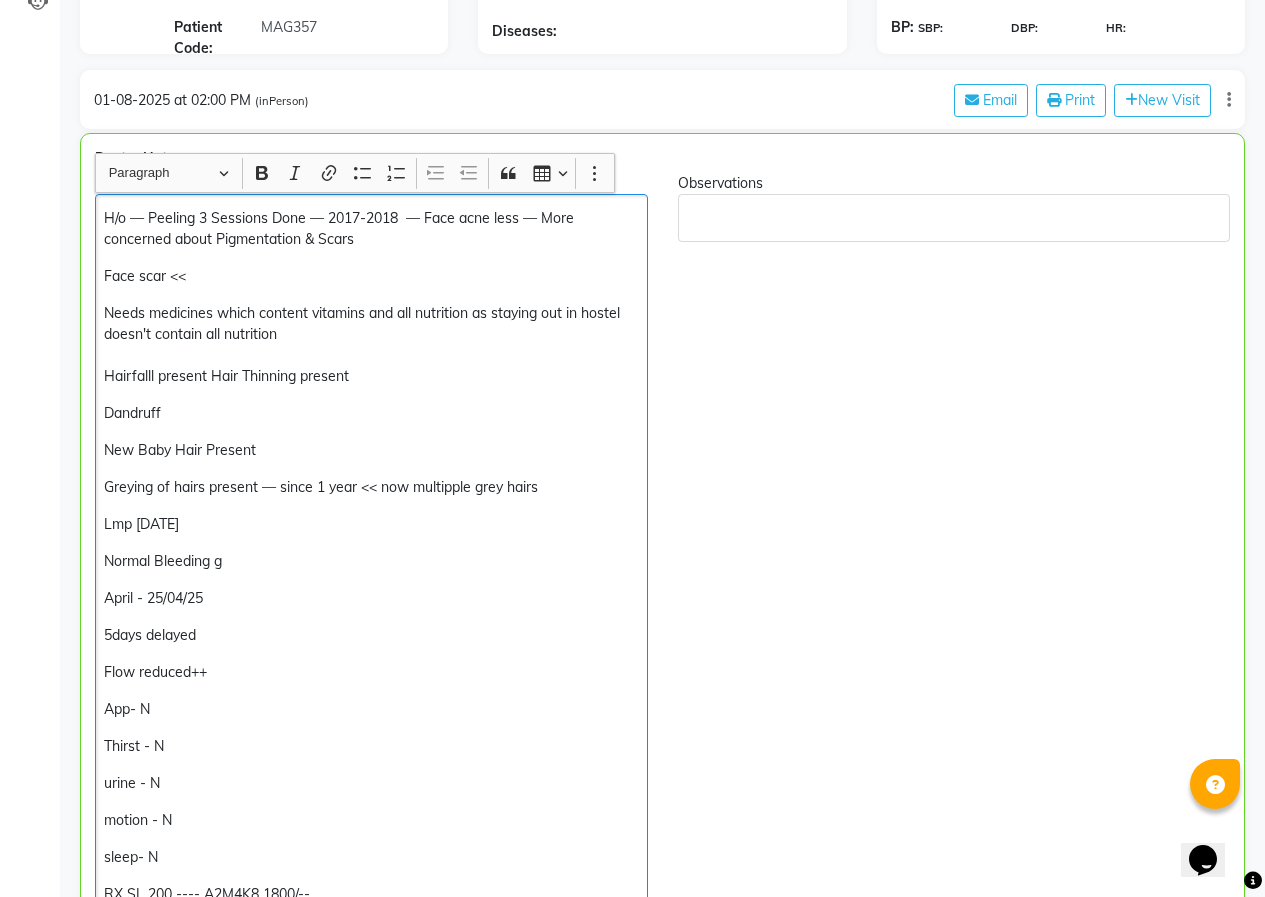 click on "Normal Bleeding g" 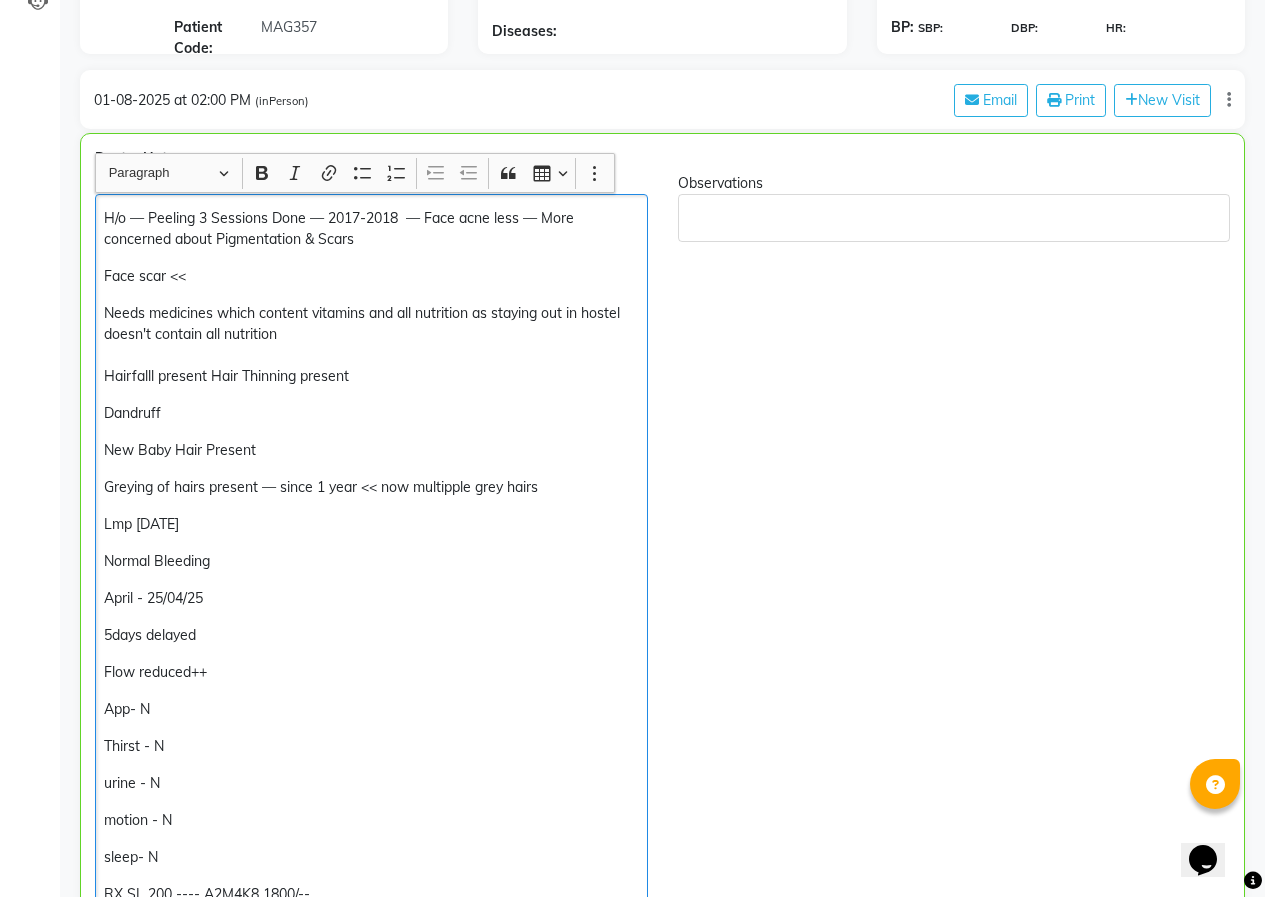 click on "Lmp [DATE]" 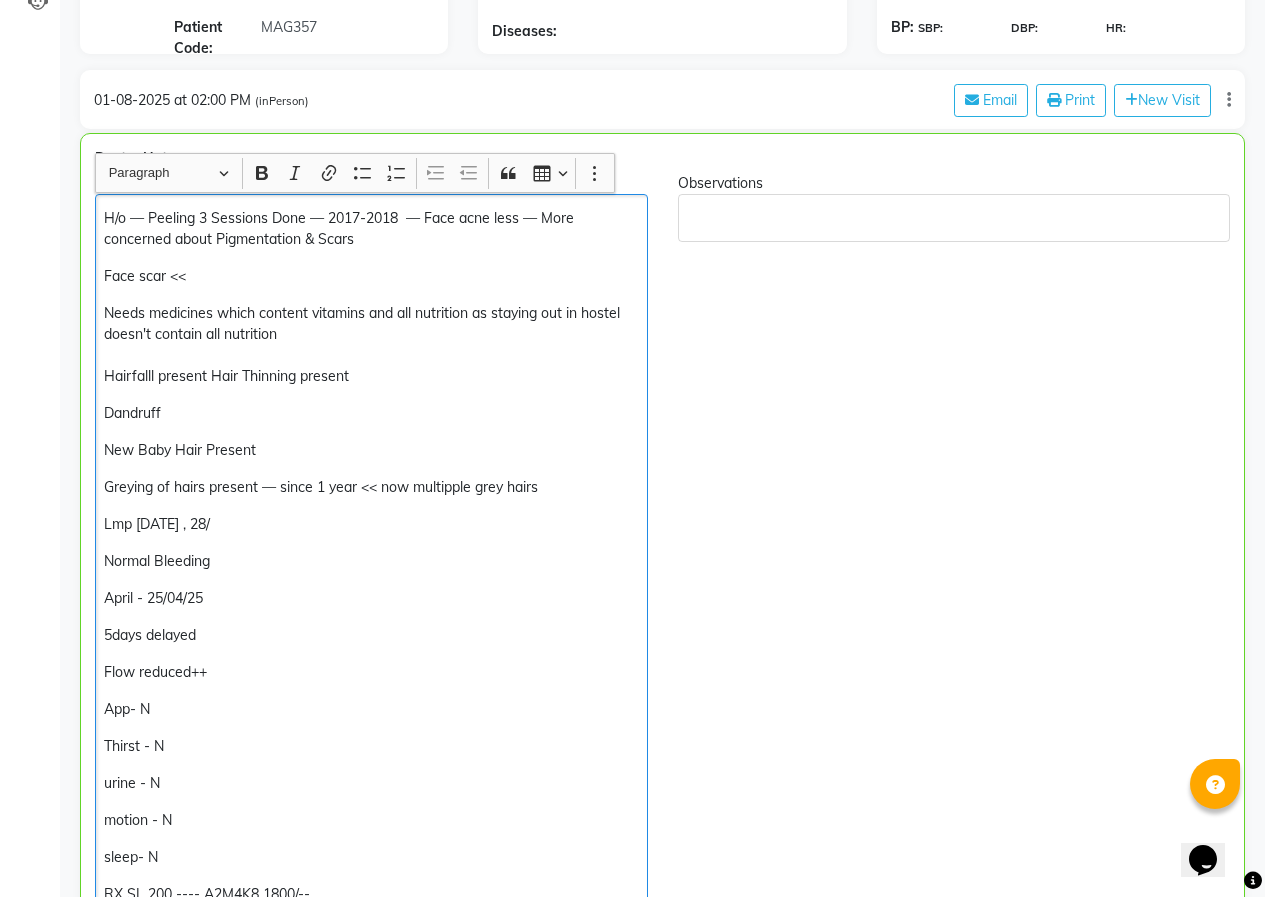 drag, startPoint x: 221, startPoint y: 524, endPoint x: 137, endPoint y: 521, distance: 84.05355 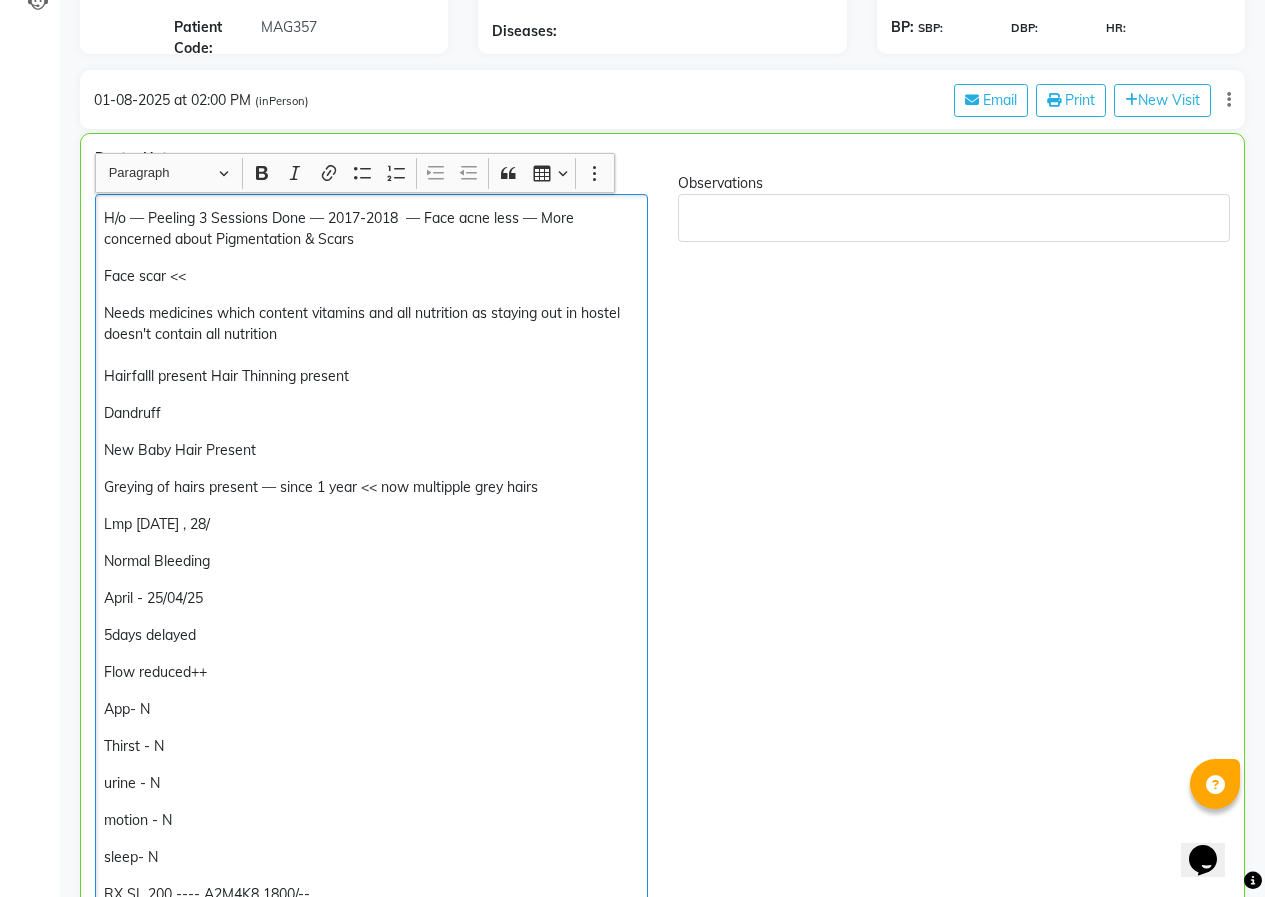 click on "Lmp [DATE] , 28/" 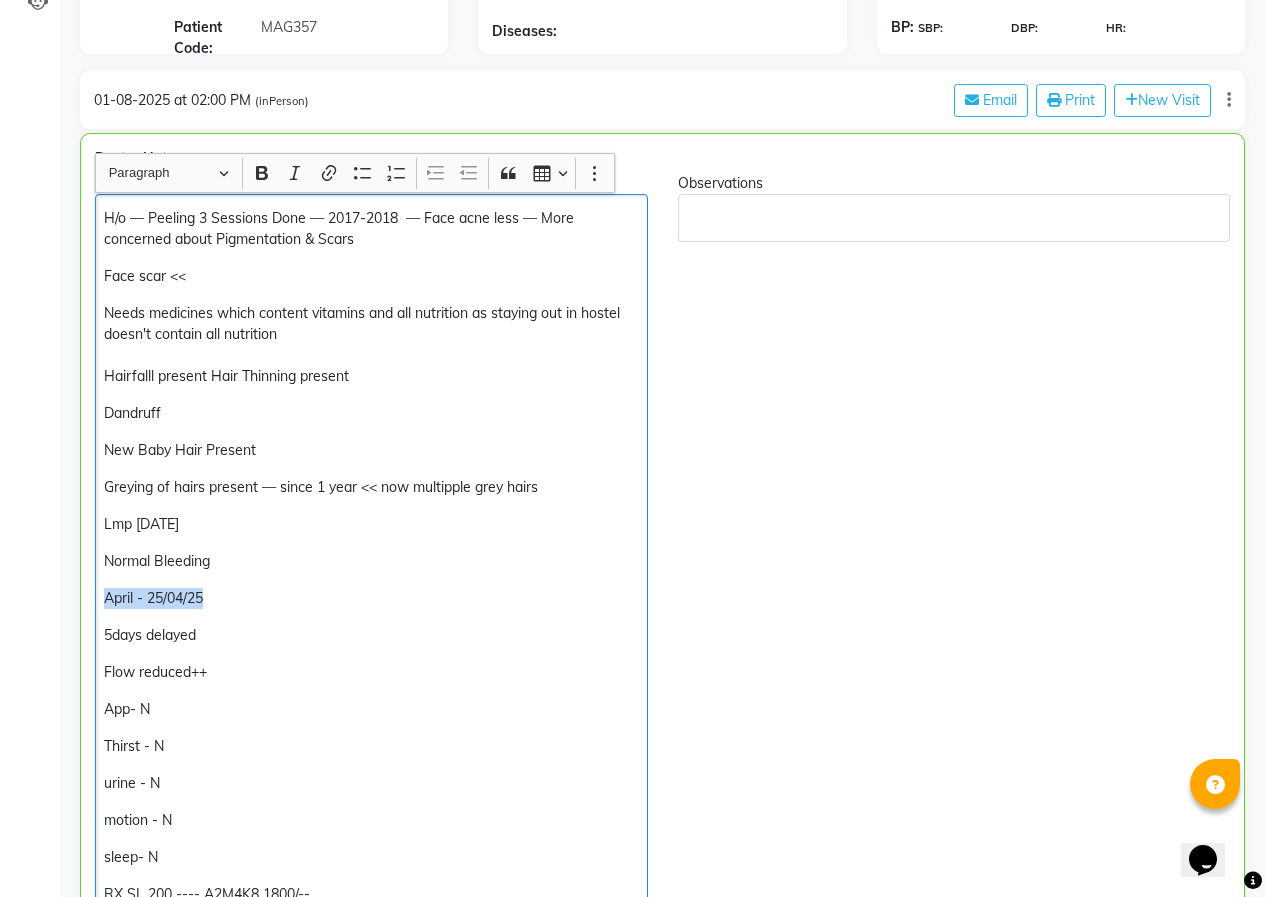 drag, startPoint x: 214, startPoint y: 600, endPoint x: 102, endPoint y: 605, distance: 112.11155 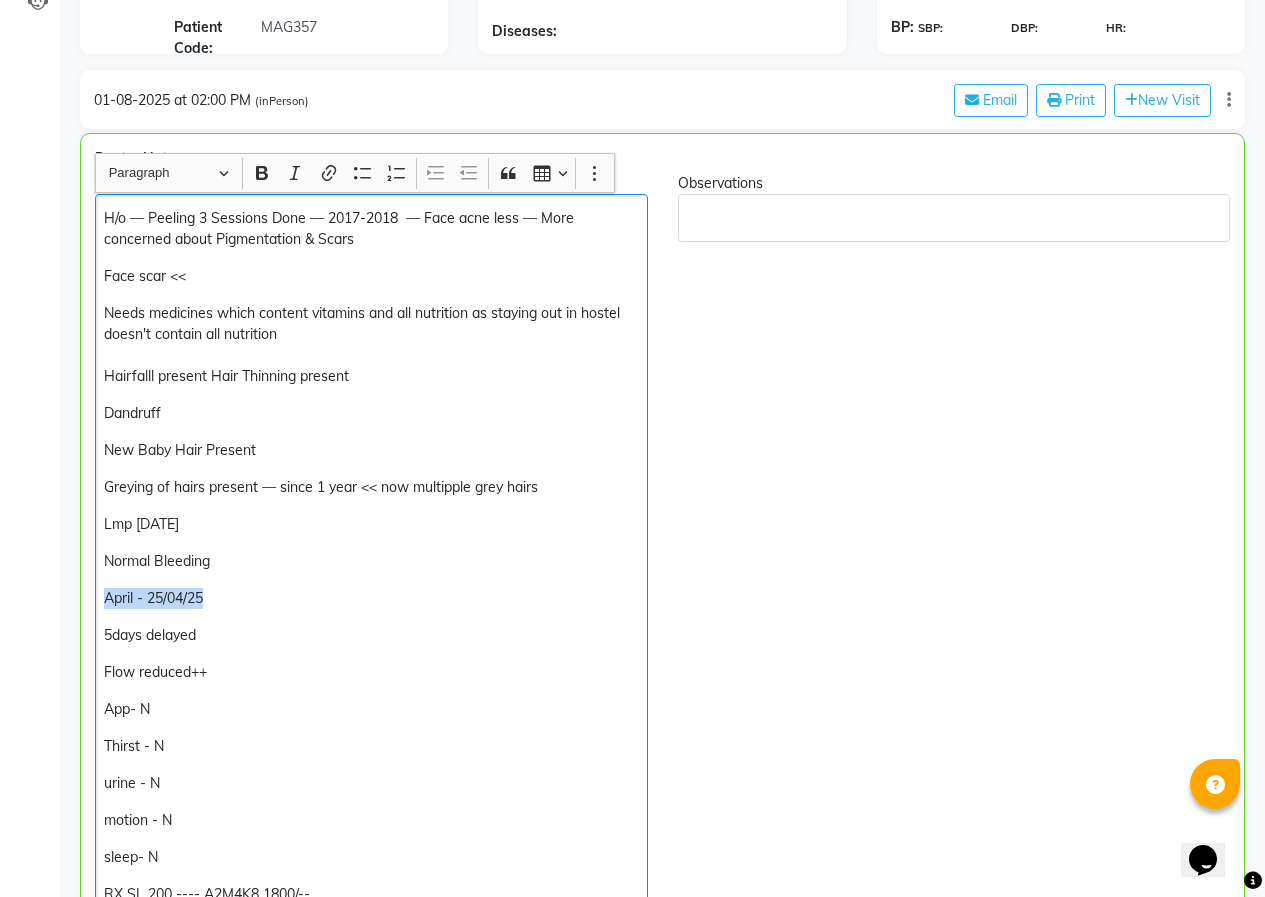 click on "H/o — Peeling 3 Sessions Done — [YEAR]-[YEAR] — Face acne less — More concerned about Pigmentation & Scars Face scar — Needs medicines which content vitamins and all nutrition as staying out in hostel doesn't contain all nutrition Hairfalll present Hair Thinning present — Dandruff New Baby Hair Present Greying of hairs present — since 1 year — now multipple grey hairs Lmp [DATE] Normal Bleeding April - [DATE] 5days delayed Flow reduced++ App- N Thirst - N urine - N motion - N sleep- N RX SL 200 ---- A2M4K8 1800/--" 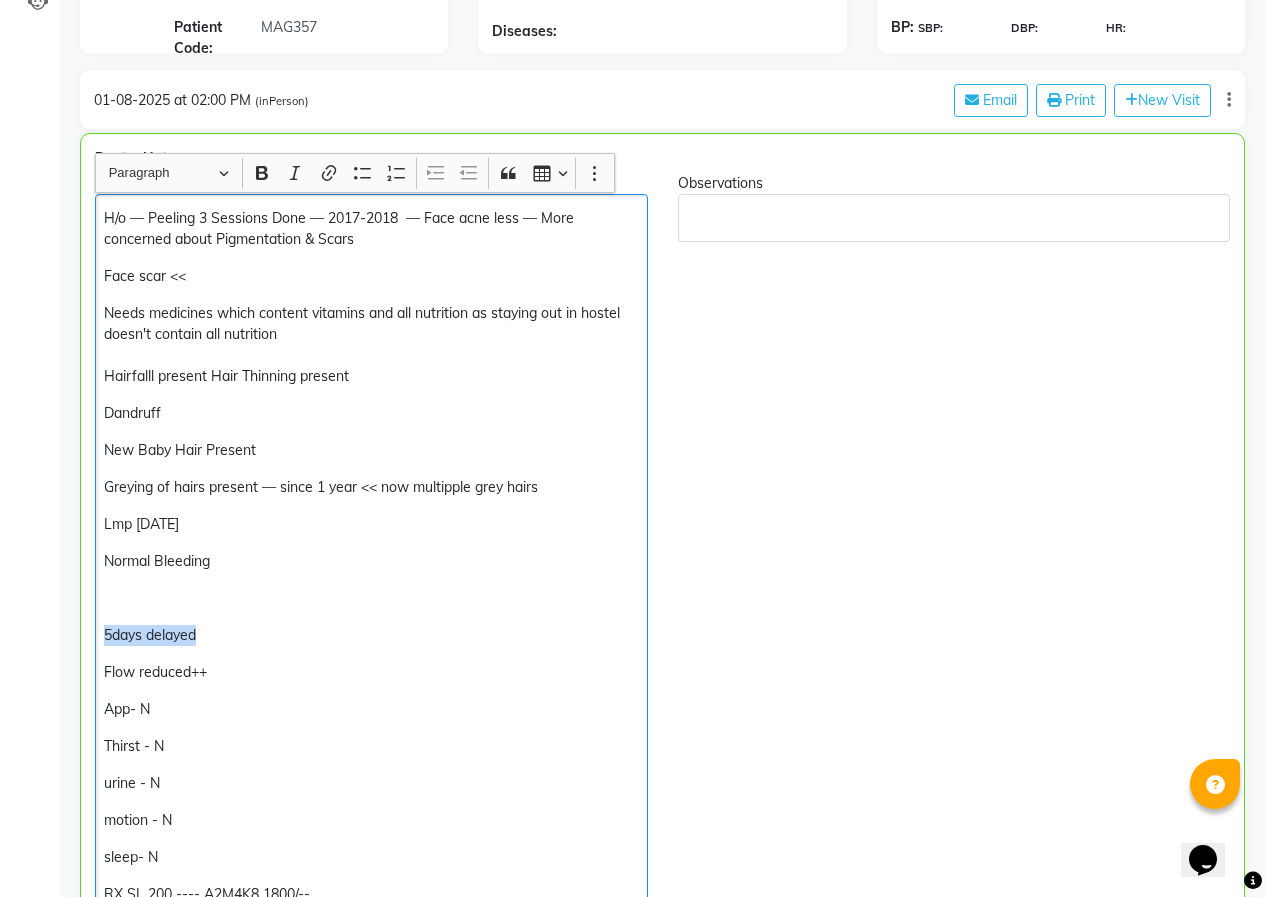 drag, startPoint x: 204, startPoint y: 631, endPoint x: 102, endPoint y: 639, distance: 102.31325 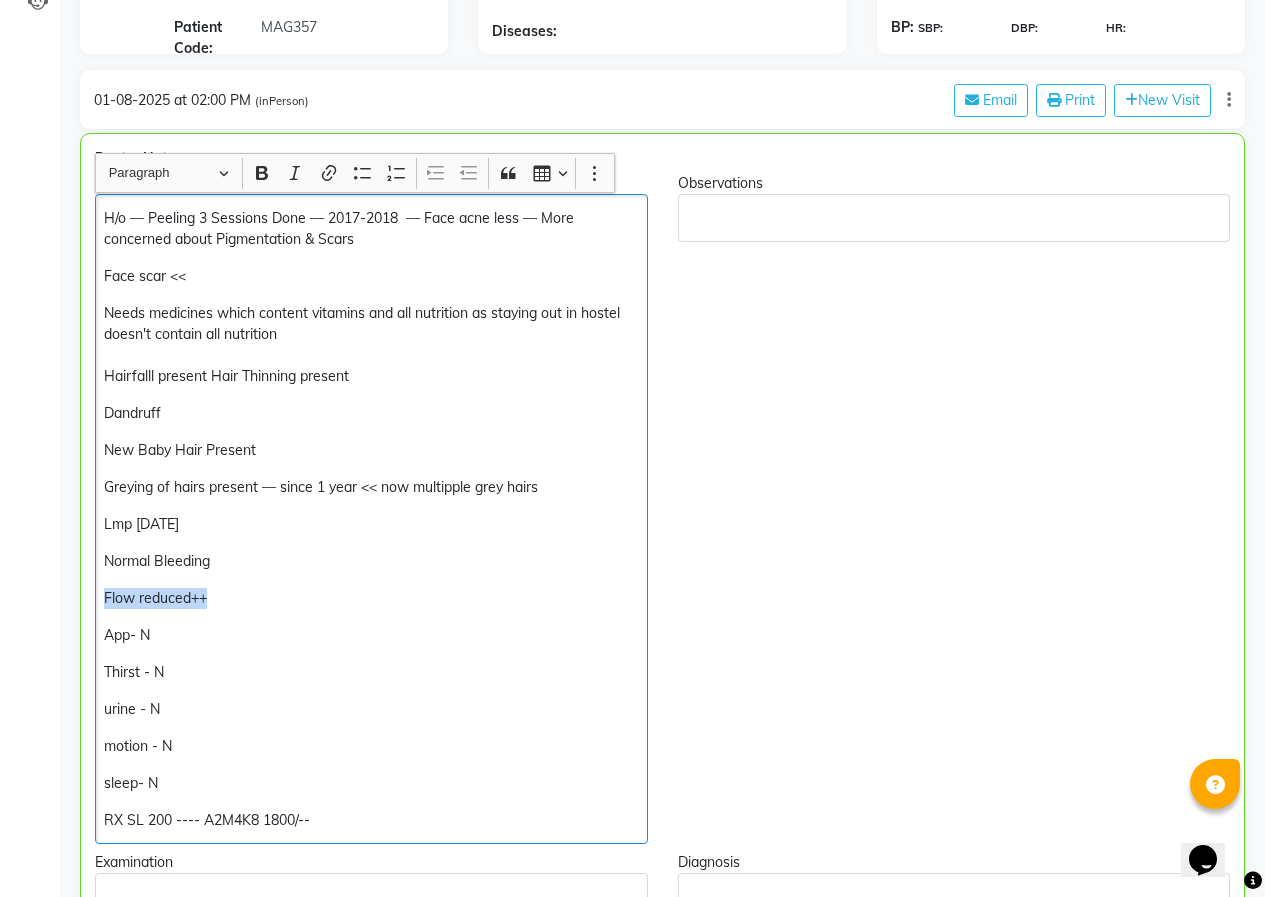 drag, startPoint x: 216, startPoint y: 596, endPoint x: 94, endPoint y: 604, distance: 122.26202 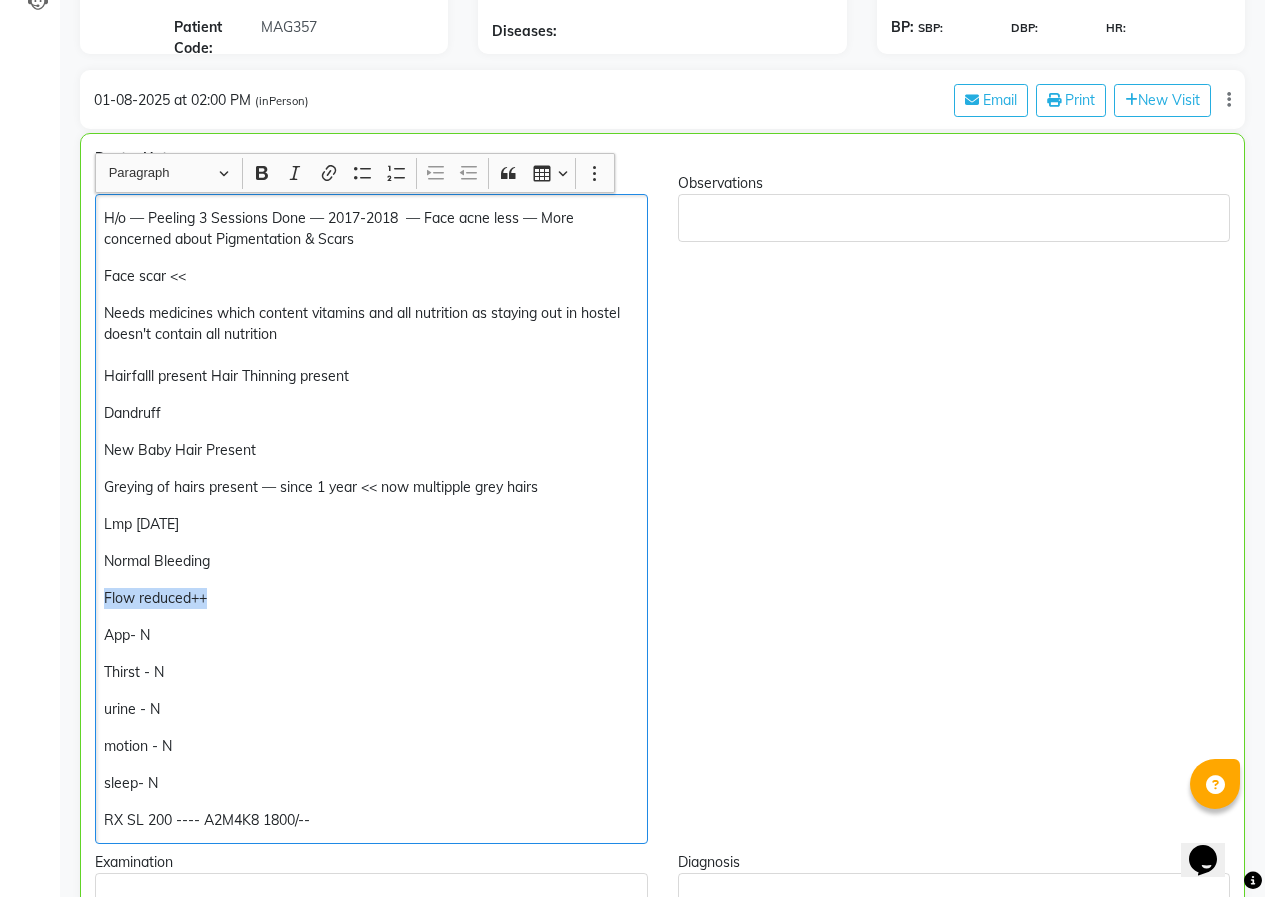 click on "H/o — Peeling 3 Sessions Done — 2017-2018  — Face acne less — More concerned about Pigmentation & Scars  Face scar <<  Needs medicines which content vitamins and all nutrition as staying out in hostel doesn't contain all nutrition Hairfalll present  Hair Thinning present <<  Dandruff  New Baby Hair Present Greying of hairs present — since 1 year << now multipple grey hairs  Lmp [DATE] Normal Bleeding  Flow reduced++ App- N Thirst - N urine - N motion - N sleep- N RX SL 200 ---- A2M4K8 1800/--" 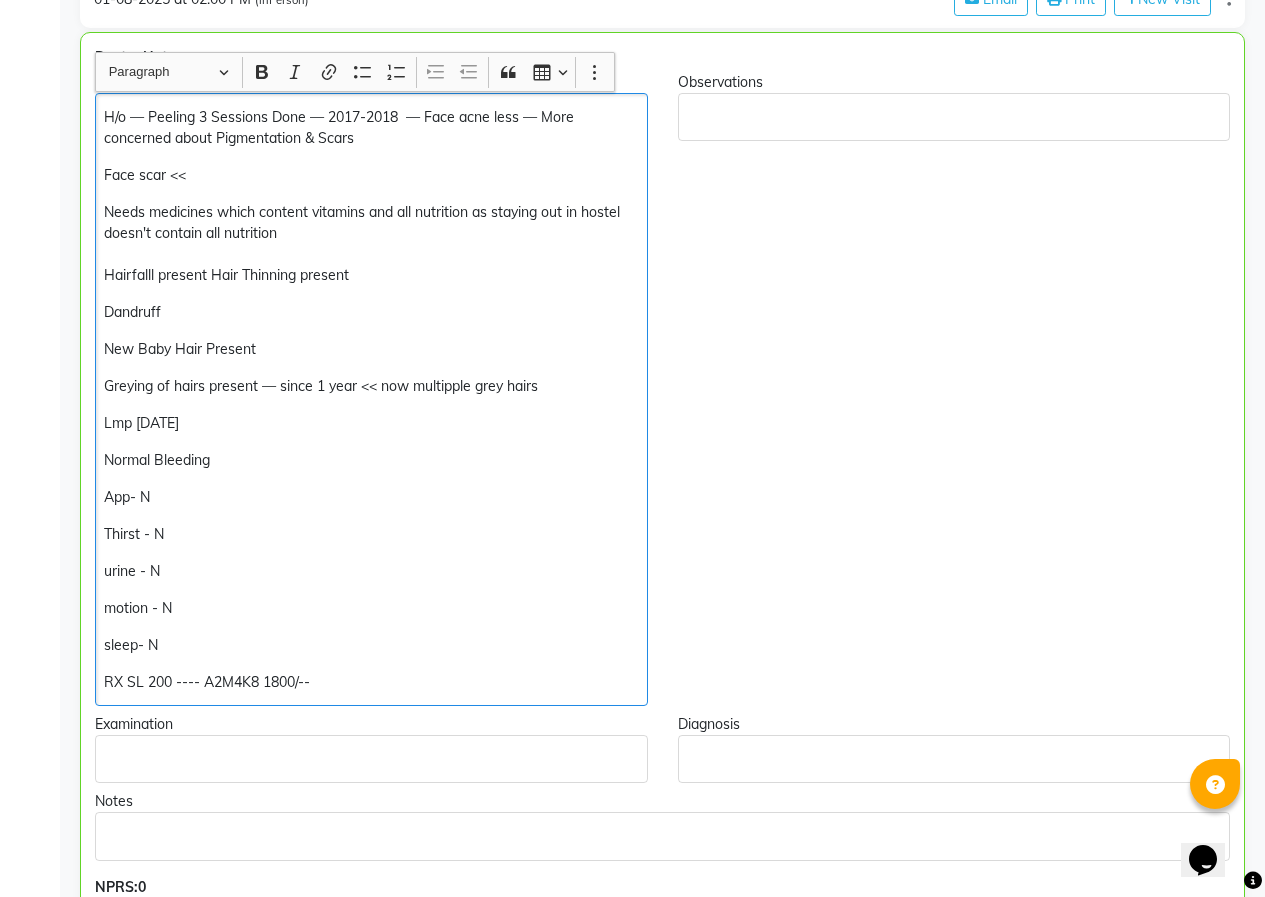 scroll, scrollTop: 374, scrollLeft: 0, axis: vertical 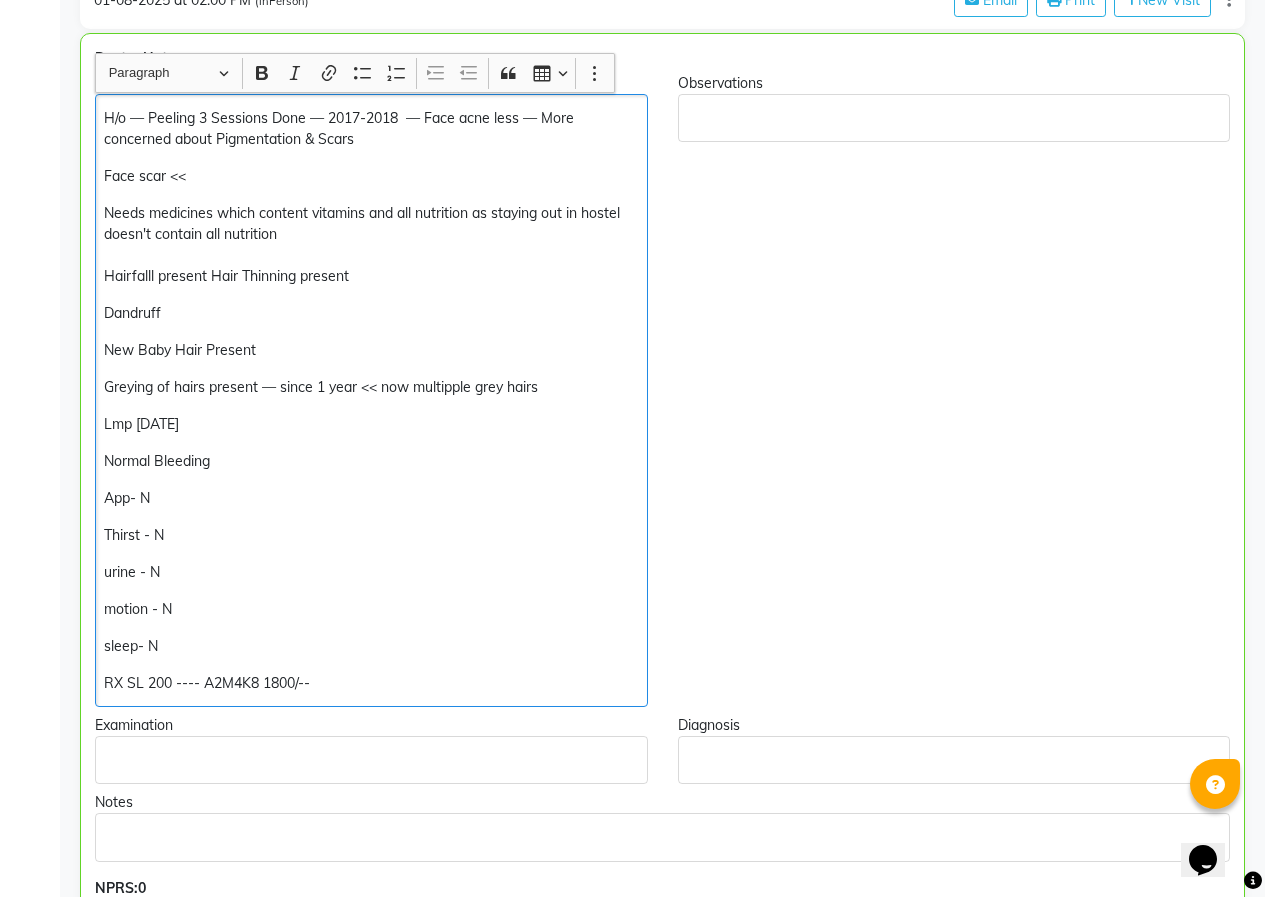 click on "H/o — Peeling 3 Sessions Done — [YEAR]-[YEAR] — Face acne less — More concerned about Pigmentation & Scars Face scar — Needs medicines which content vitamins and all nutrition as staying out in hostel doesn't contain all nutrition Hairfalll present Hair Thinning present — Dandruff New Baby Hair Present Greying of hairs present — since 1 year — now multipple grey hairs Lmp [DATE] Normal Bleeding App- N Thirst - N urine - N motion - N sleep- N RX SL 200 ---- A2M4K8 1800/--" 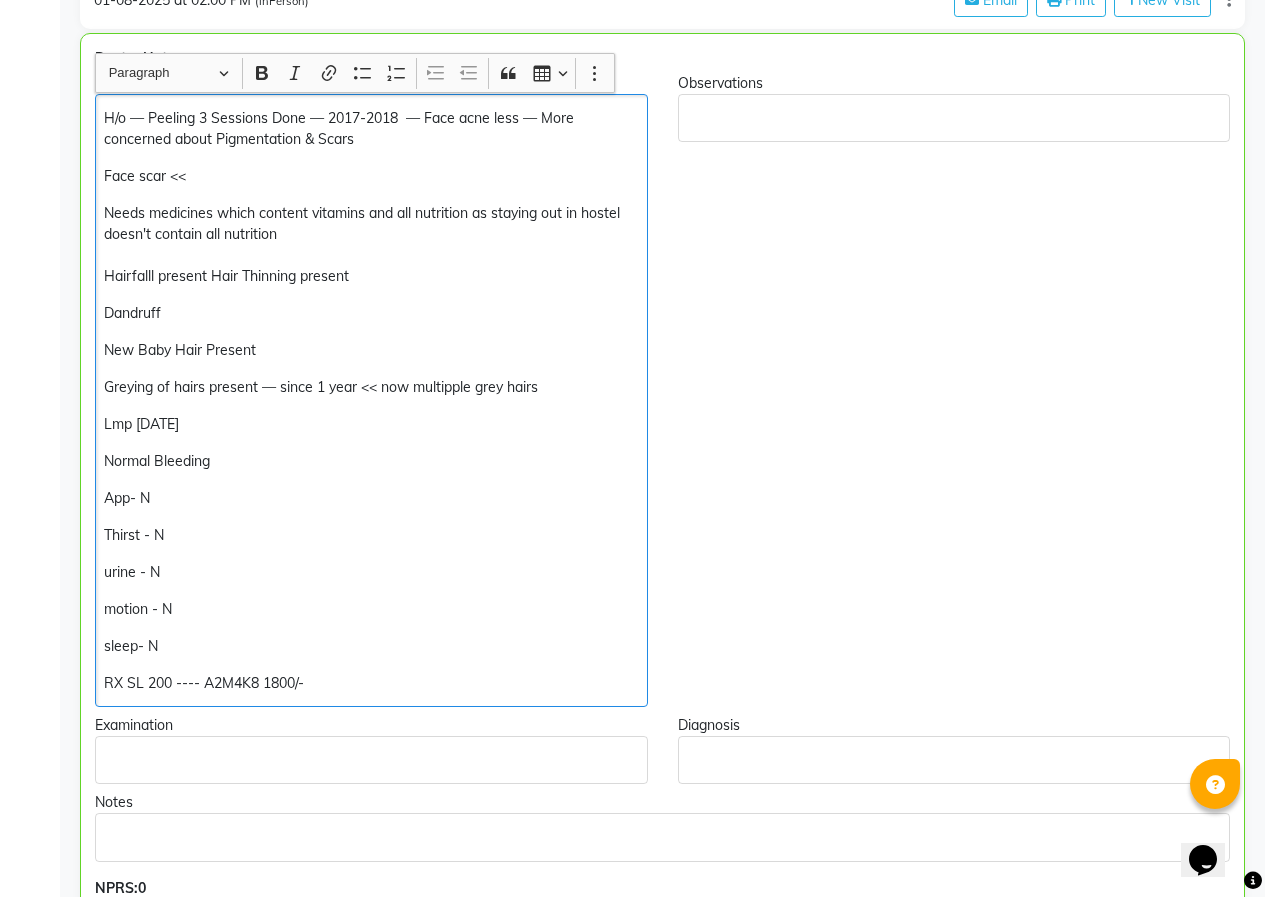 click on "H/o — Peeling 3 Sessions Done — 2017-2018  — Face acne less — More concerned about Pigmentation & Scars  Face scar <<  Needs medicines which content vitamins and all nutrition as staying out in hostel doesn't contain all nutrition Hairfalll present  Hair Thinning present <<  Dandruff  New Baby Hair Present Greying of hairs present — since 1 year << now multipple grey hairs  Lmp [DATE] Normal Bleeding  App- N Thirst - N urine - N motion - N sleep- N RX SL 200 ---- A2M4K8 1800/-" 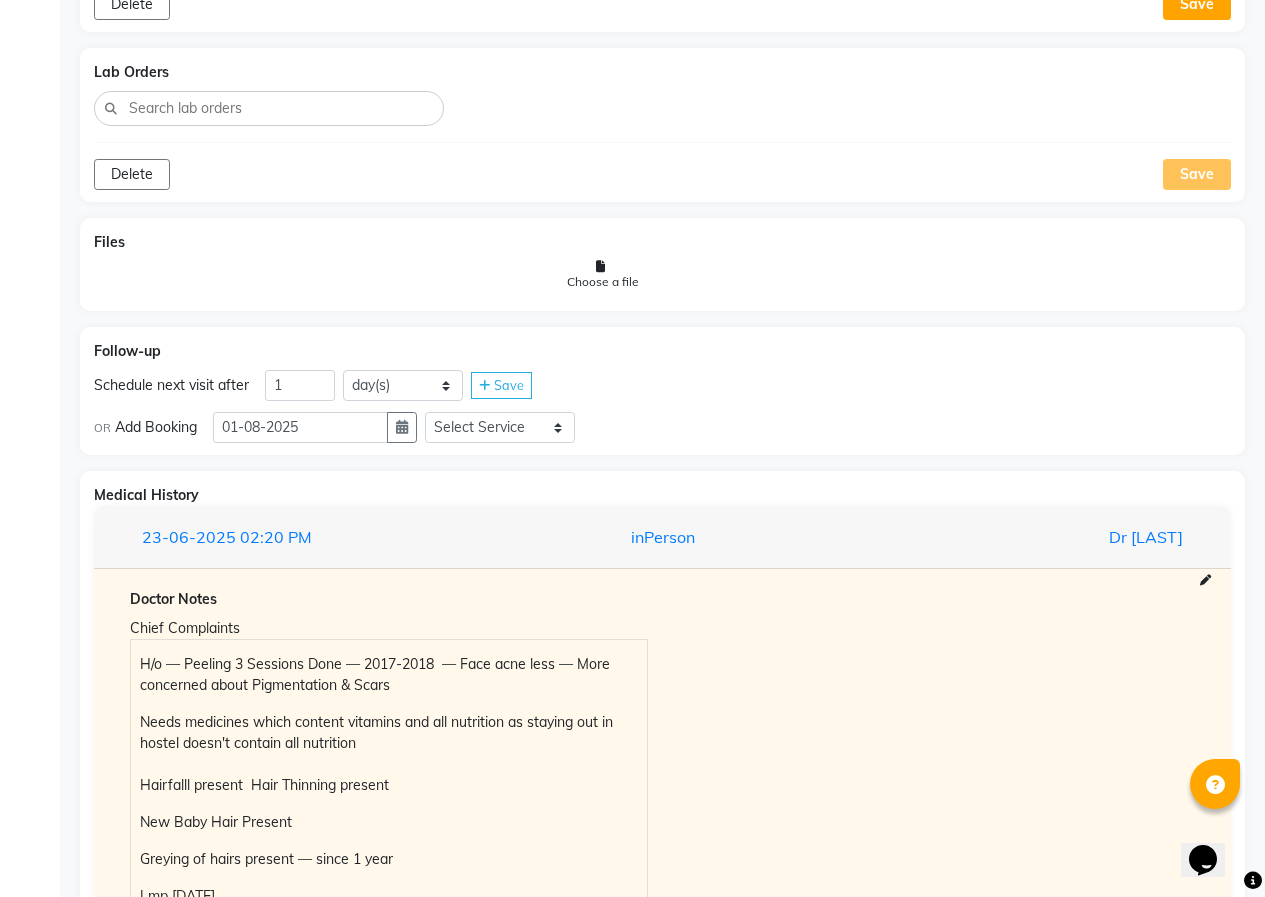 scroll, scrollTop: 2374, scrollLeft: 0, axis: vertical 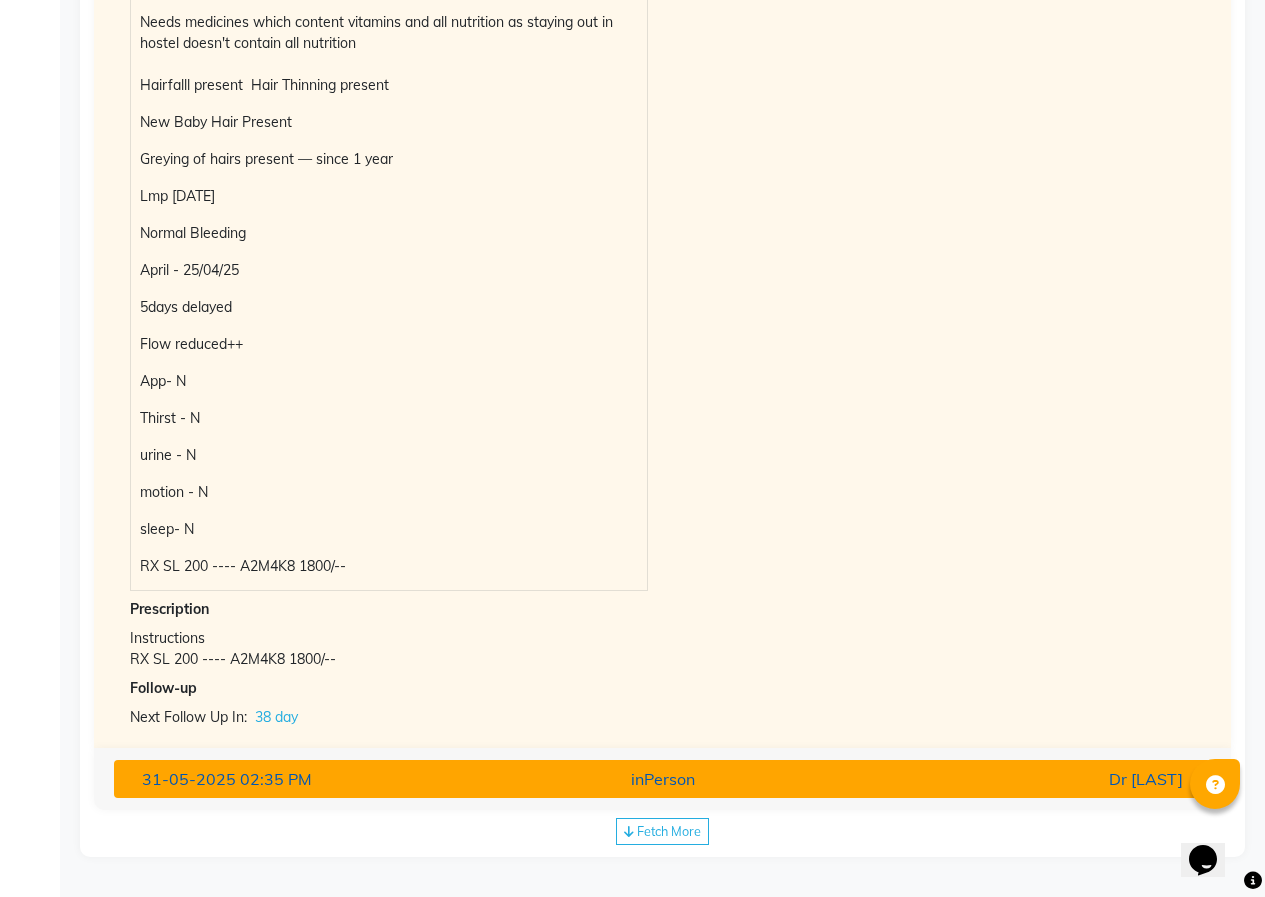 click on "inPerson" at bounding box center (662, 779) 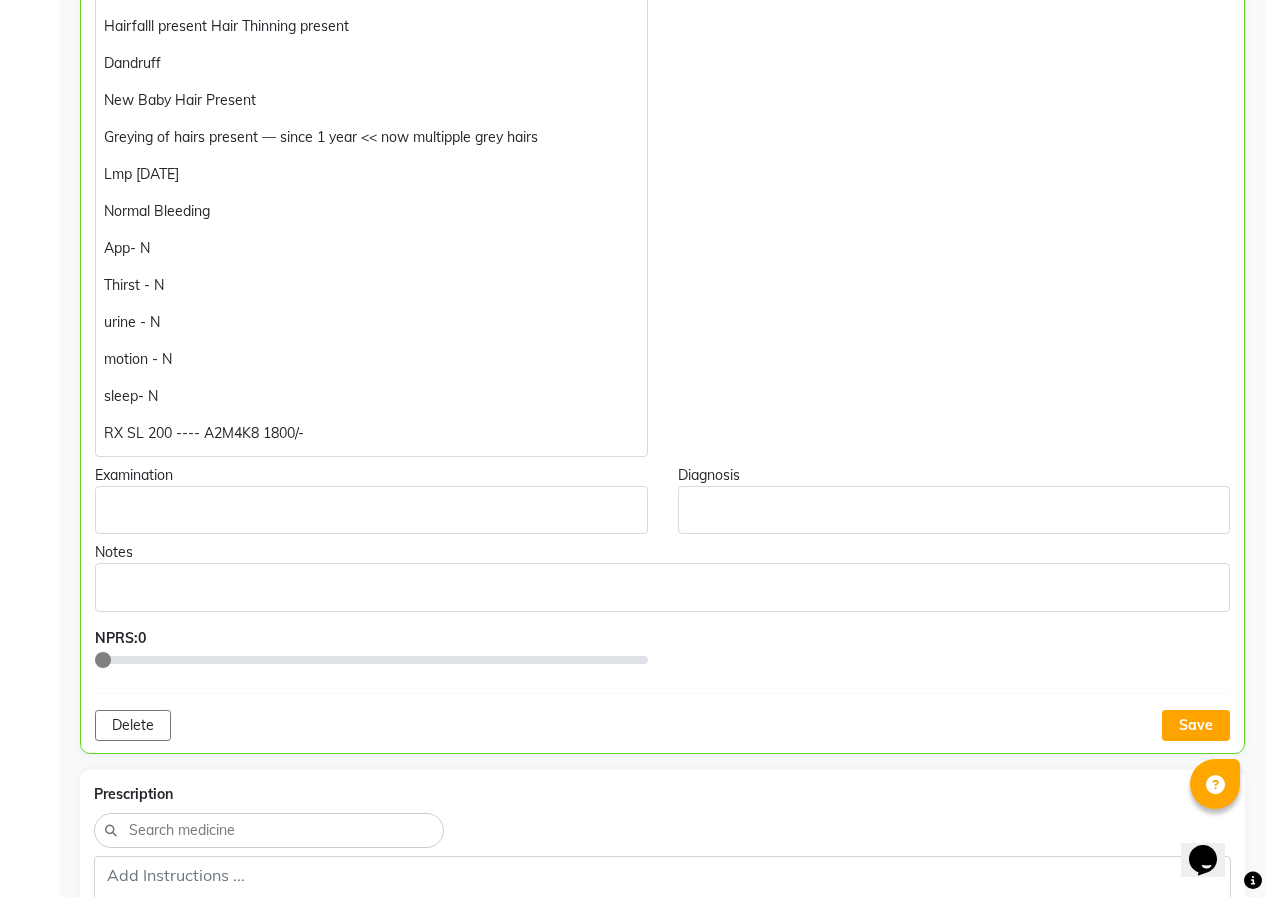 scroll, scrollTop: 437, scrollLeft: 0, axis: vertical 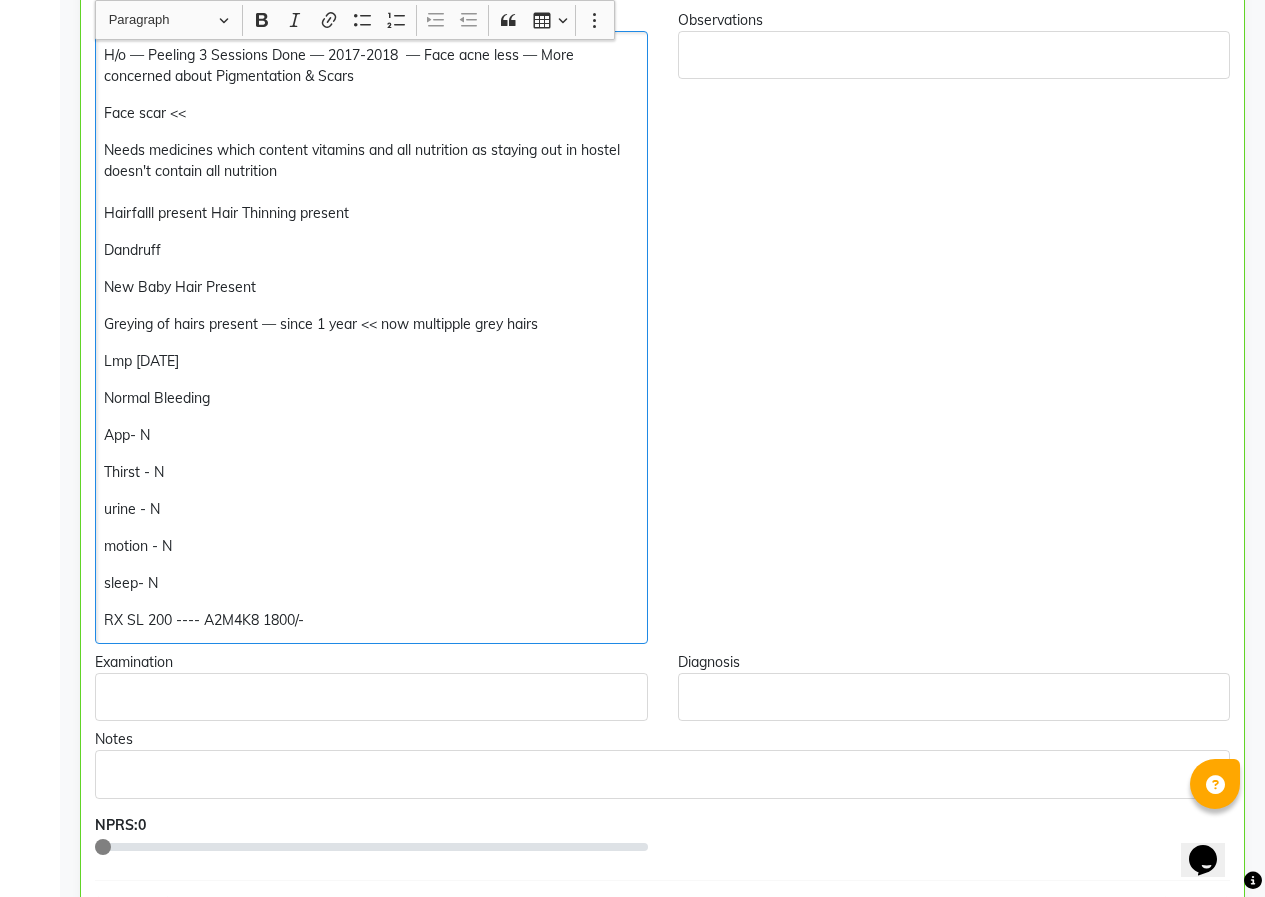 click on "H/o — Peeling 3 Sessions Done — 2017-2018  — Face acne less — More concerned about Pigmentation & Scars  Face scar <<  Needs medicines which content vitamins and all nutrition as staying out in hostel doesn't contain all nutrition Hairfalll present  Hair Thinning present <<  Dandruff  New Baby Hair Present Greying of hairs present — since 1 year << now multipple grey hairs  Lmp [DATE] Normal Bleeding  App- N Thirst - N urine - N motion - N sleep- N RX SL 200 ---- A2M4K8 1800/-" 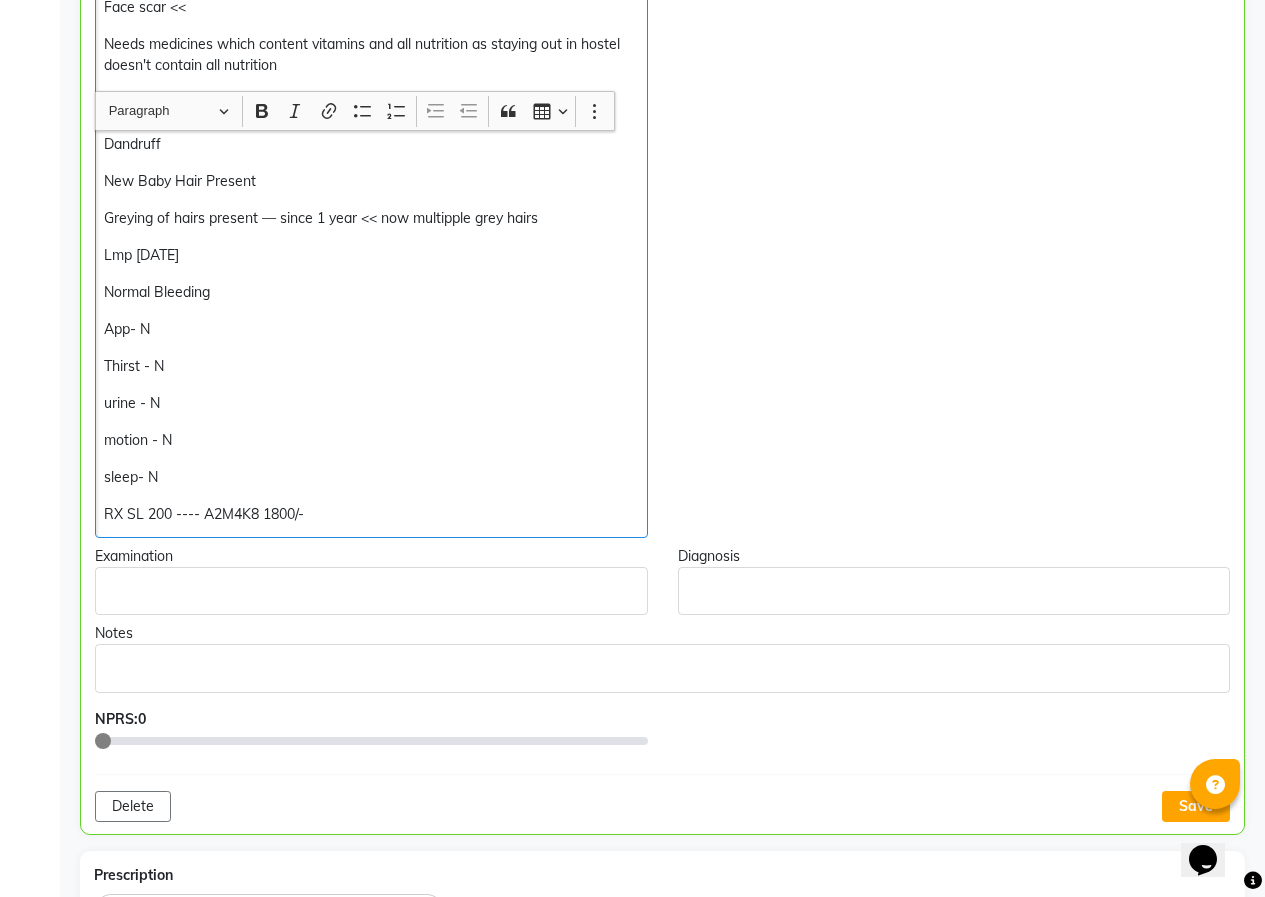 scroll, scrollTop: 537, scrollLeft: 0, axis: vertical 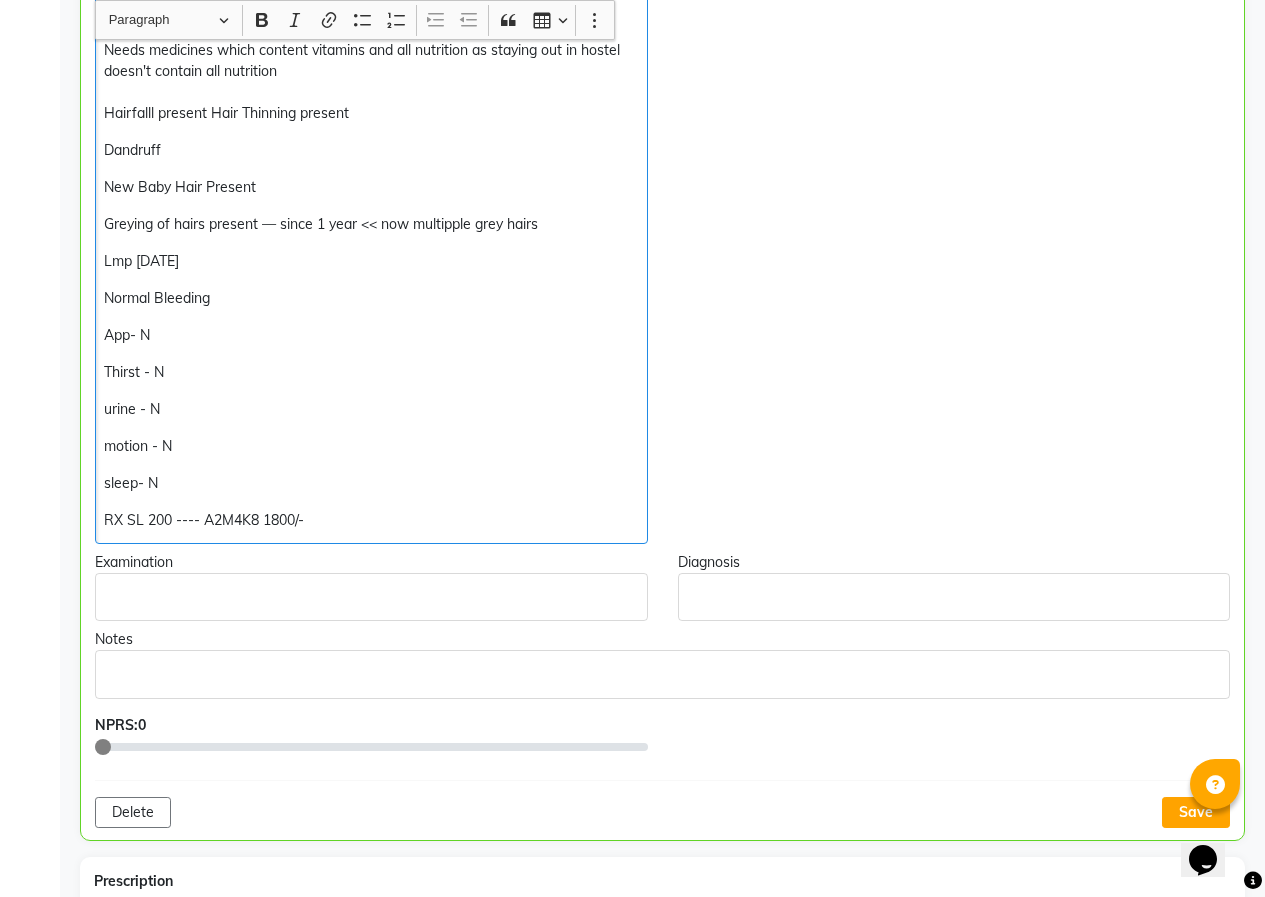 click on "H/o — Peeling 3 Sessions Done — 2017-2018  — Face acne less — More concerned about Pigmentation & Scars  Face scar <<  Needs medicines which content vitamins and all nutrition as staying out in hostel doesn't contain all nutrition Hairfalll present  Hair Thinning present <<  Dandruff  New Baby Hair Present Greying of hairs present — since 1 year << now multipple grey hairs  Lmp [DATE] Normal Bleeding  App- N Thirst - N urine - N motion - N sleep- N RX SL 200 ---- A2M4K8 1800/-" 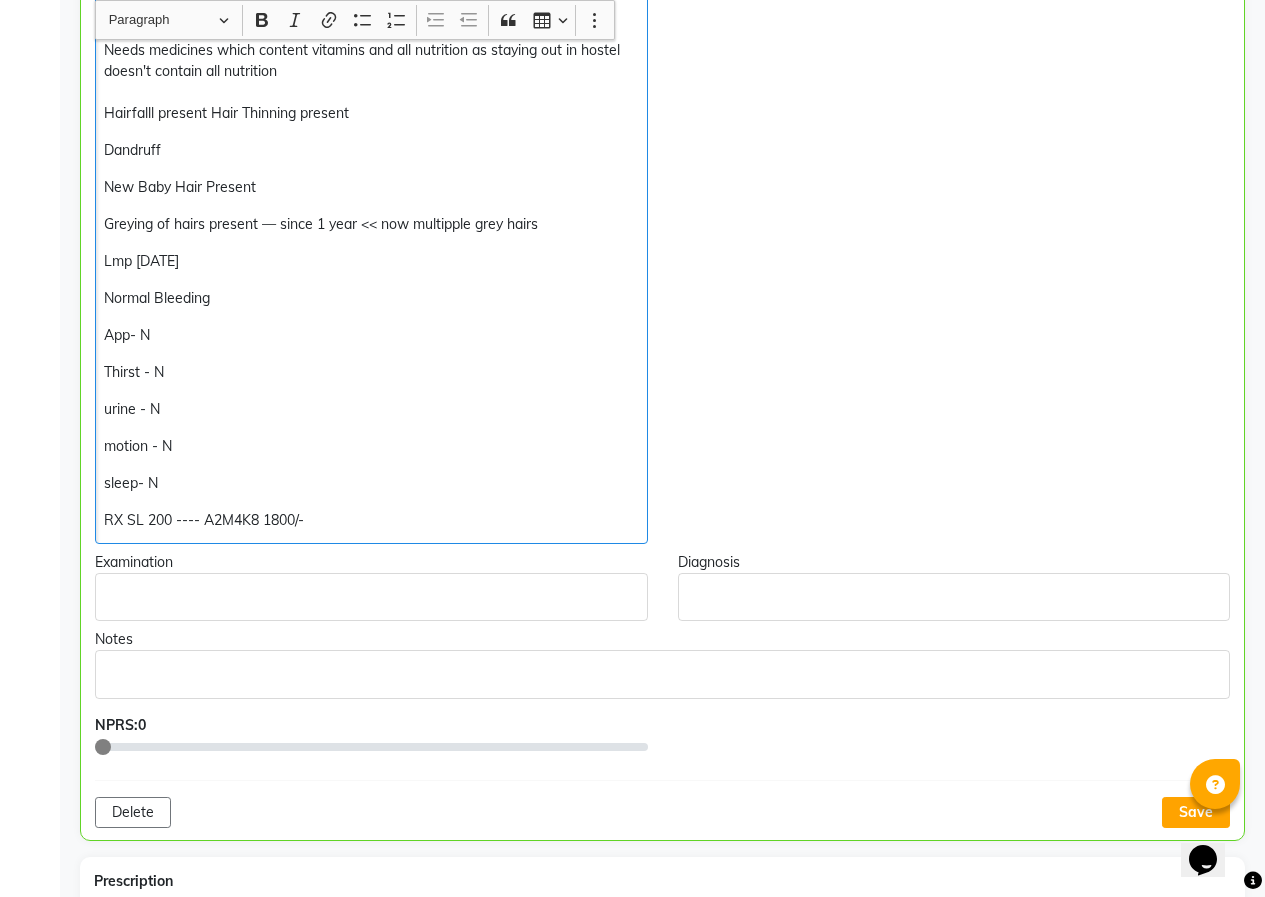 click on "Thirst - N" 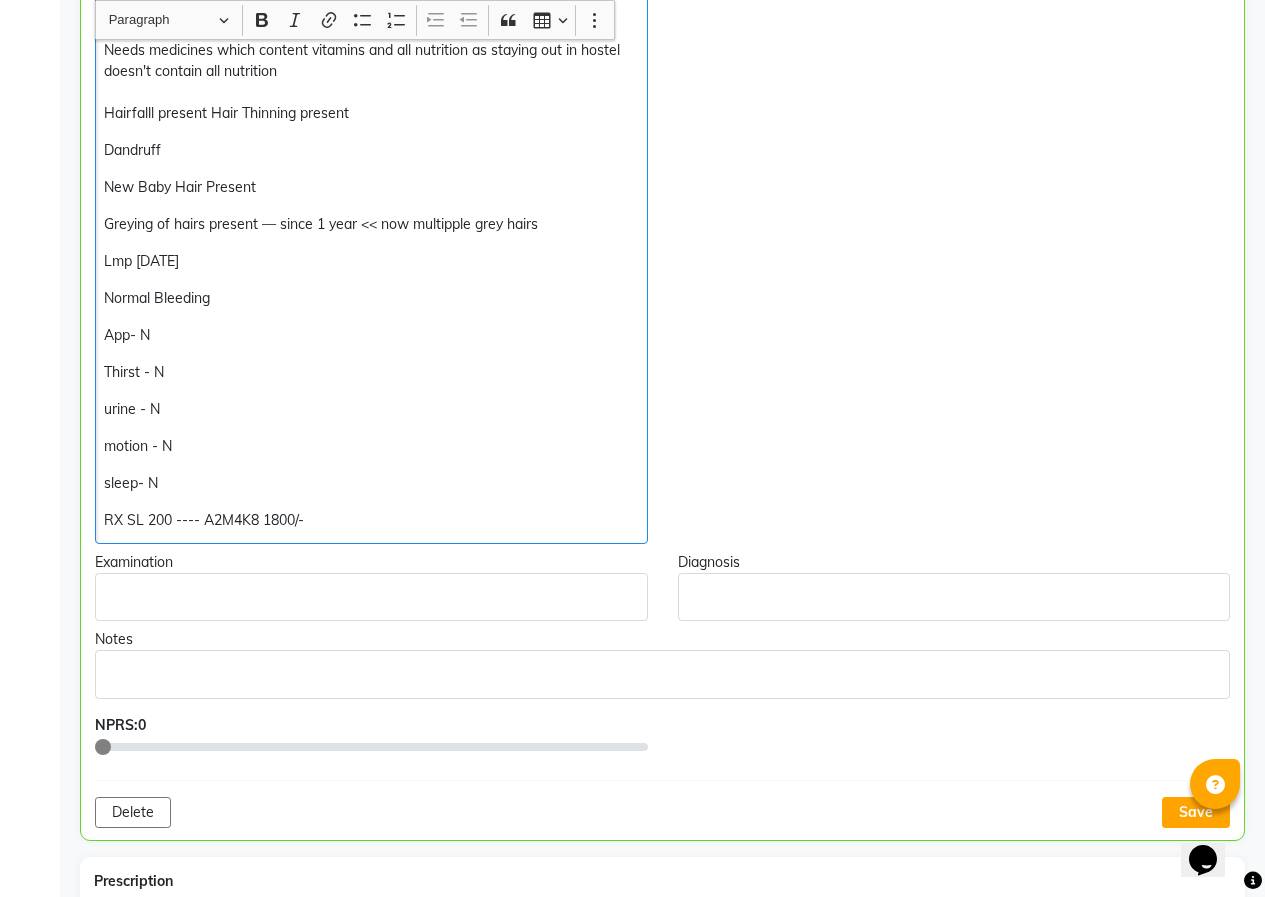 click on "urine - N" 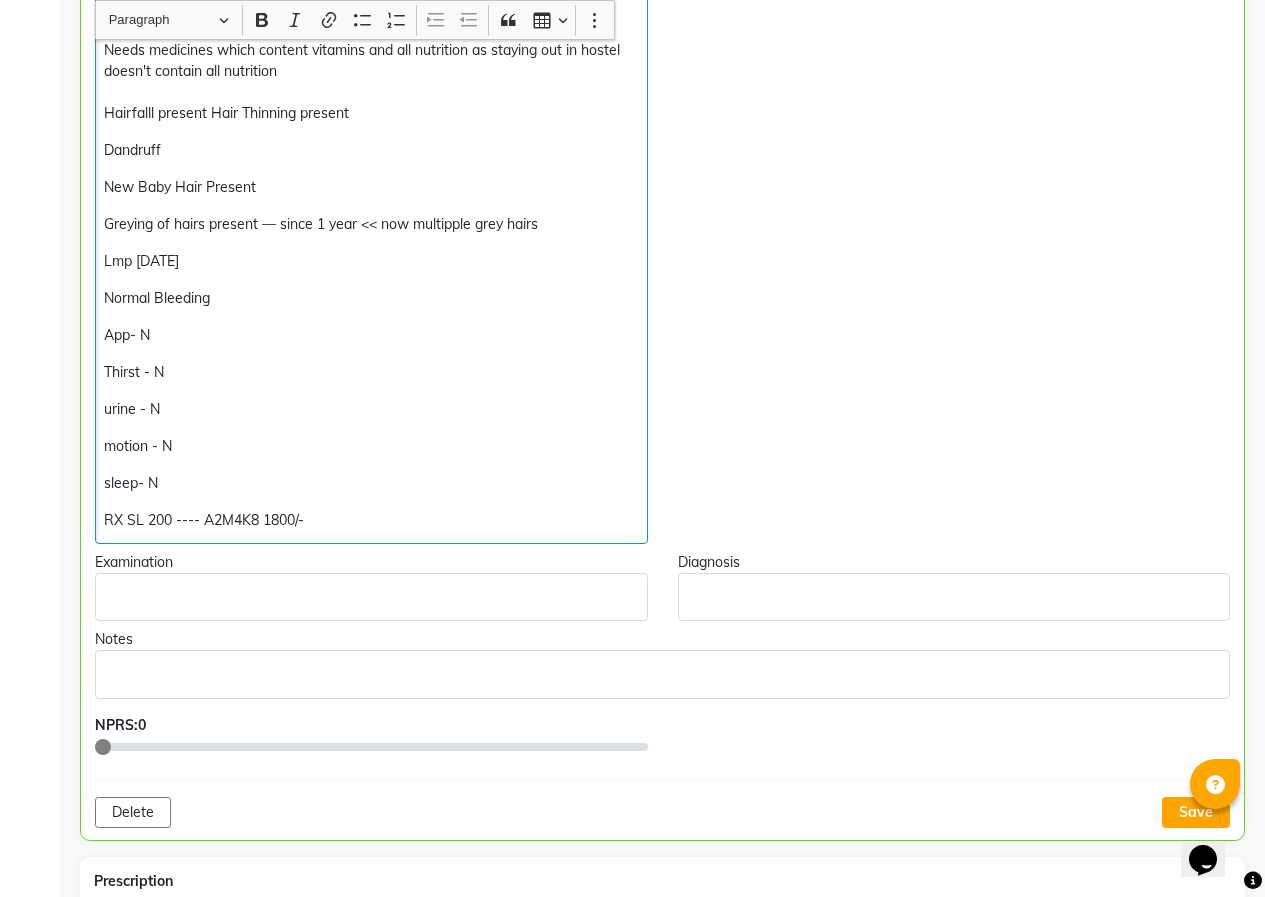 click on "urine - N" 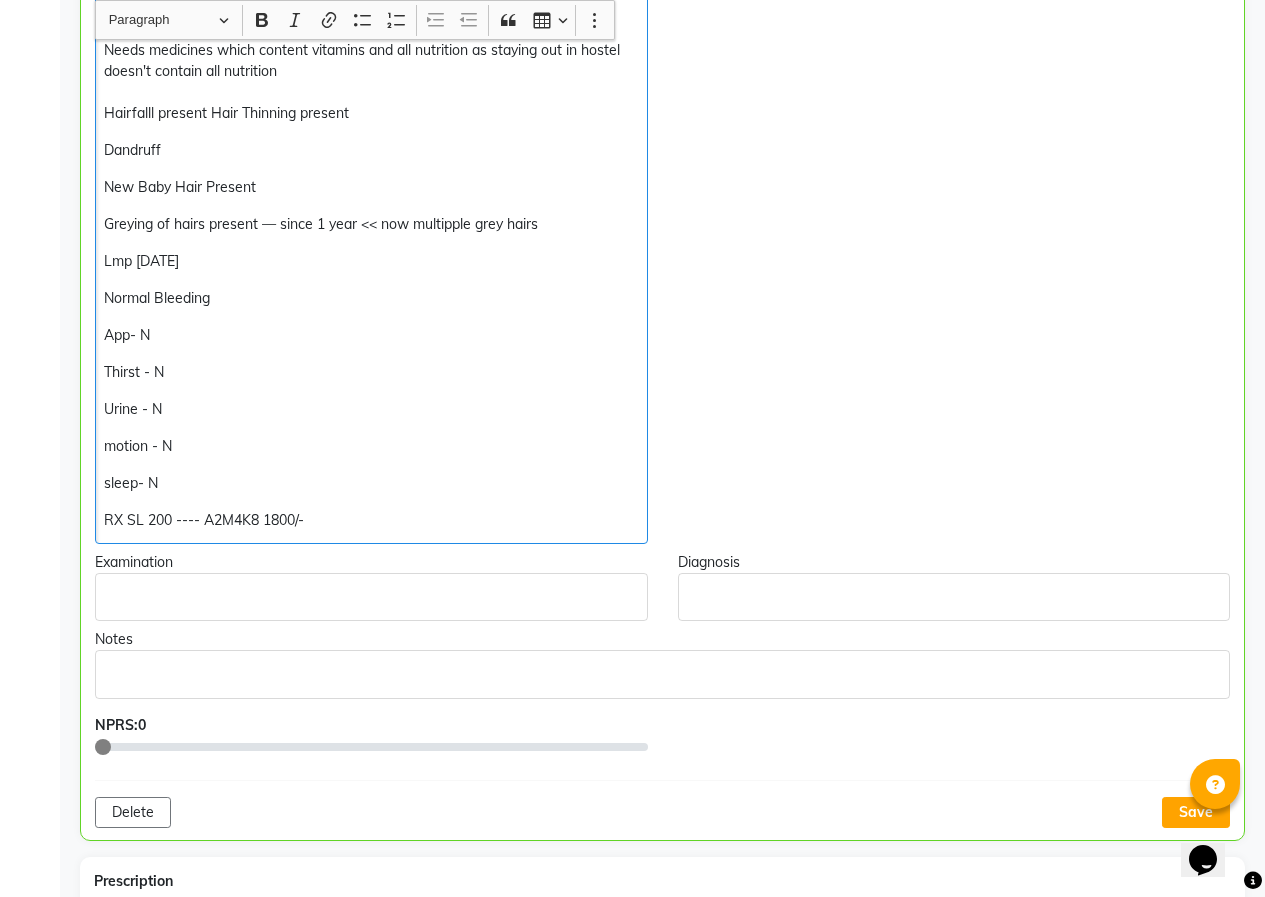 click on "motion - N" 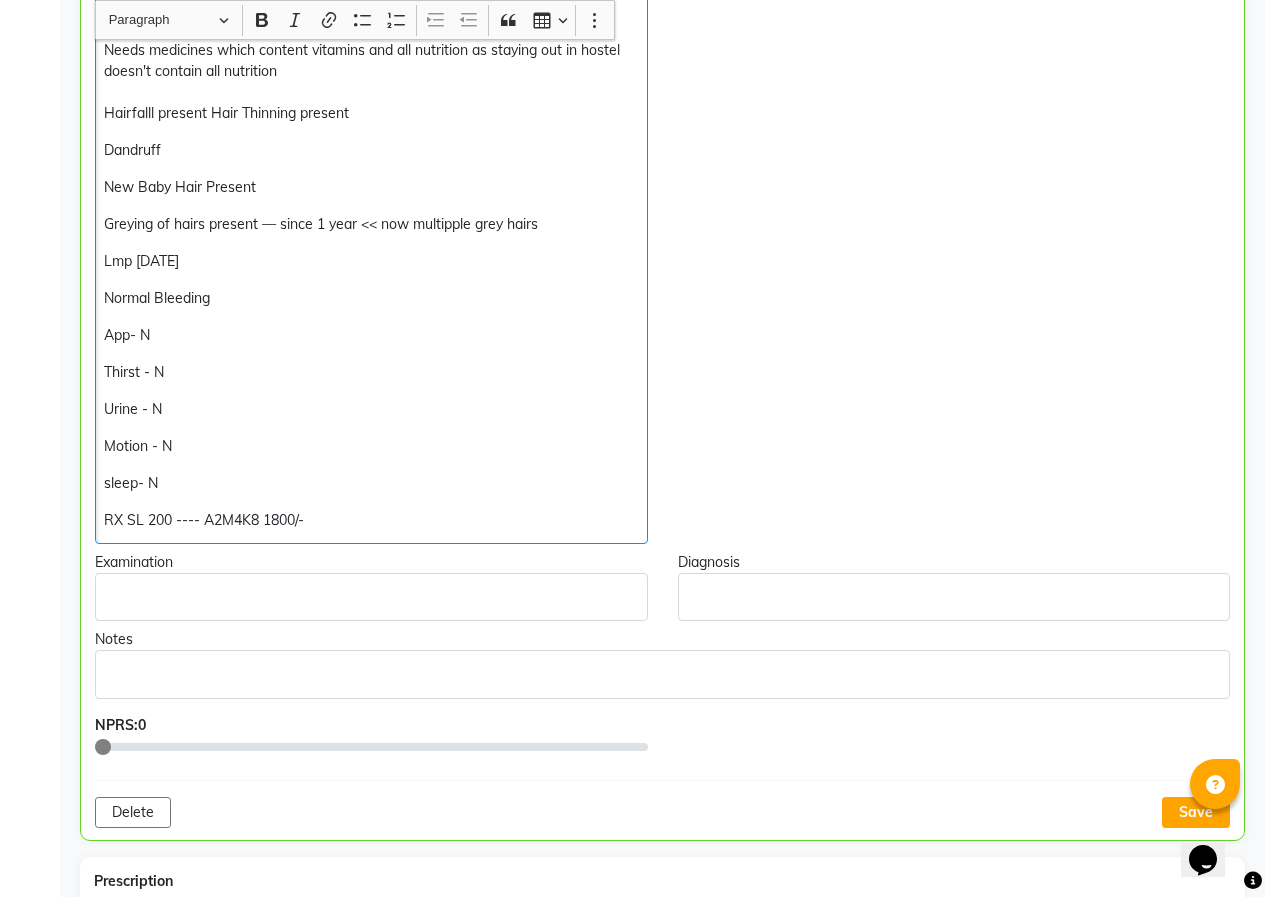 click on "sleep- N" 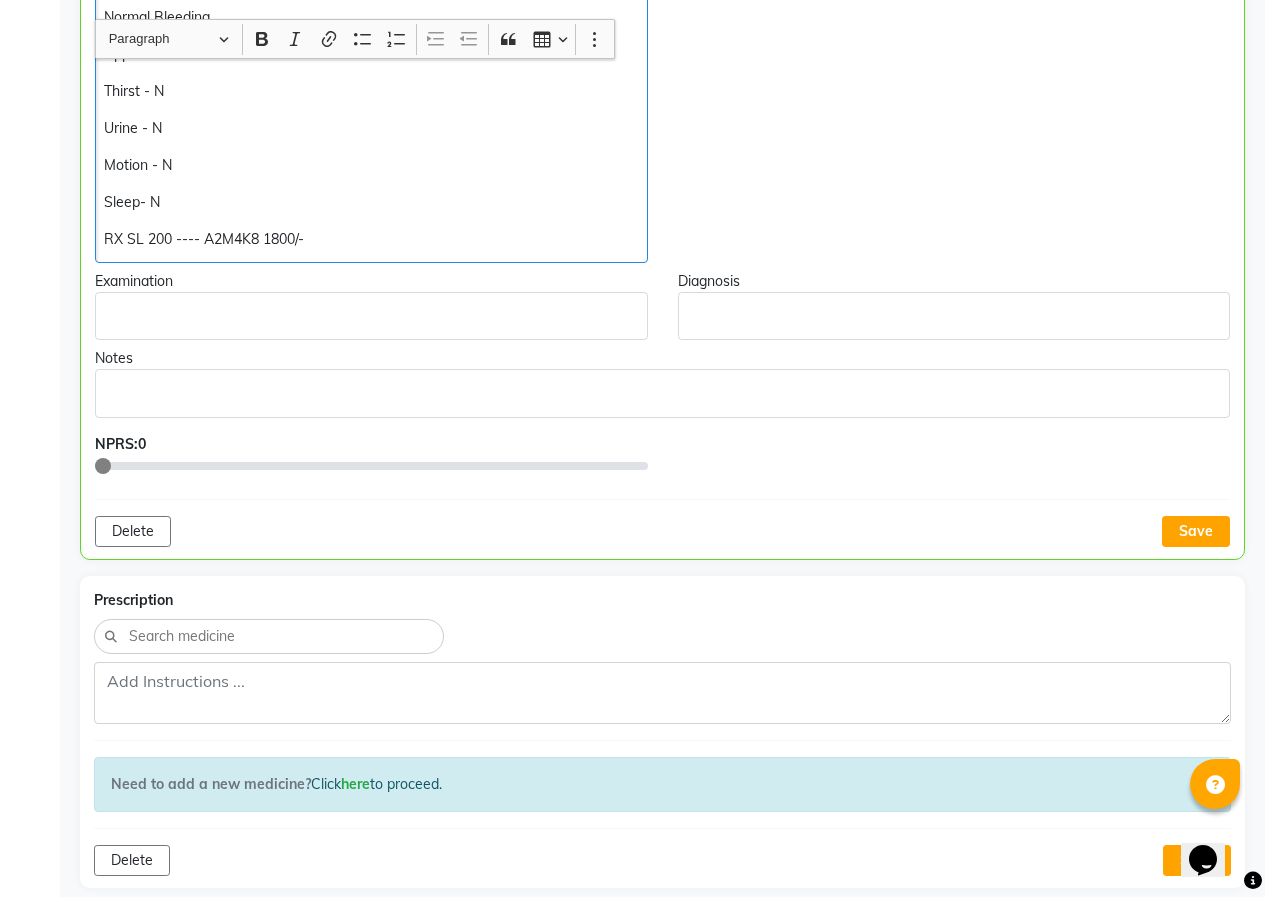 scroll, scrollTop: 837, scrollLeft: 0, axis: vertical 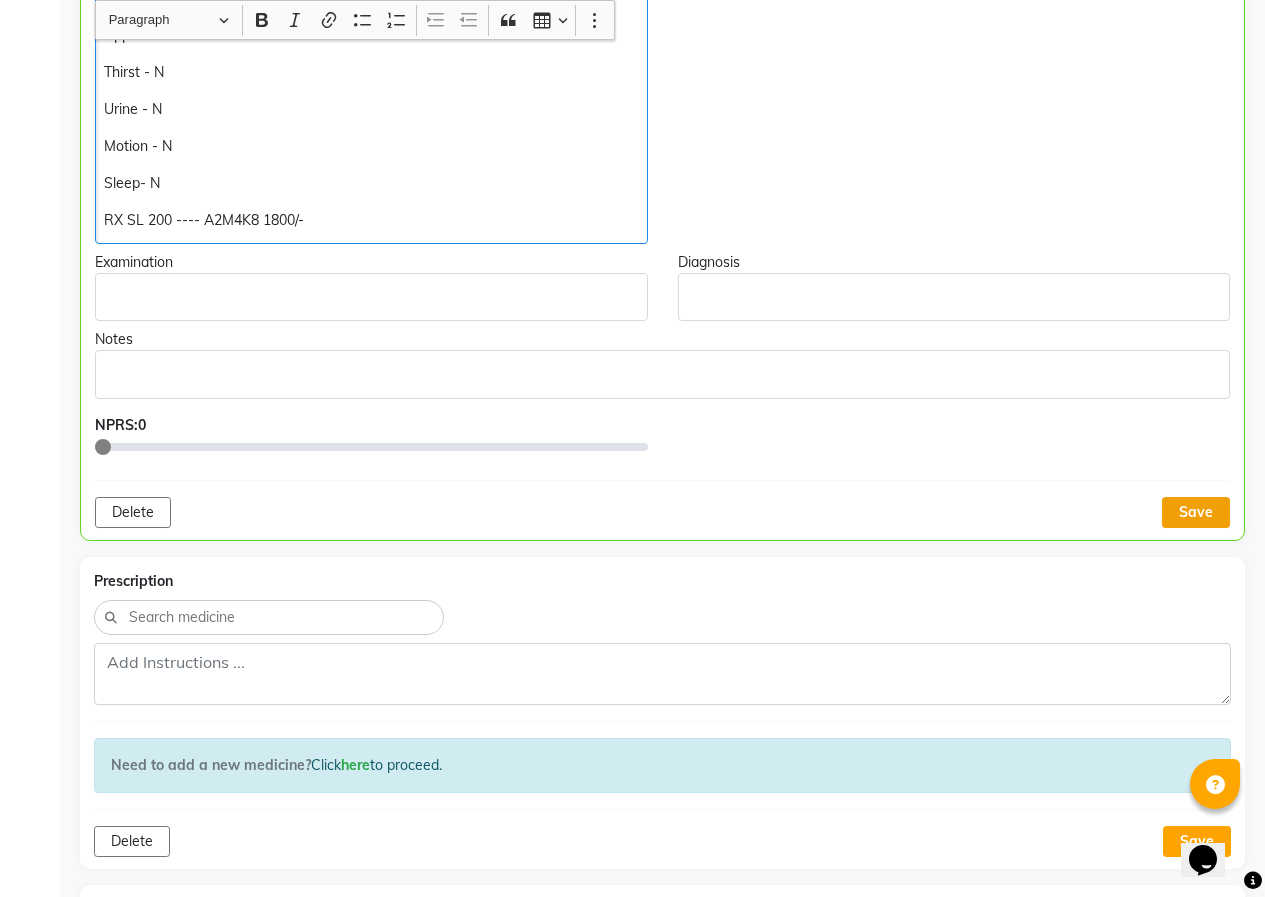 click on "Save" 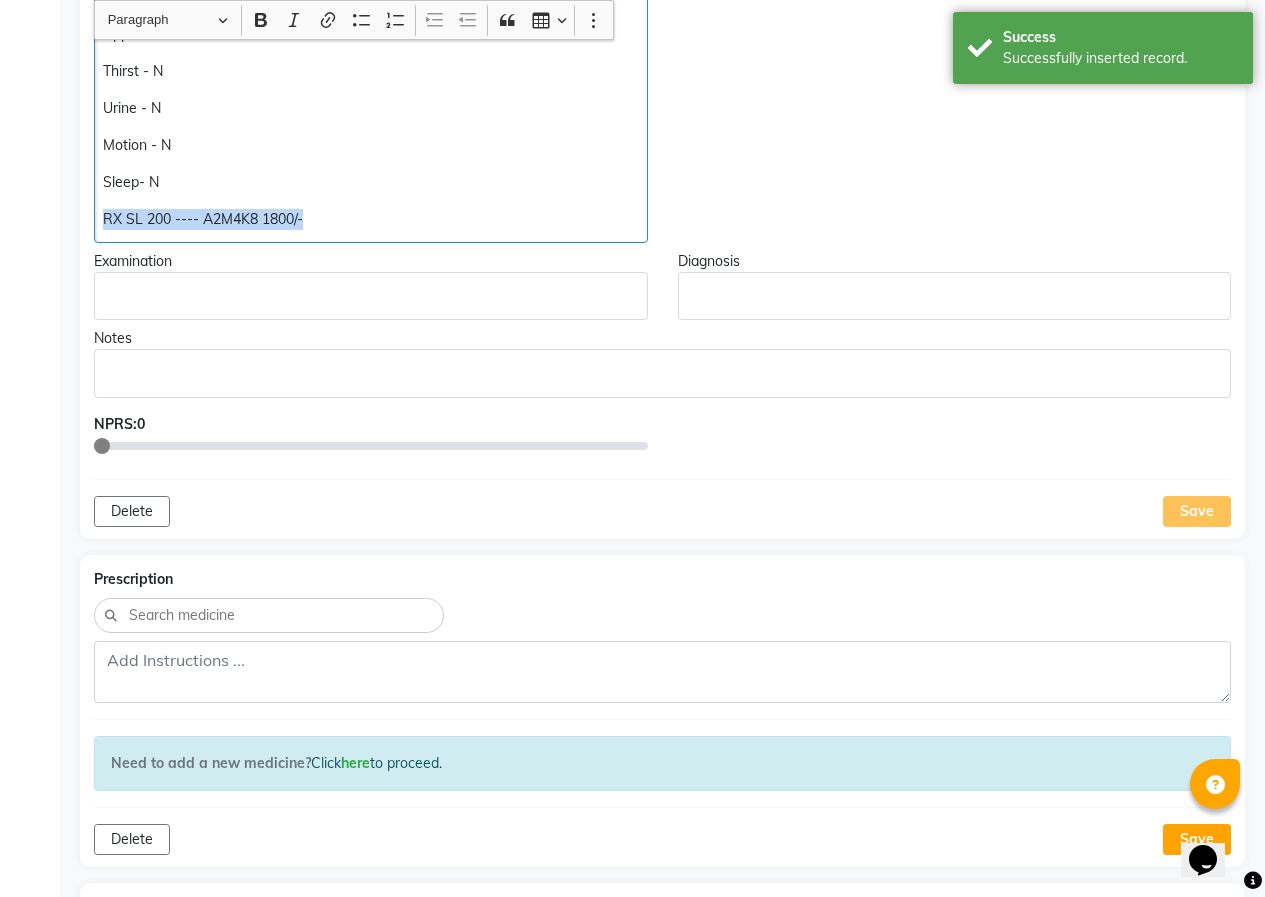 drag, startPoint x: 99, startPoint y: 218, endPoint x: 349, endPoint y: 255, distance: 252.72318 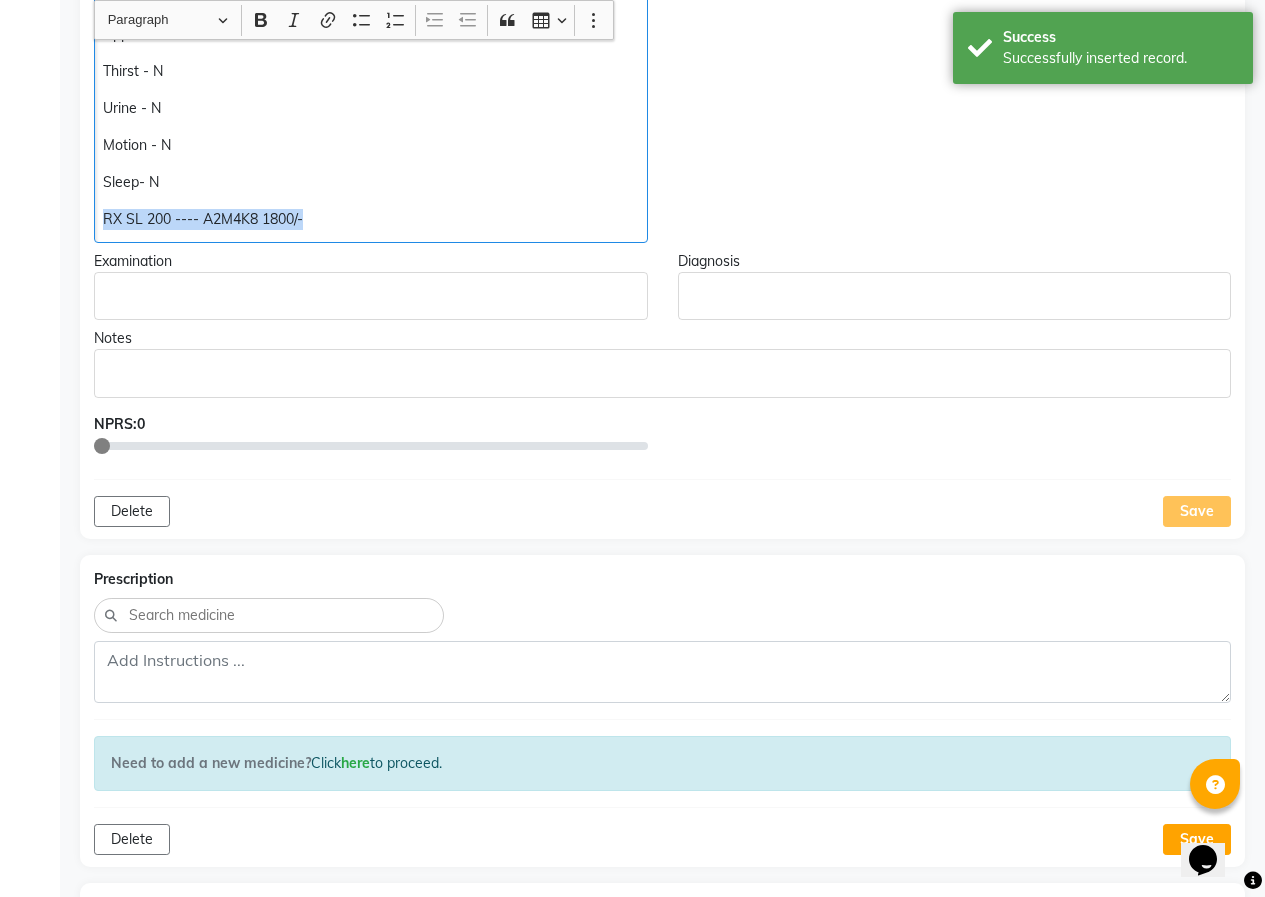 click on "Doctor Notes Chief Complaints H/o — Peeling 3 Sessions Done — 2017-2018  — Face acne less — More concerned about Pigmentation & Scars  Face scar <<  Needs medicines which content vitamins and all nutrition as staying out in hostel doesn't contain all nutrition Hairfalll present  Hair Thinning present <<  Dandruff  New Baby Hair Present Greying of hairs present — since 1 year << now multipple grey hairs  Lmp [DATE] Normal Bleeding  App- N  Thirst - N  Urine - N Motion - N Sleep- N RX SL 200 ---- A2M4K8 1800/- Observations Examination Diagnosis Notes NPRS:  0 Delete Save" 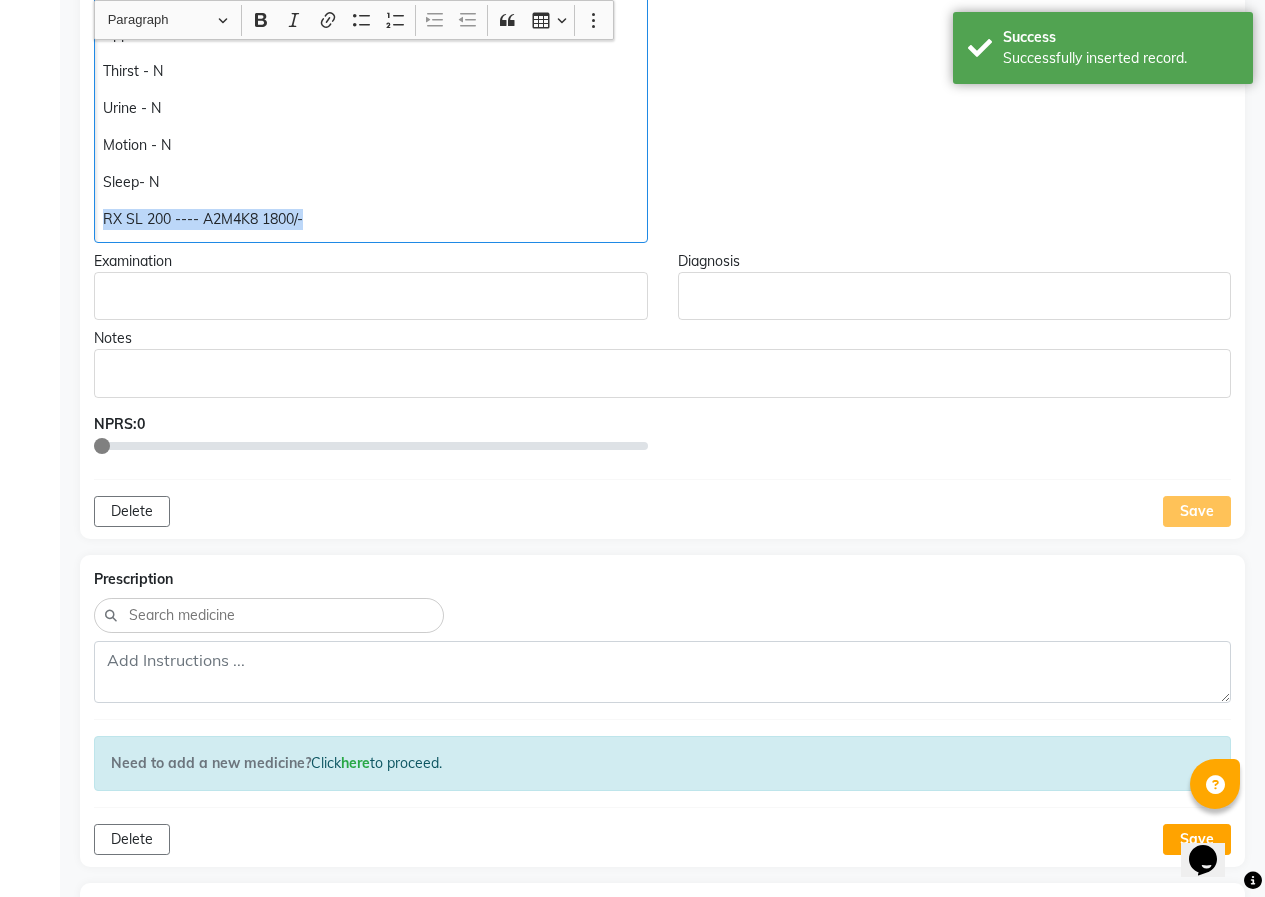 copy on "RX SL 200 ---- A2M4K8 1800/-" 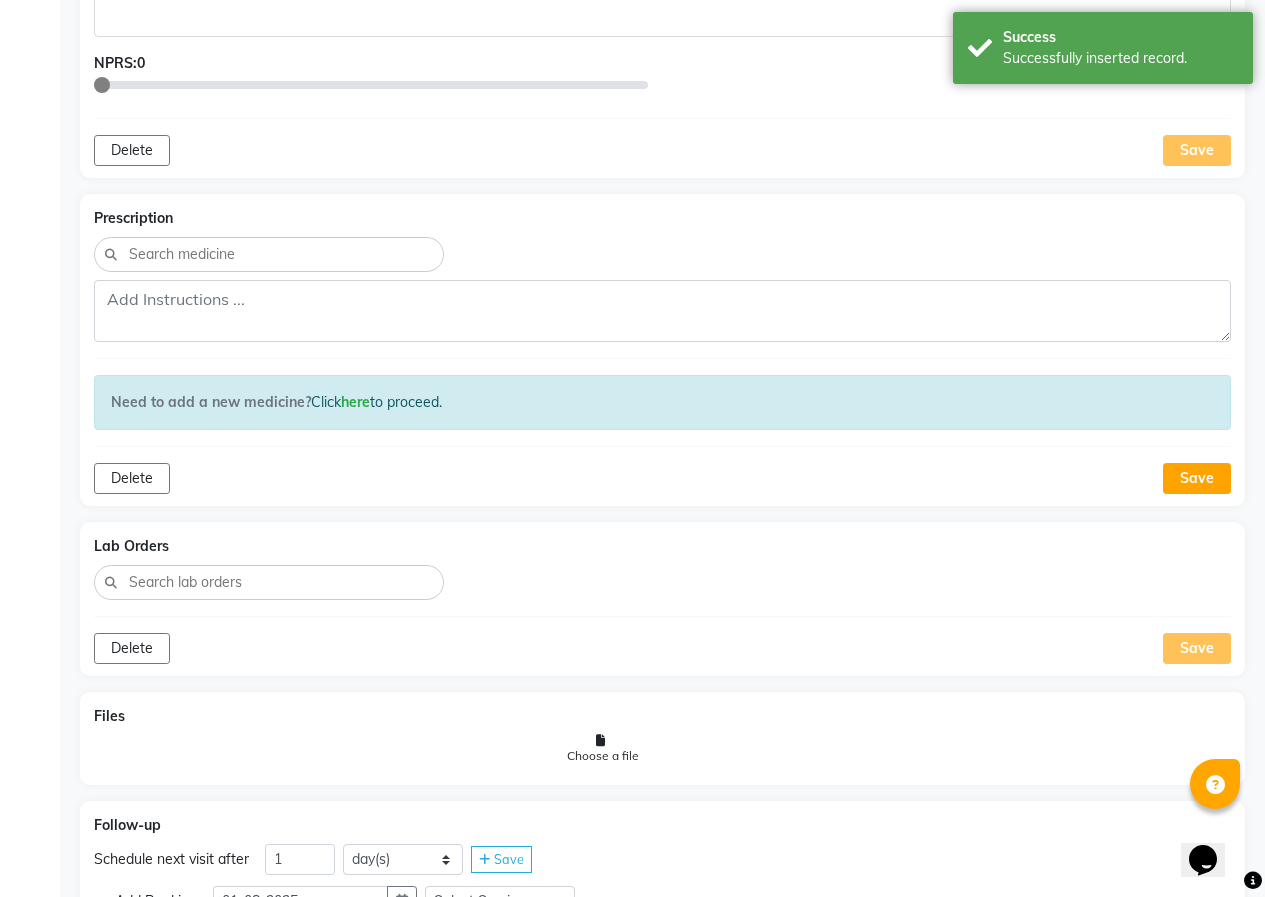 scroll, scrollTop: 1337, scrollLeft: 0, axis: vertical 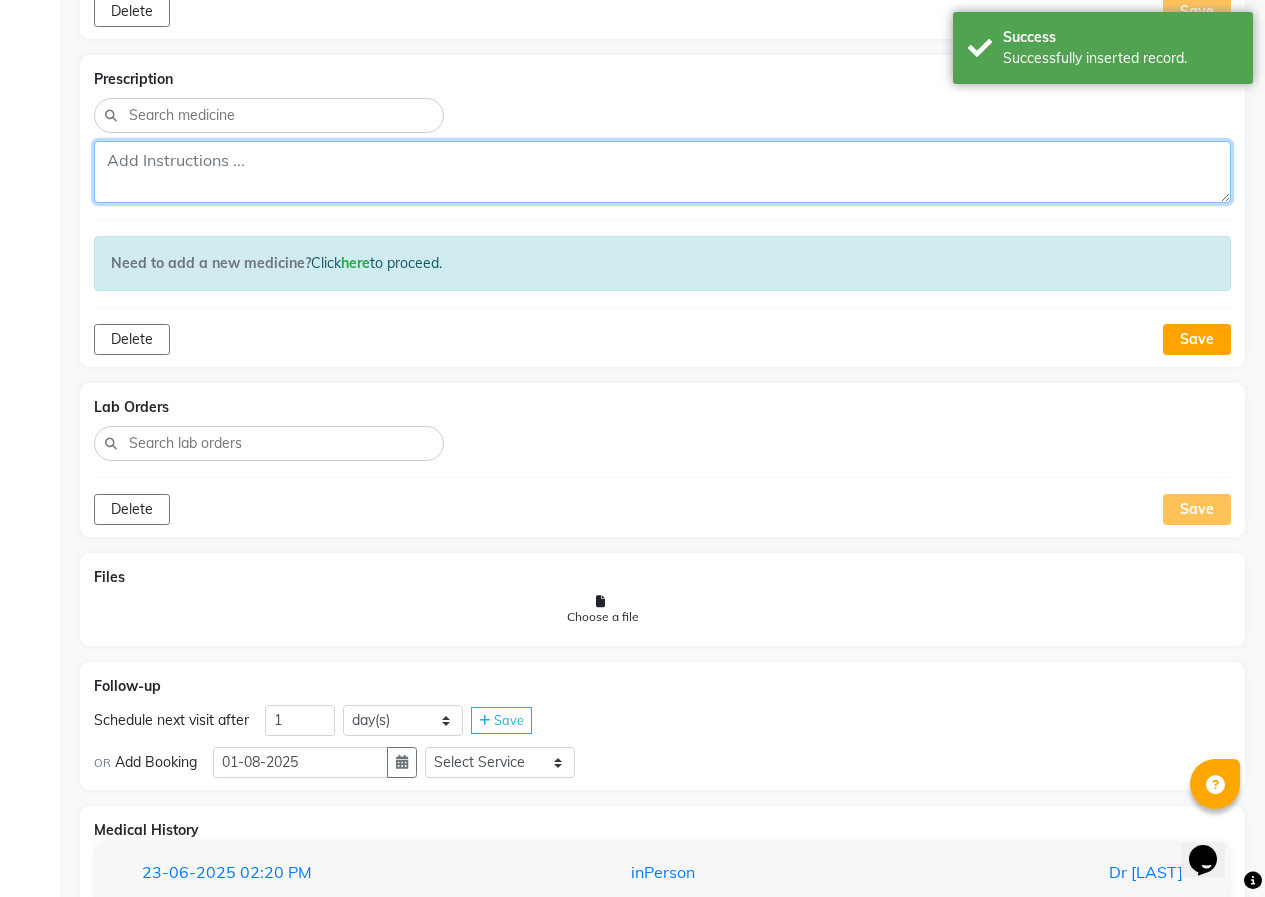 click 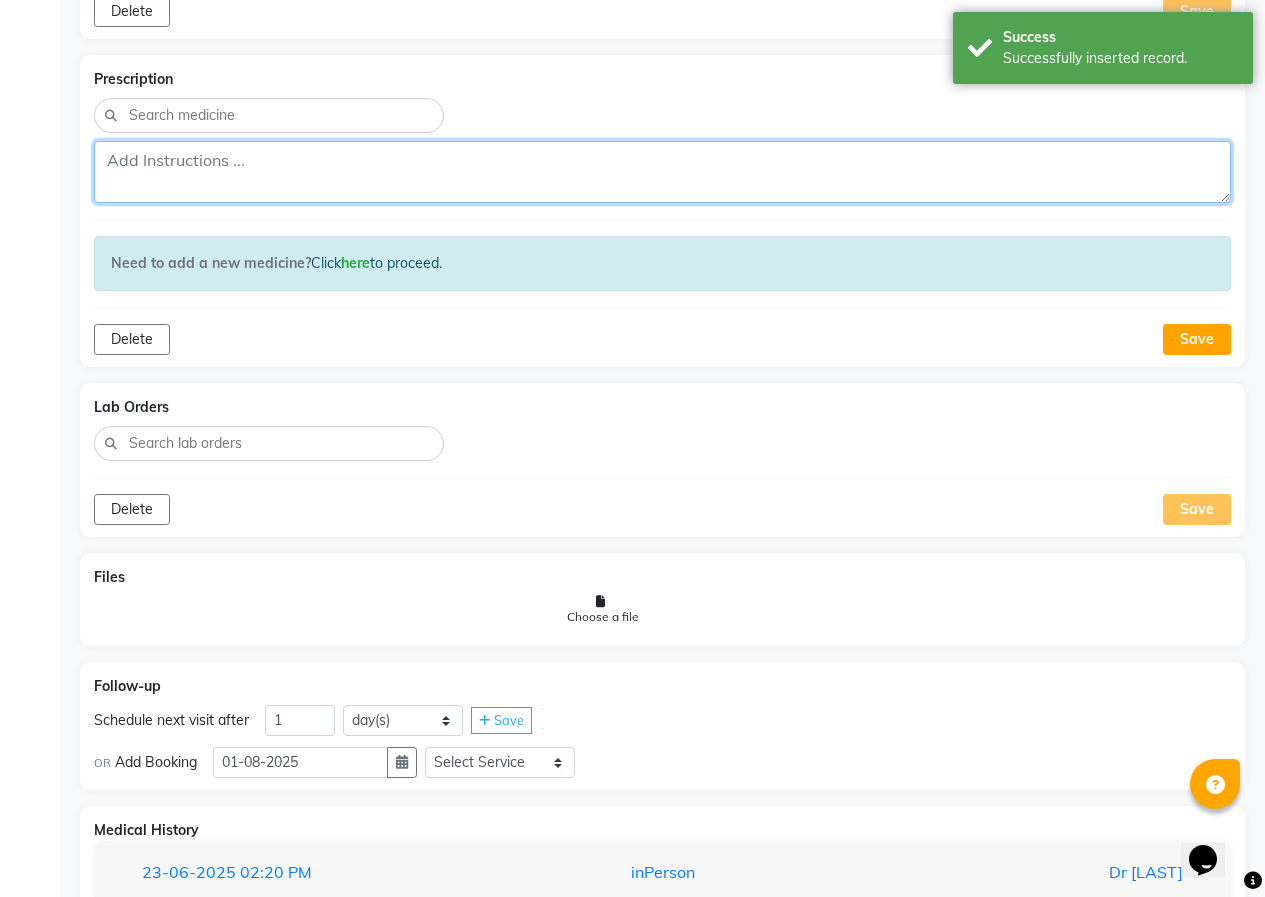 paste on "RX SL 200 ---- A2M4K8 1800/-" 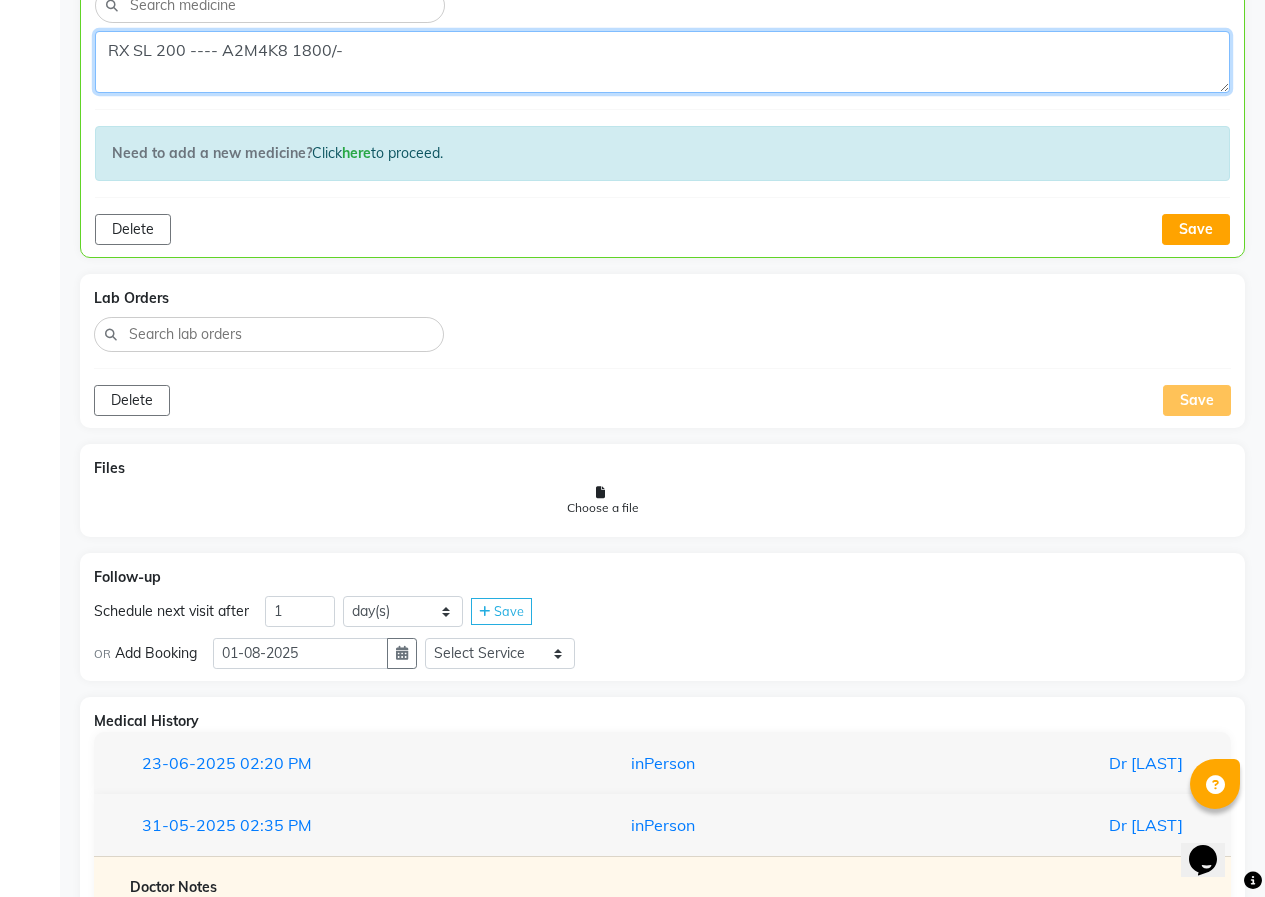 scroll, scrollTop: 1337, scrollLeft: 0, axis: vertical 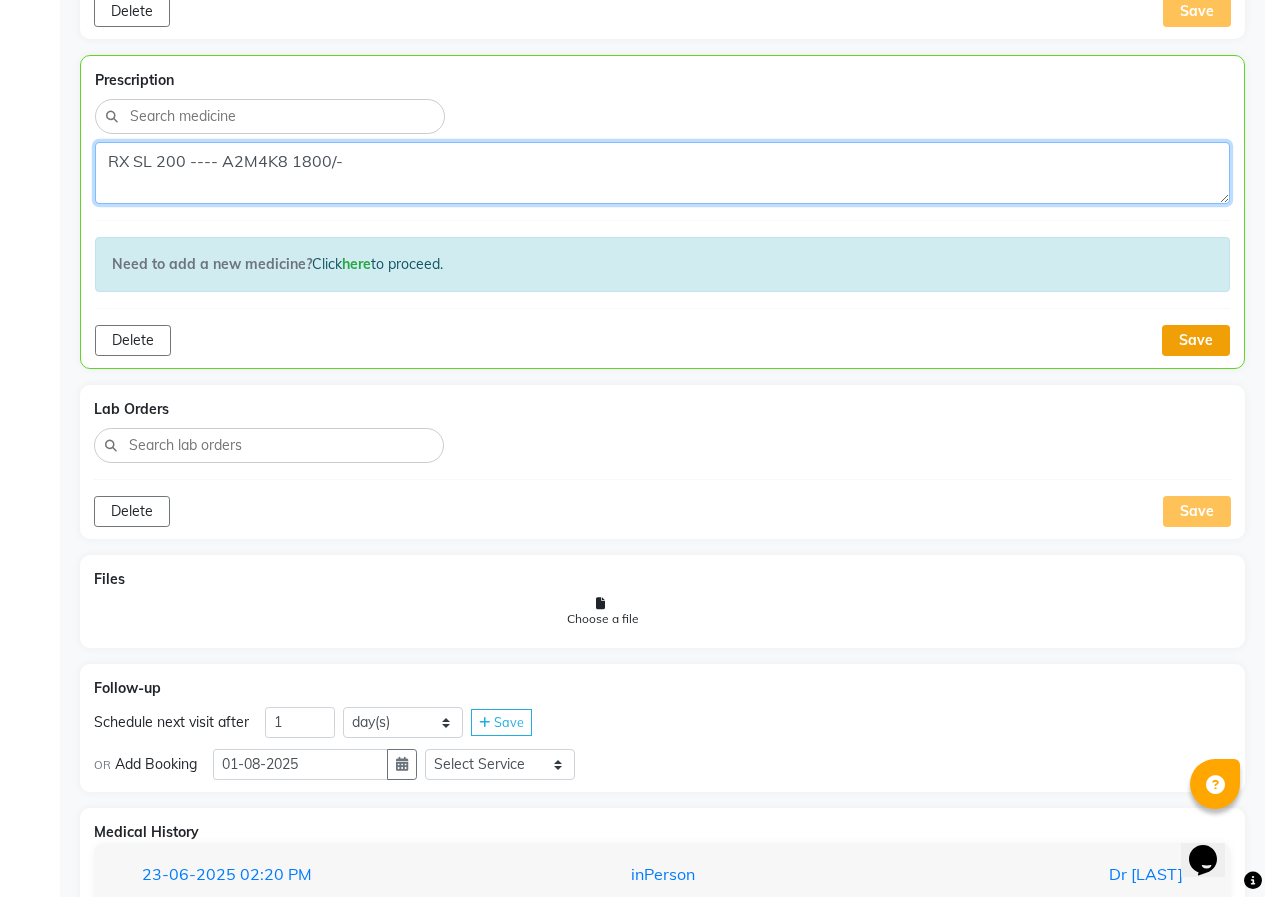 type on "RX SL 200 ---- A2M4K8 1800/-" 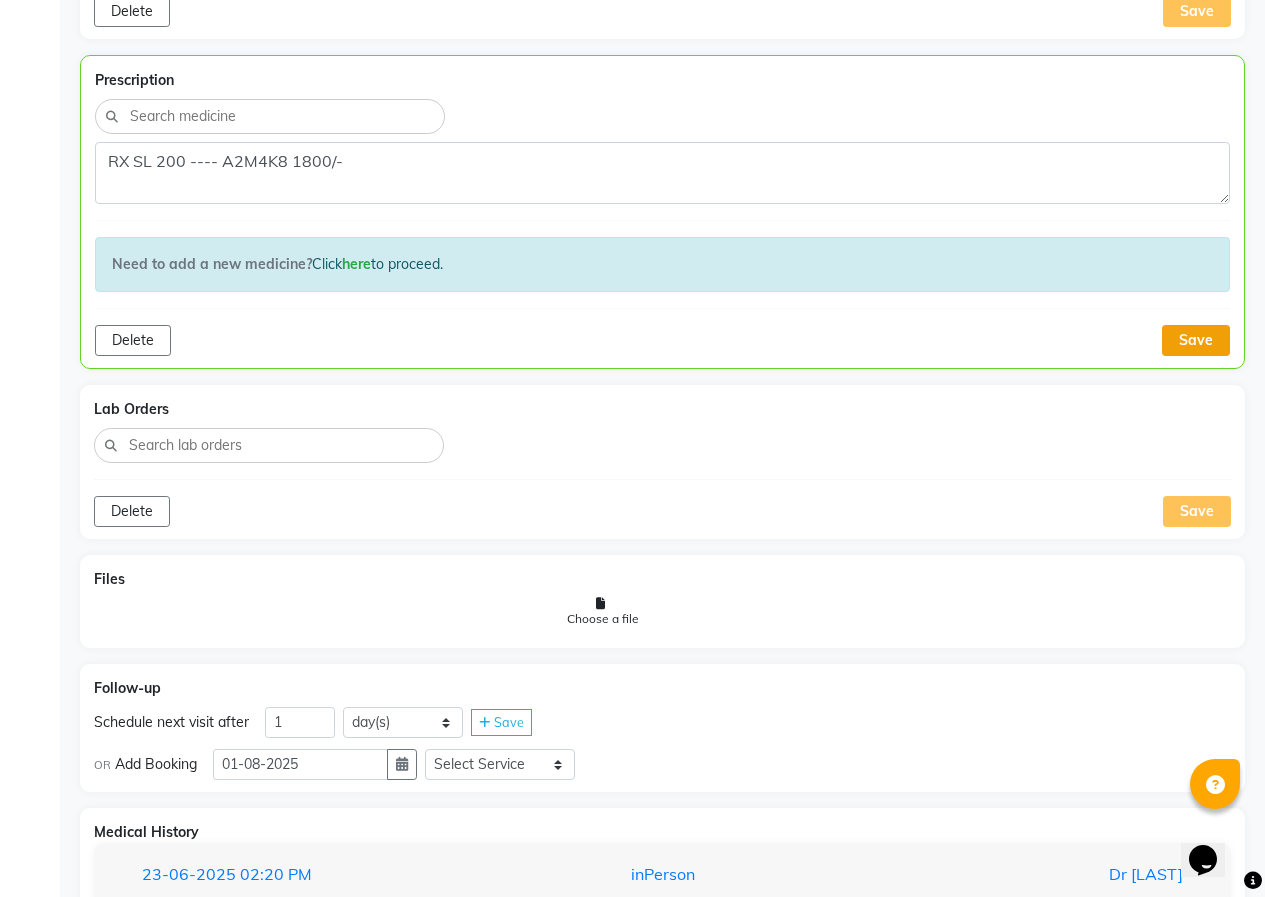 click on "Save" 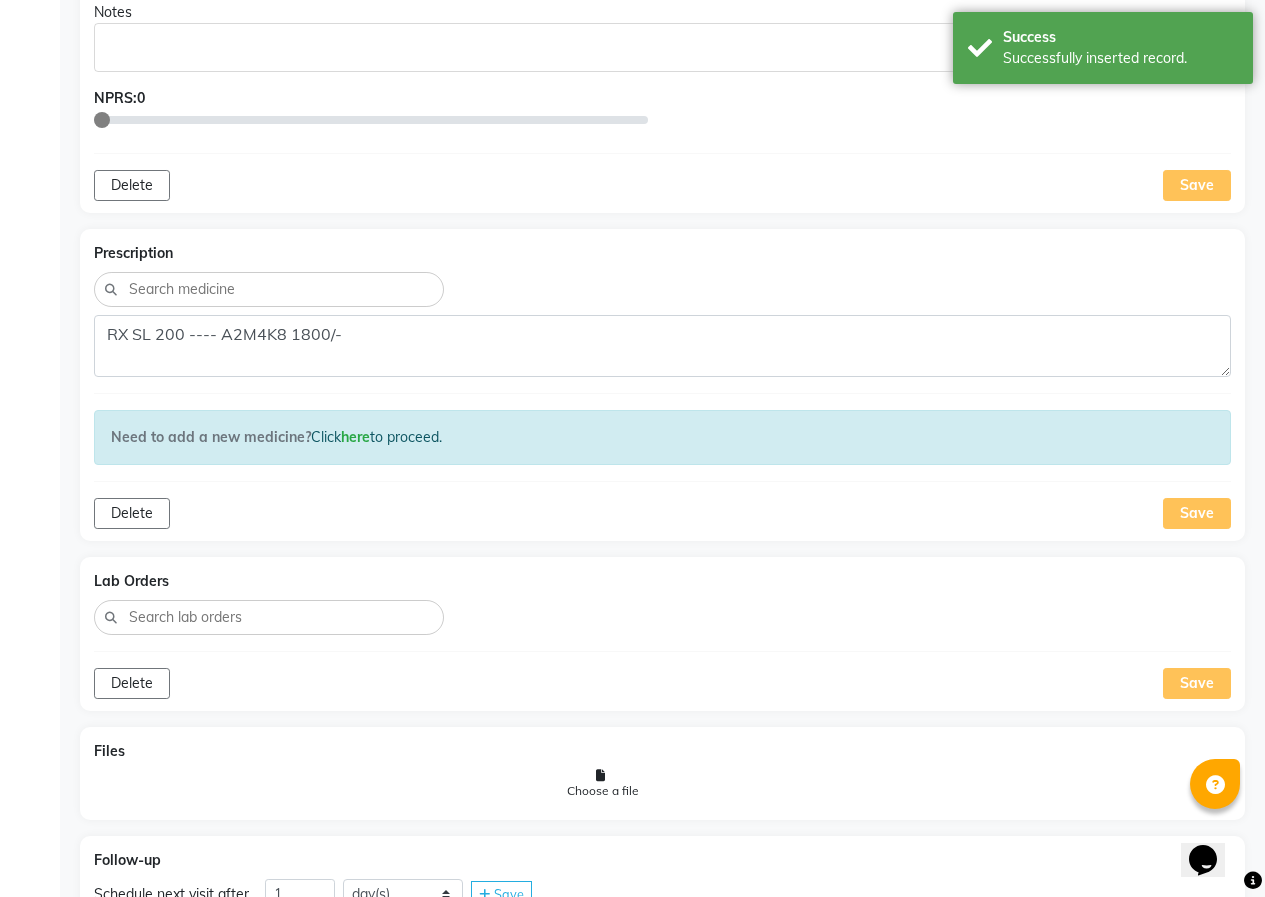scroll, scrollTop: 937, scrollLeft: 0, axis: vertical 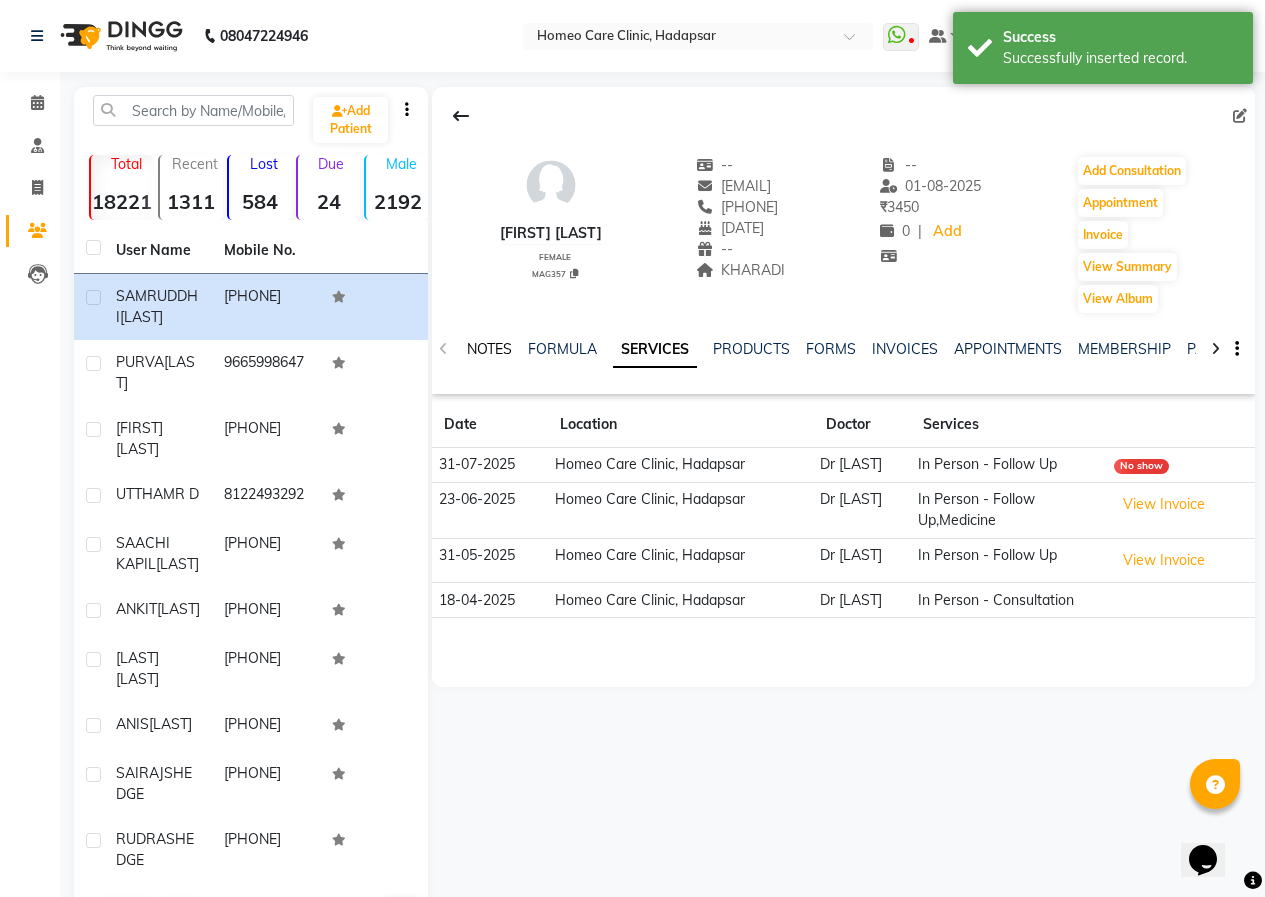 click on "NOTES" 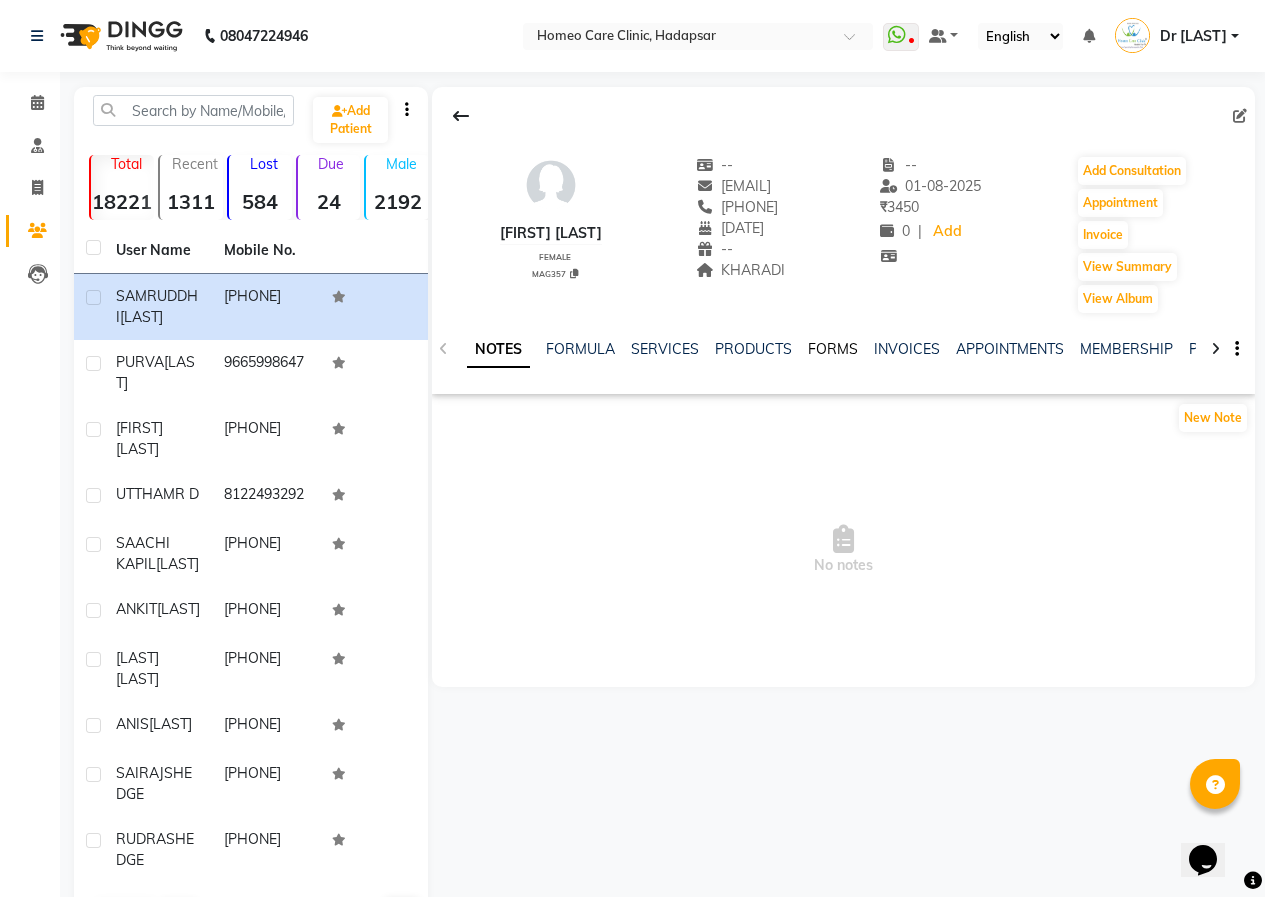 click on "FORMS" 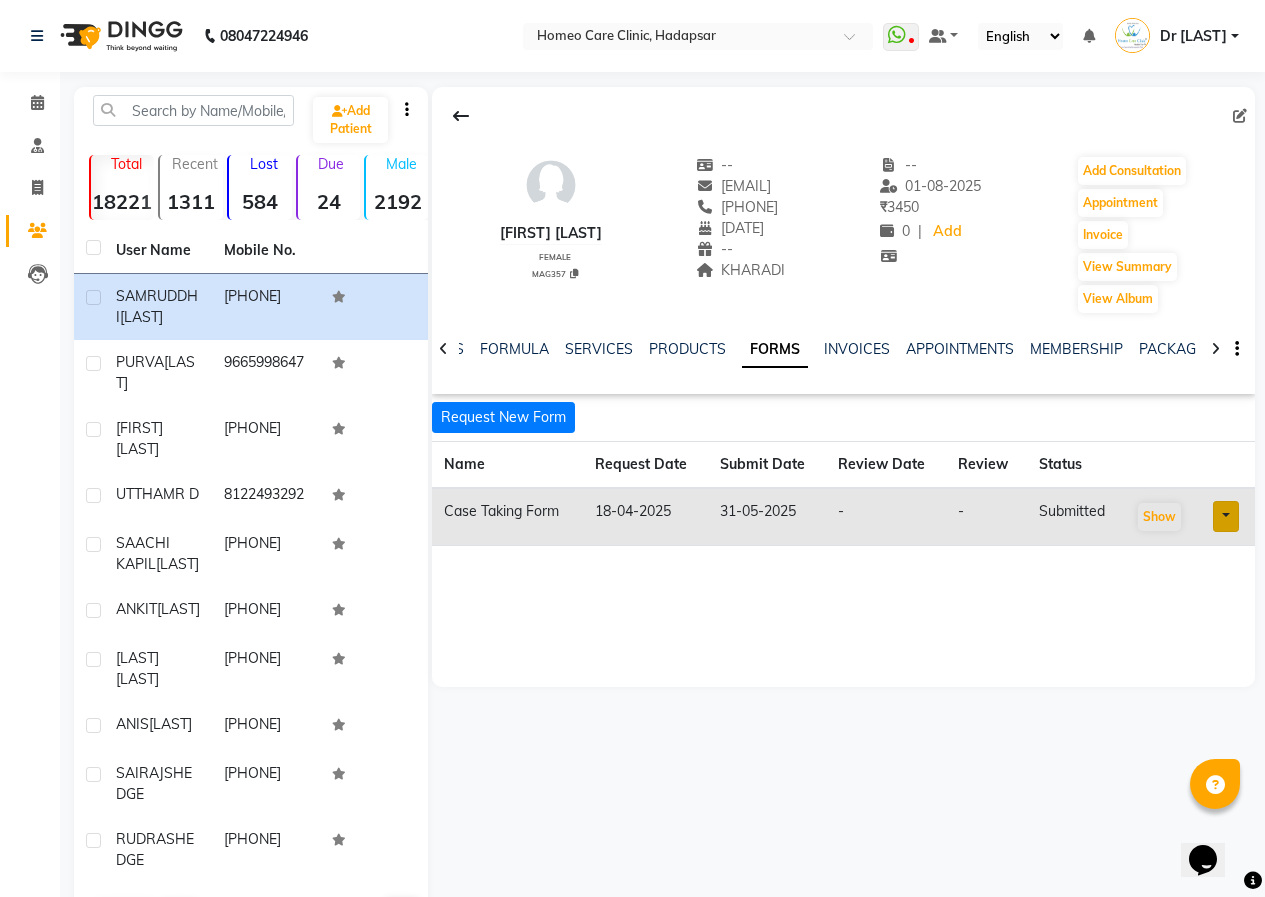 click at bounding box center [1226, 516] 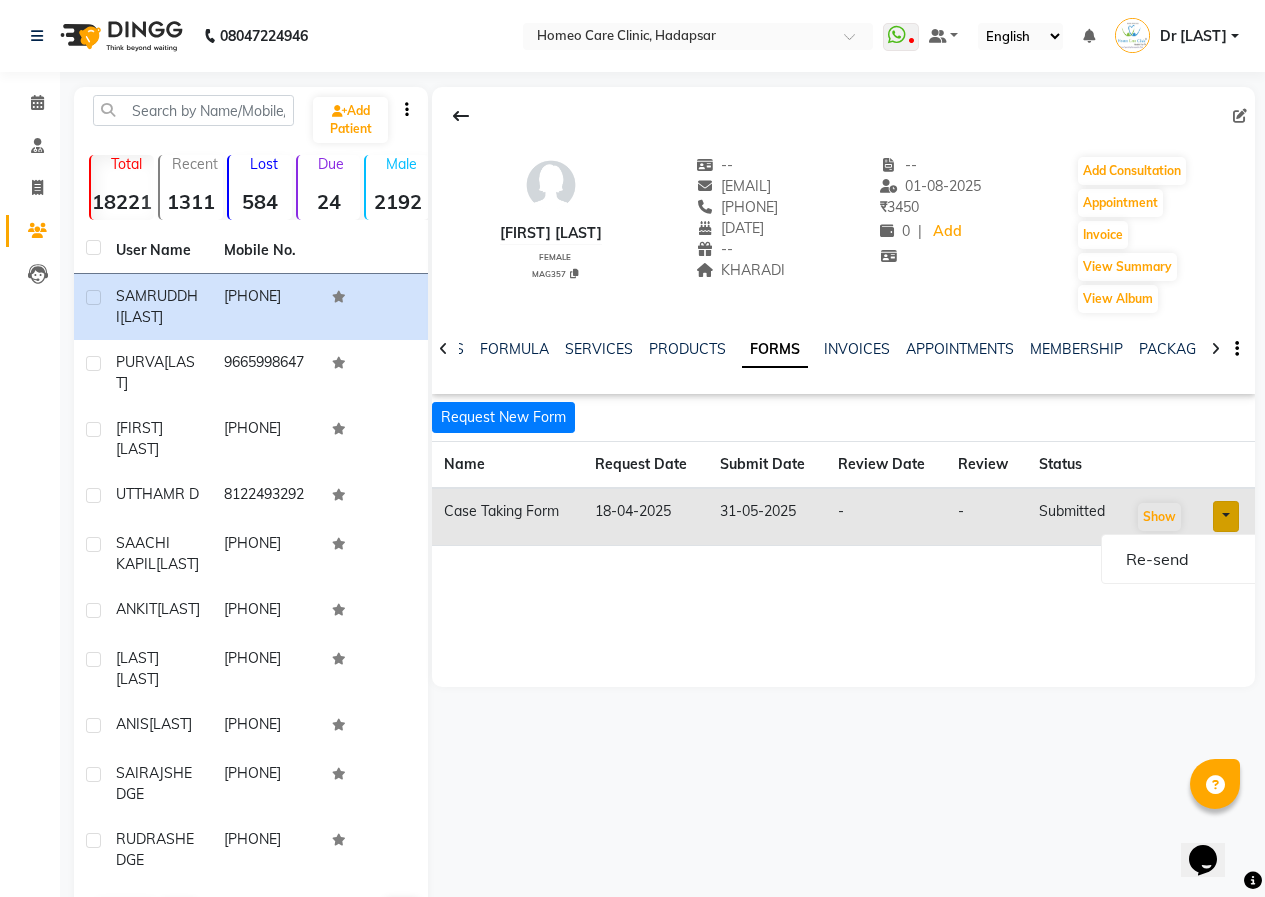 drag, startPoint x: 1167, startPoint y: 619, endPoint x: 1160, endPoint y: 597, distance: 23.086792 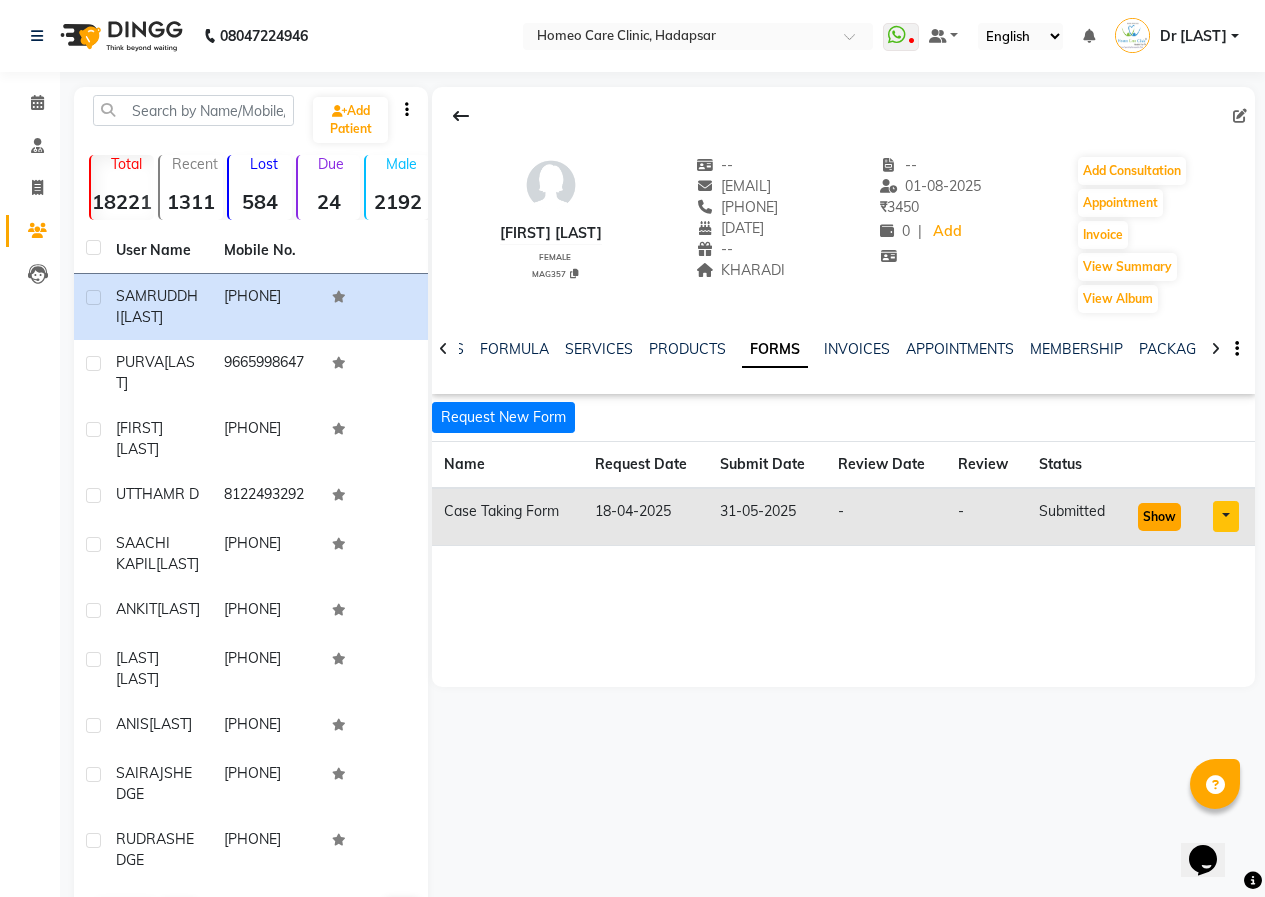 click on "Show" 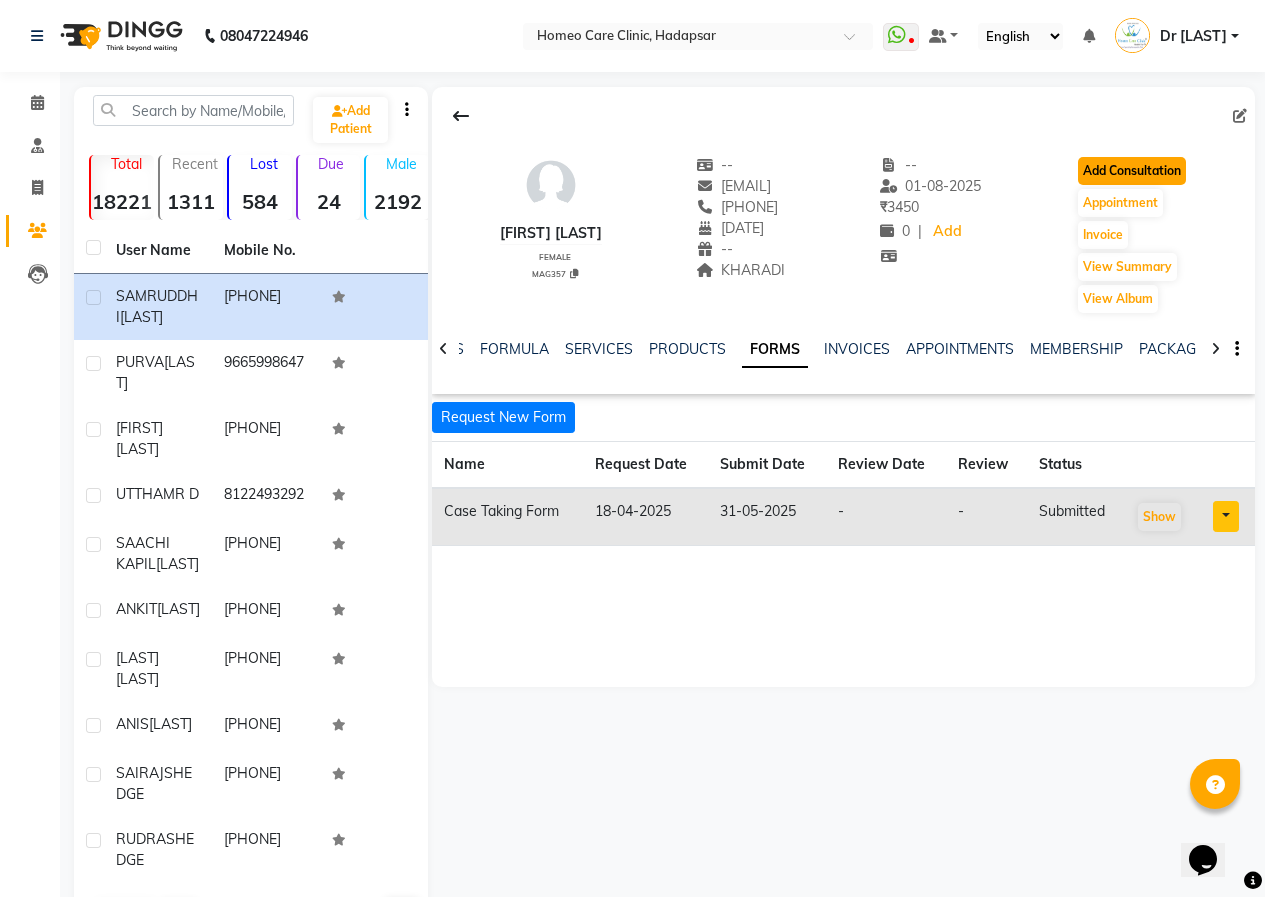 click on "Add Consultation" 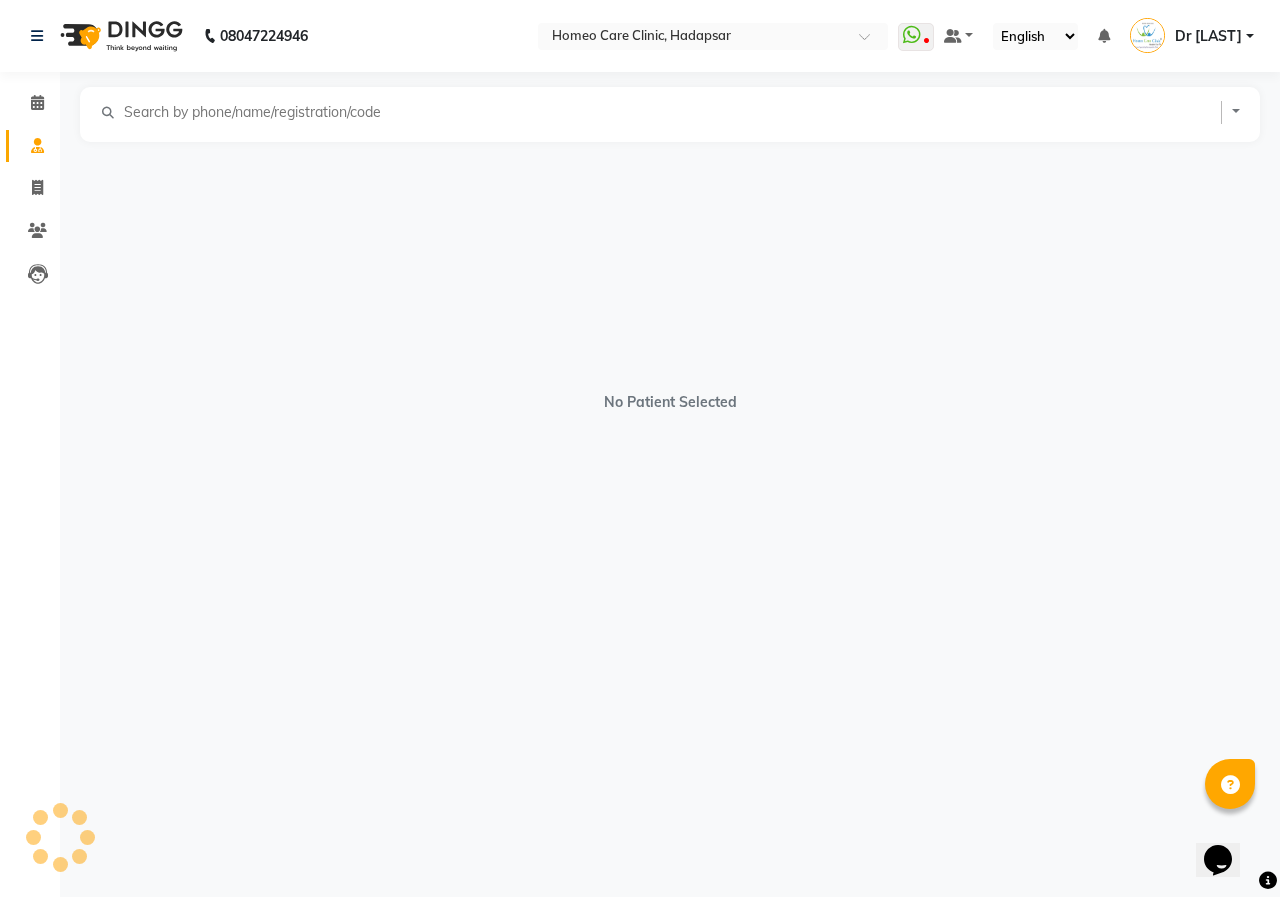select on "female" 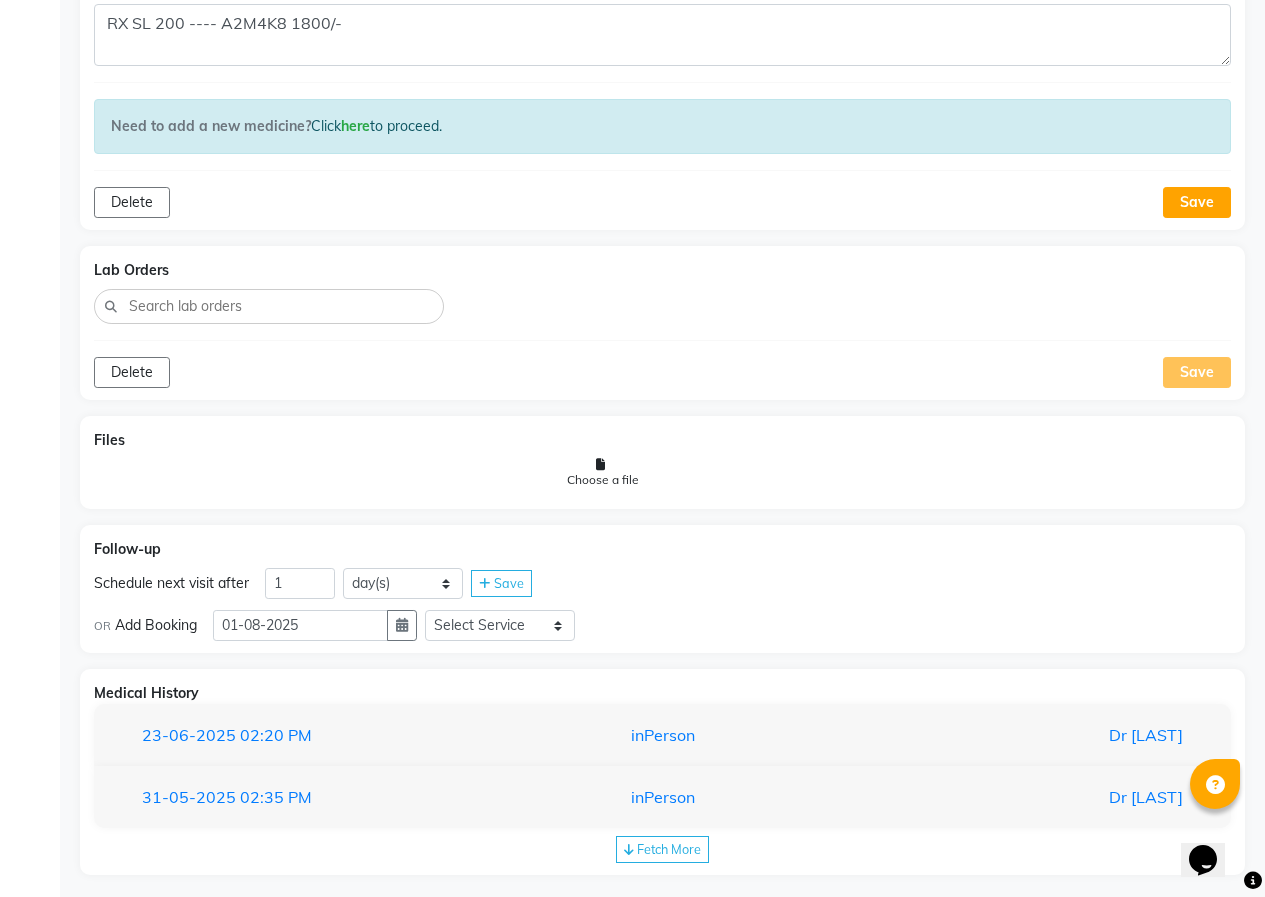 scroll, scrollTop: 1492, scrollLeft: 0, axis: vertical 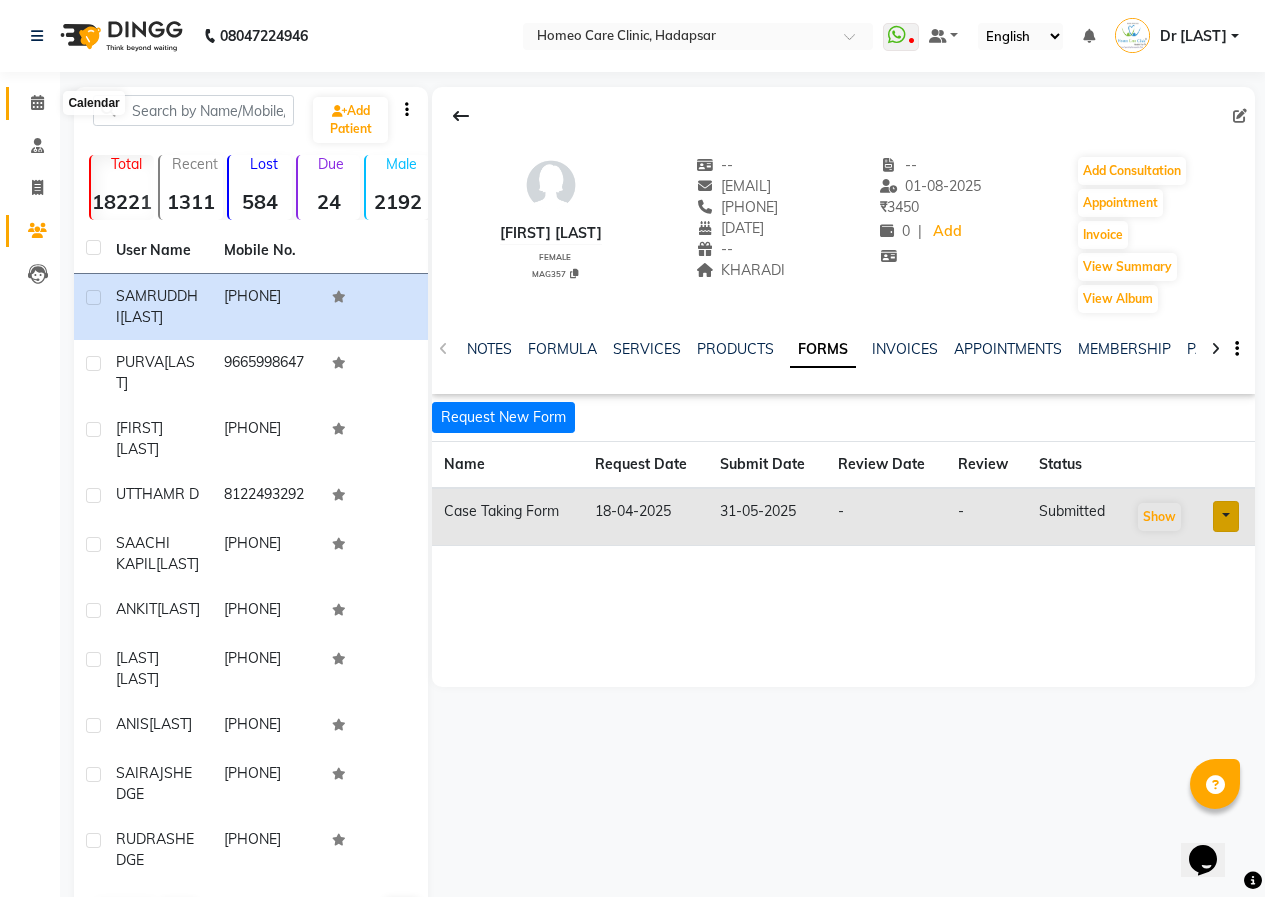 click 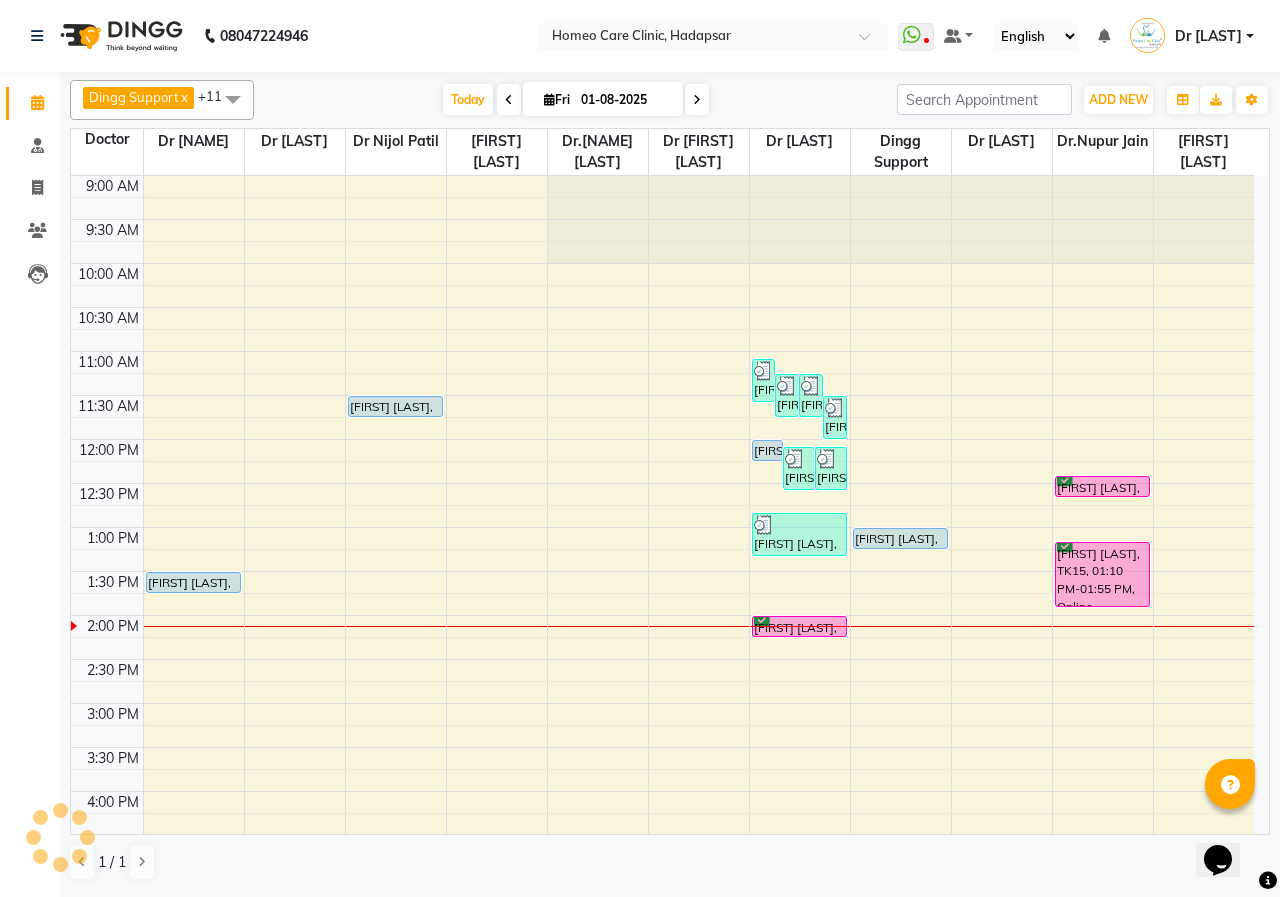 scroll, scrollTop: 0, scrollLeft: 0, axis: both 